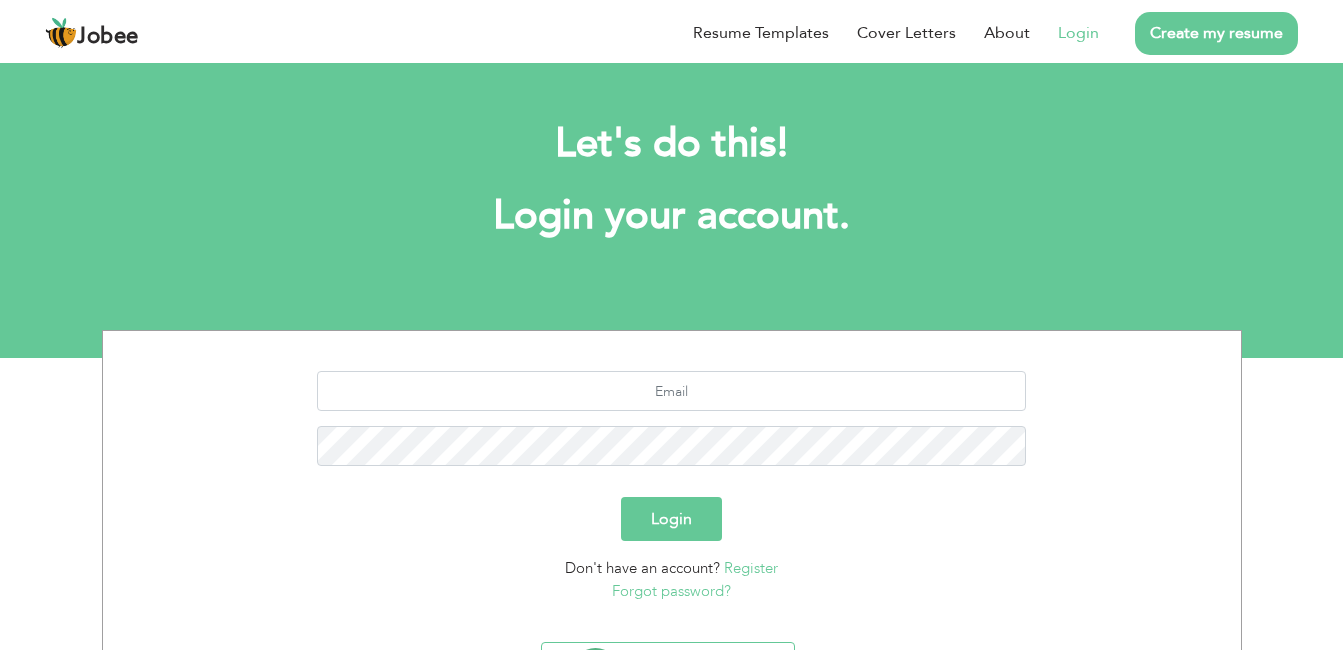 scroll, scrollTop: 0, scrollLeft: 0, axis: both 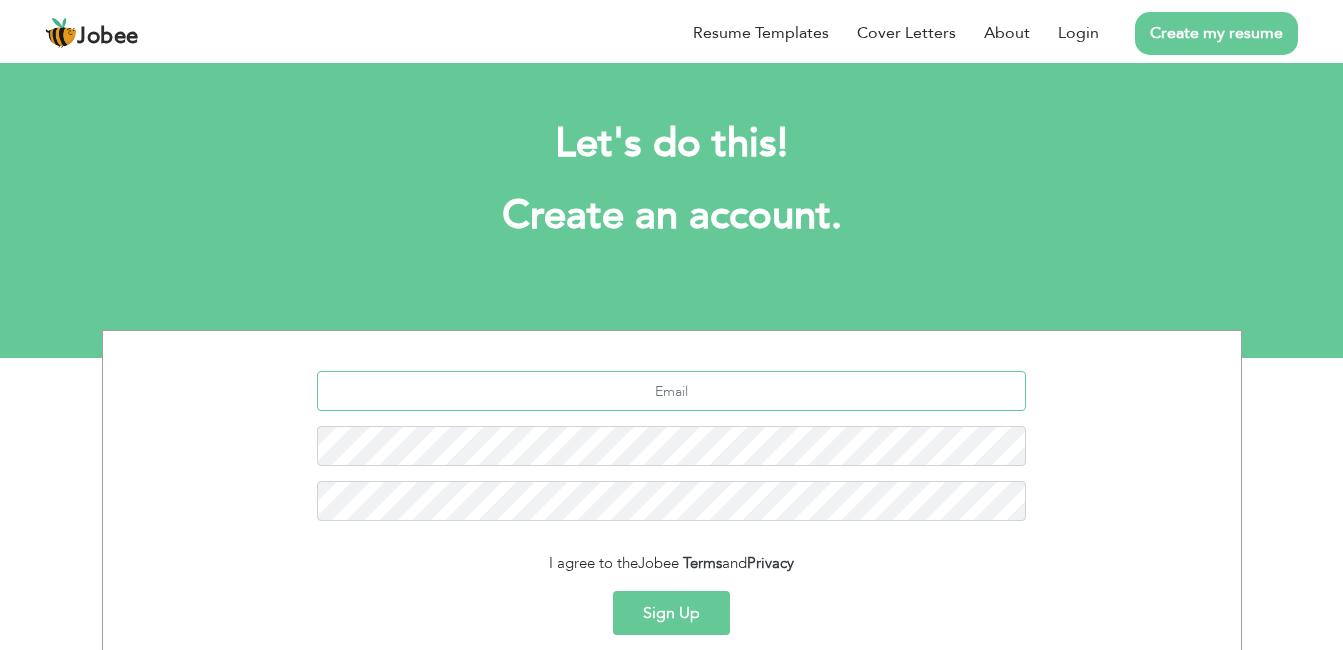 click at bounding box center [671, 391] 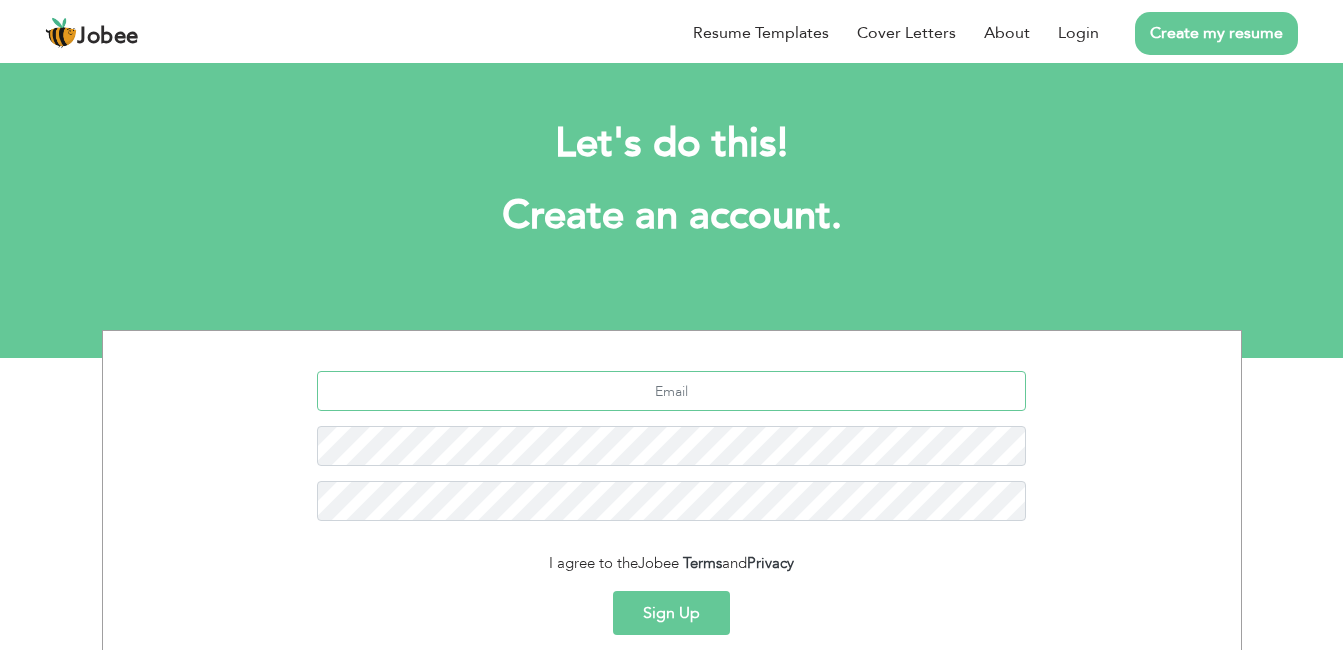 type on "[EMAIL]" 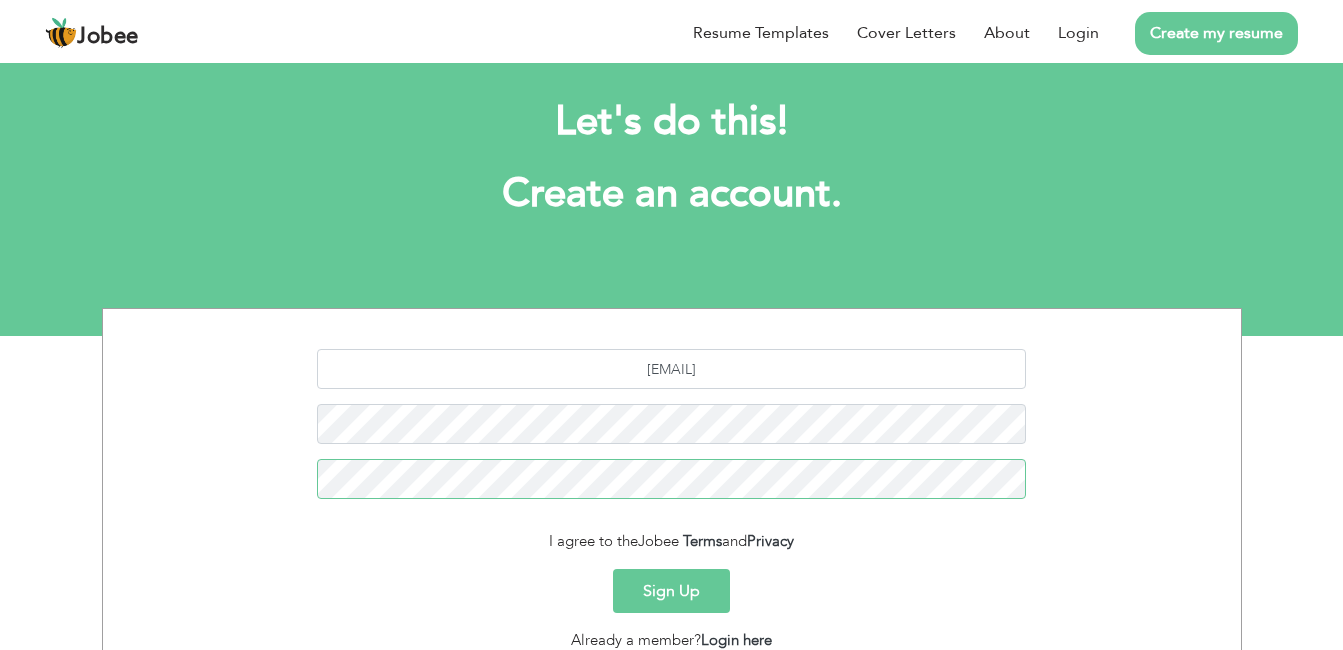 scroll, scrollTop: 62, scrollLeft: 0, axis: vertical 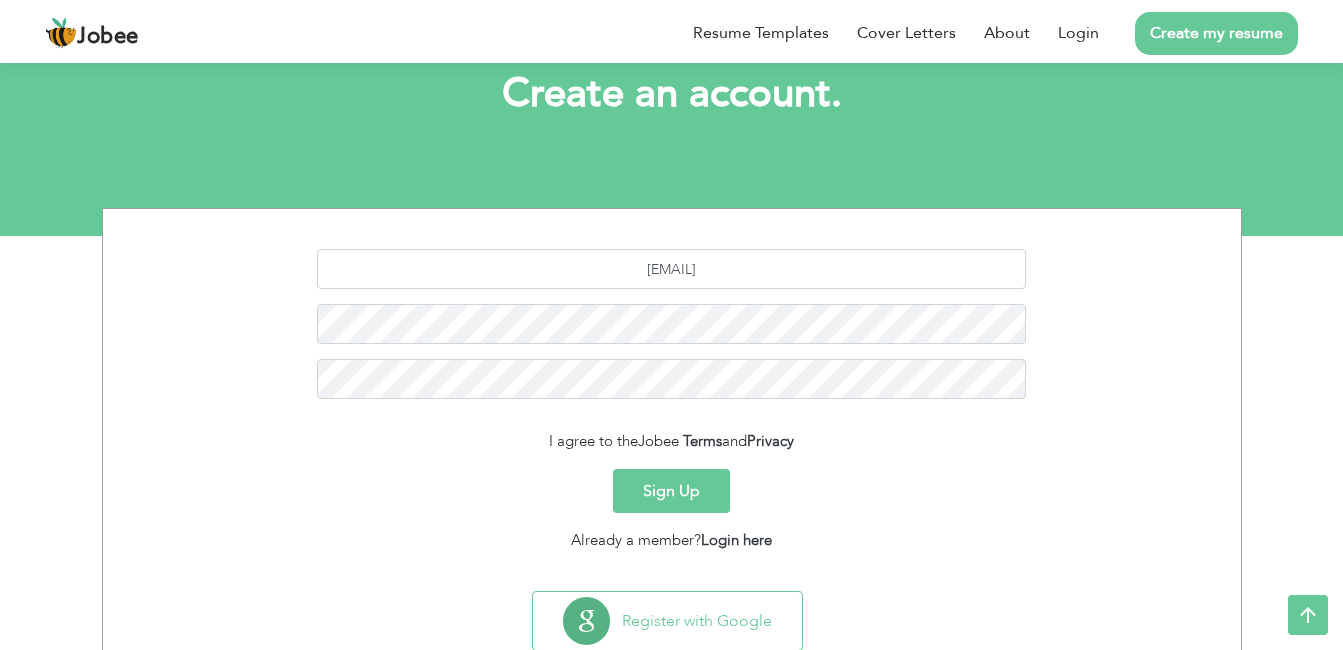 click on "Sign Up" at bounding box center (671, 491) 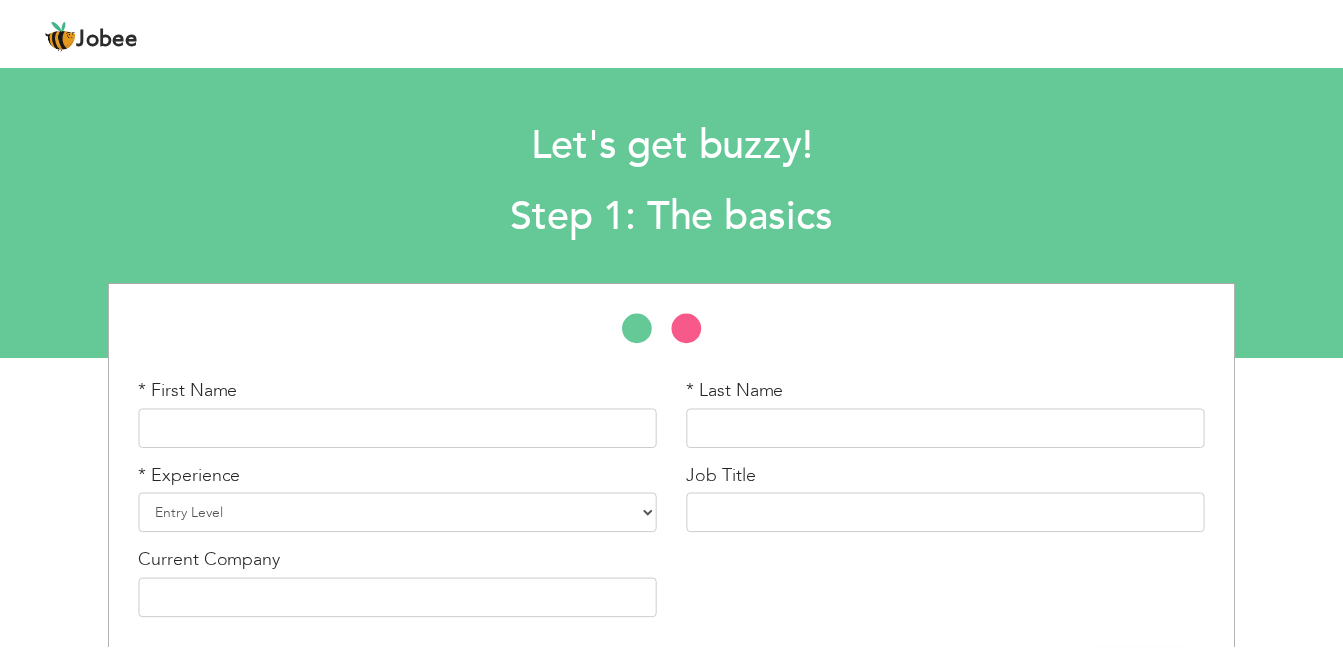 scroll, scrollTop: 0, scrollLeft: 0, axis: both 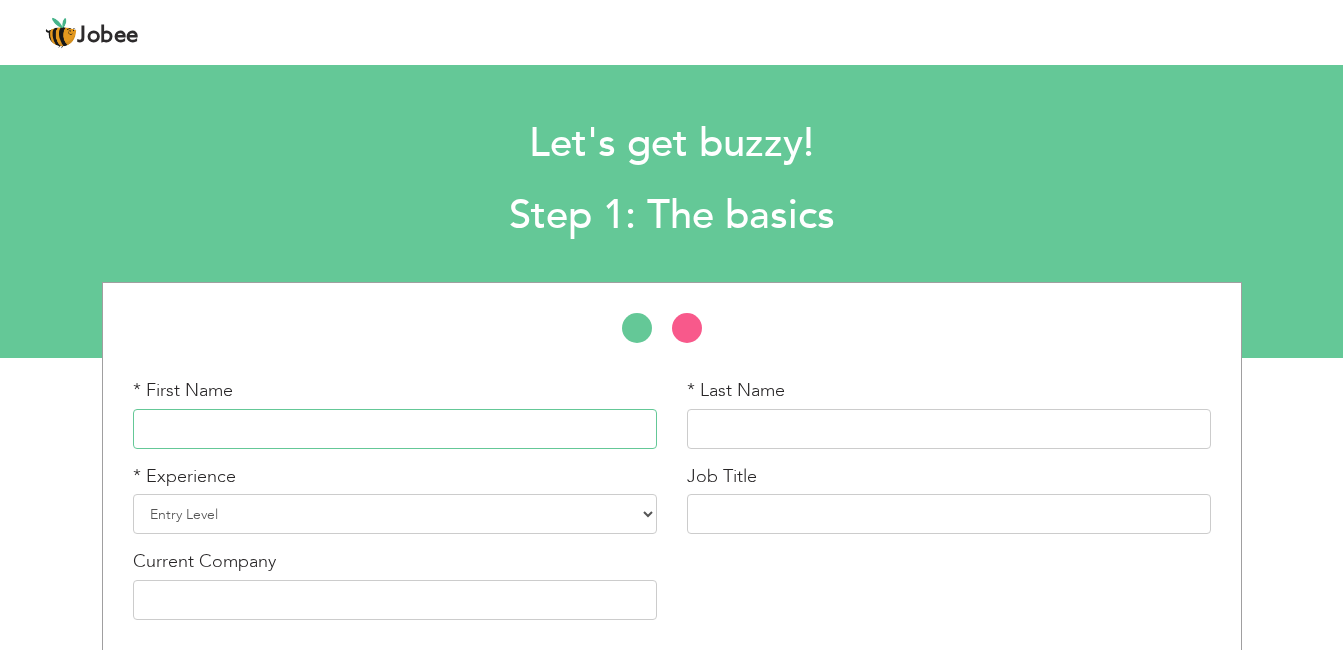 click at bounding box center (395, 429) 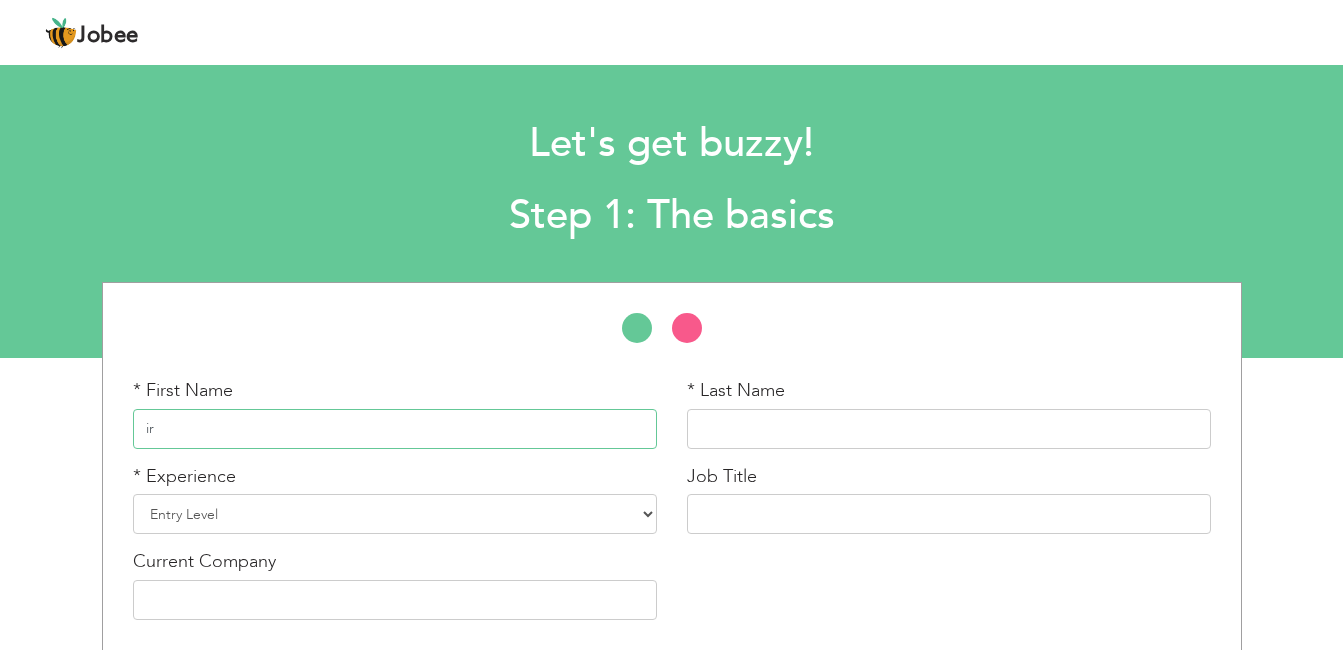 type on "i" 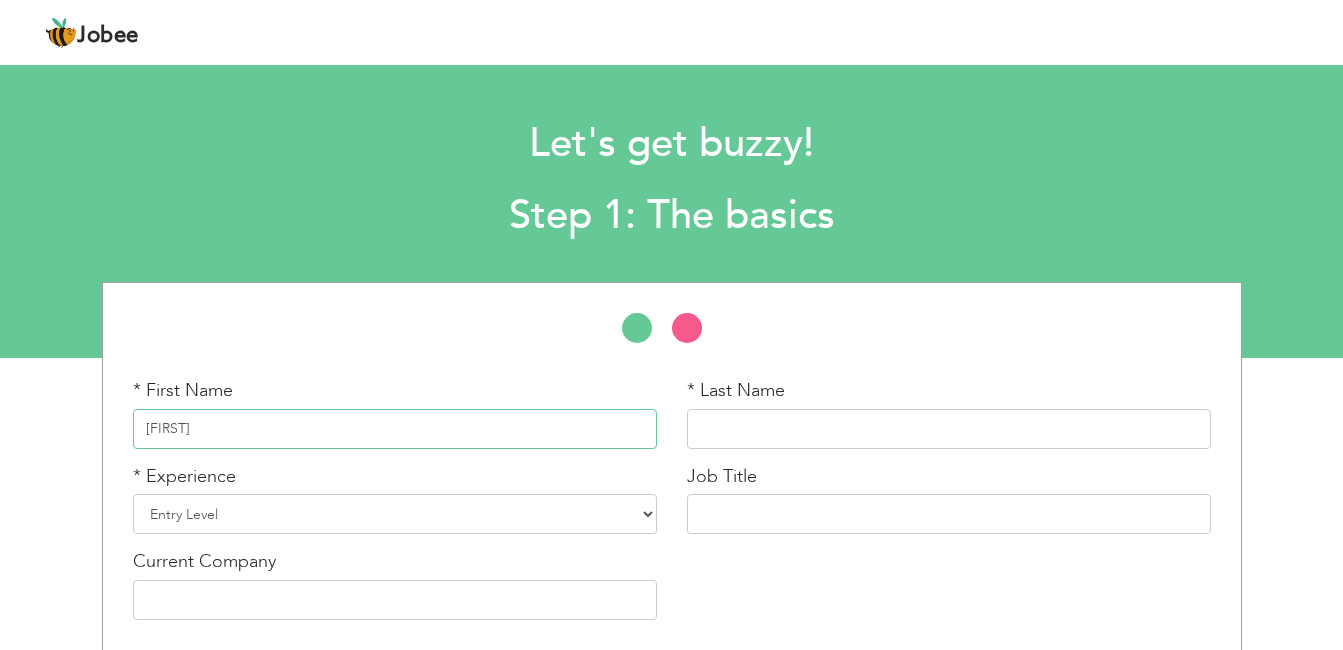 type on "[FIRST]" 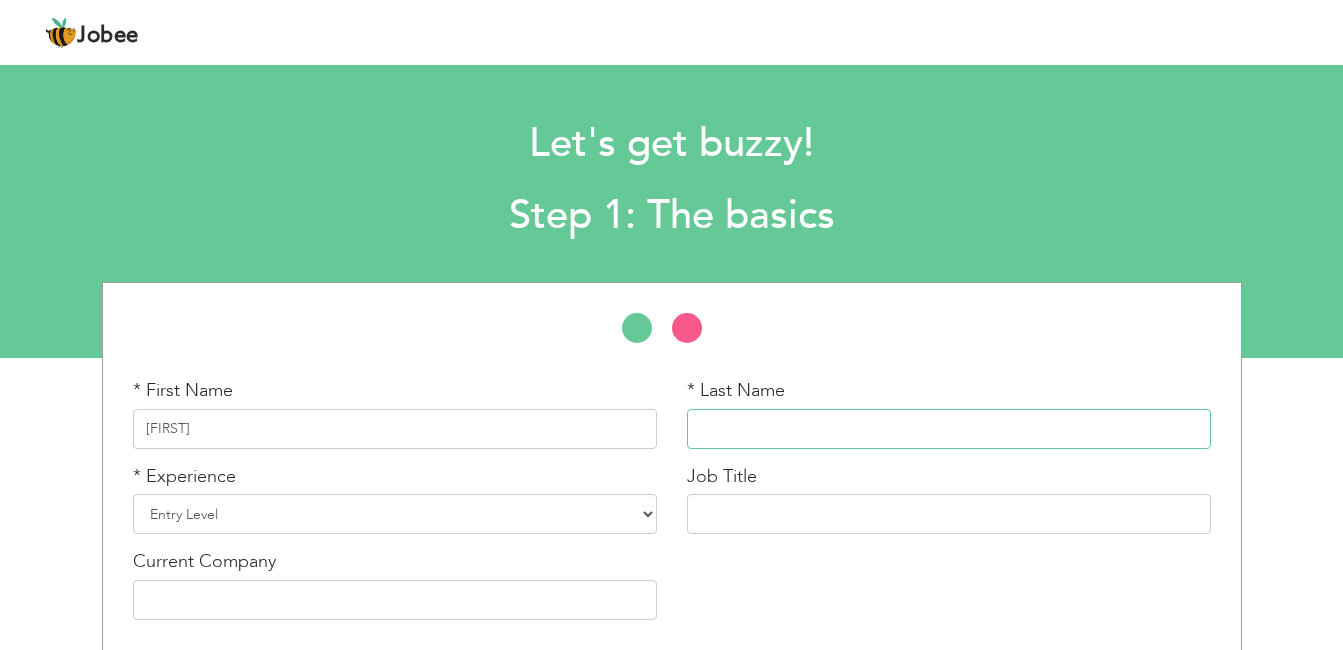 click at bounding box center [949, 429] 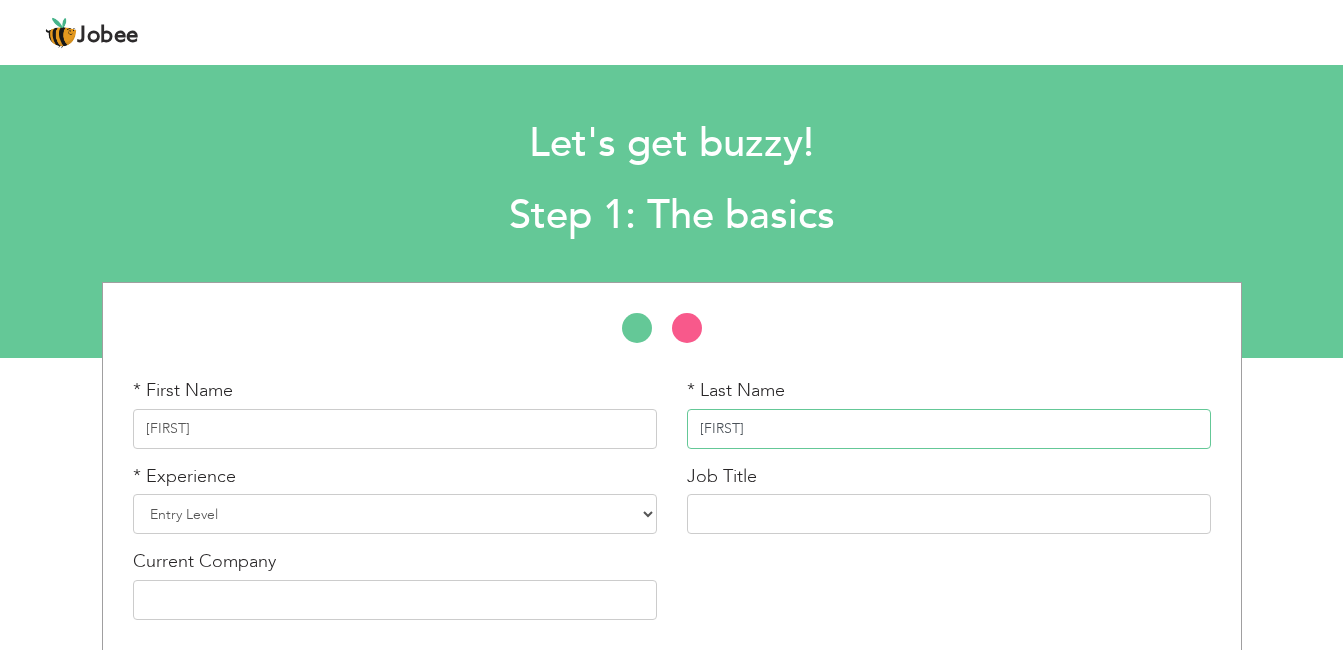 type on "[FIRST]" 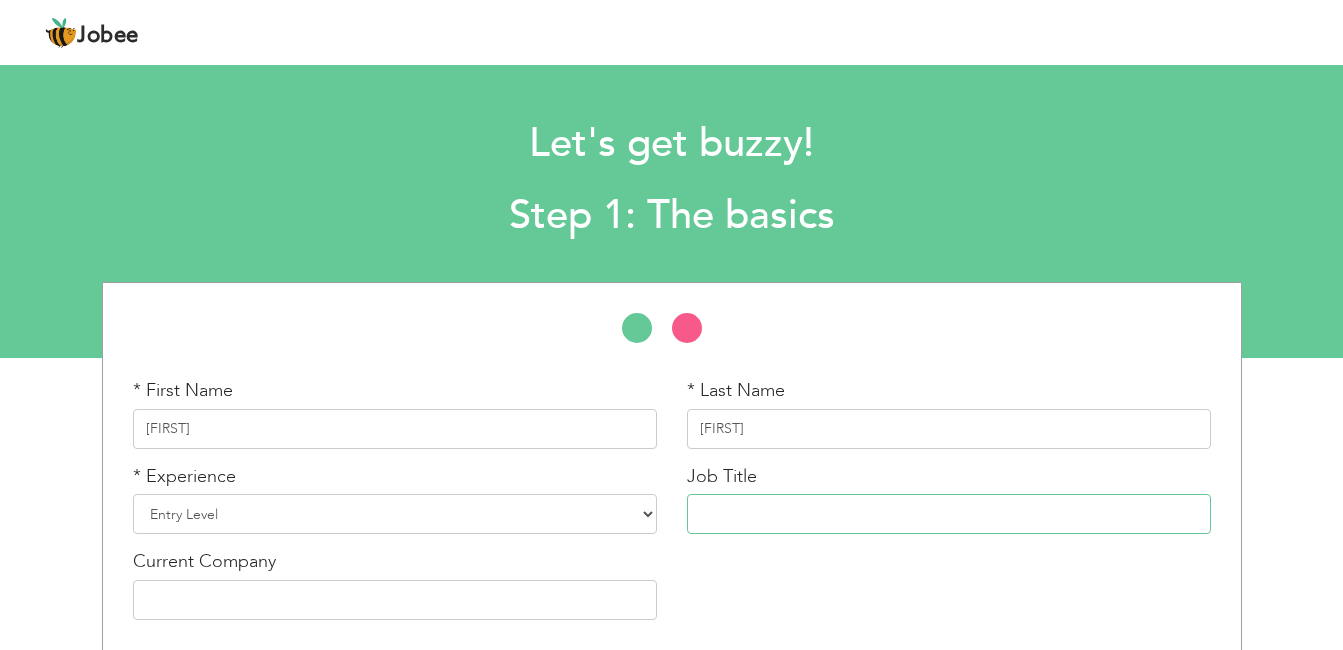 click at bounding box center [949, 514] 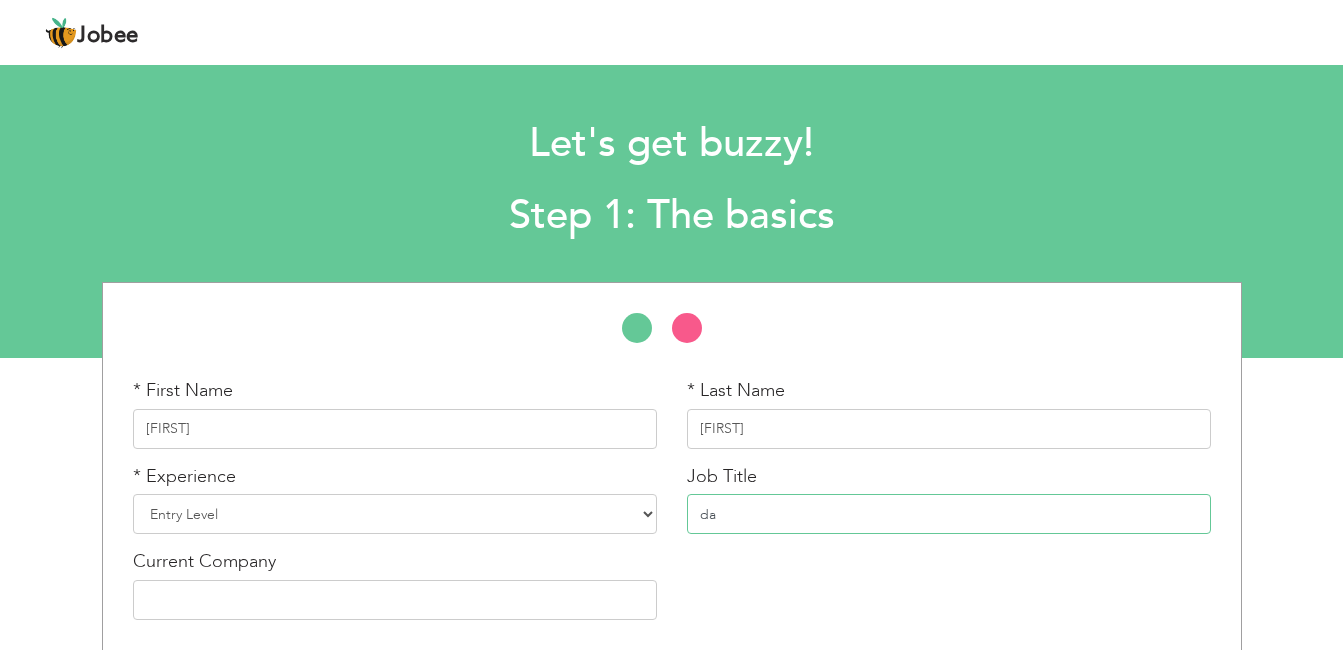 type on "d" 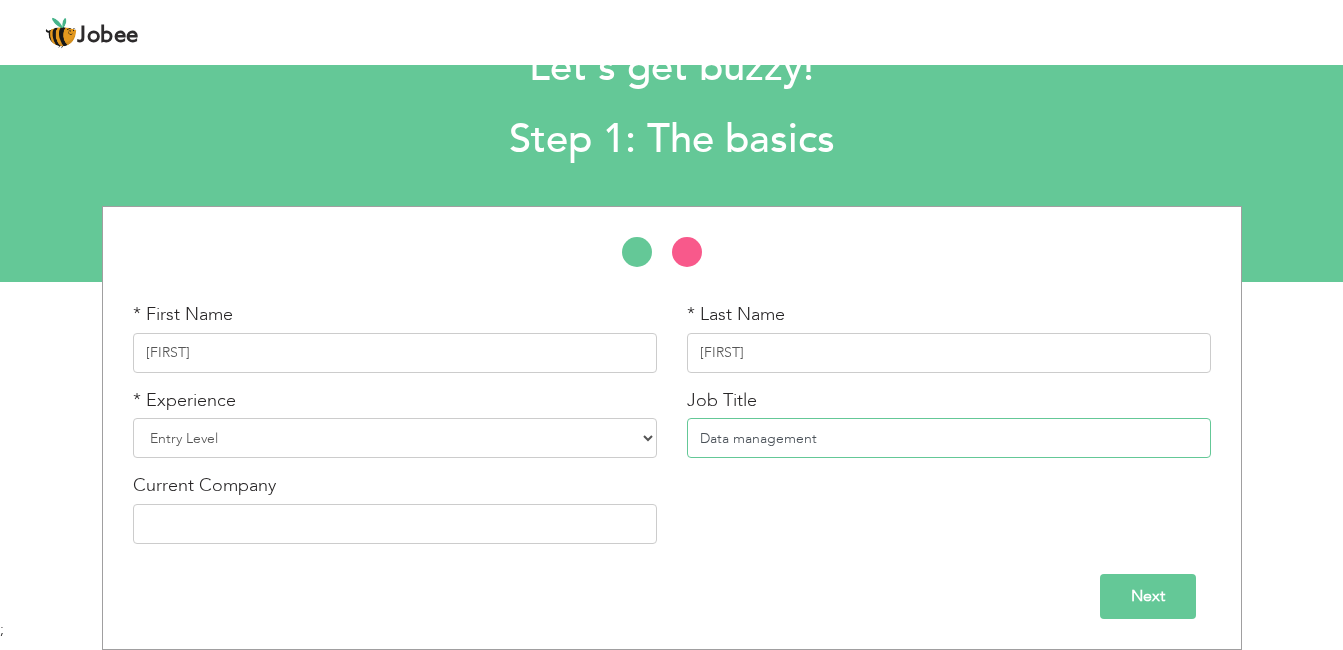 scroll, scrollTop: 0, scrollLeft: 0, axis: both 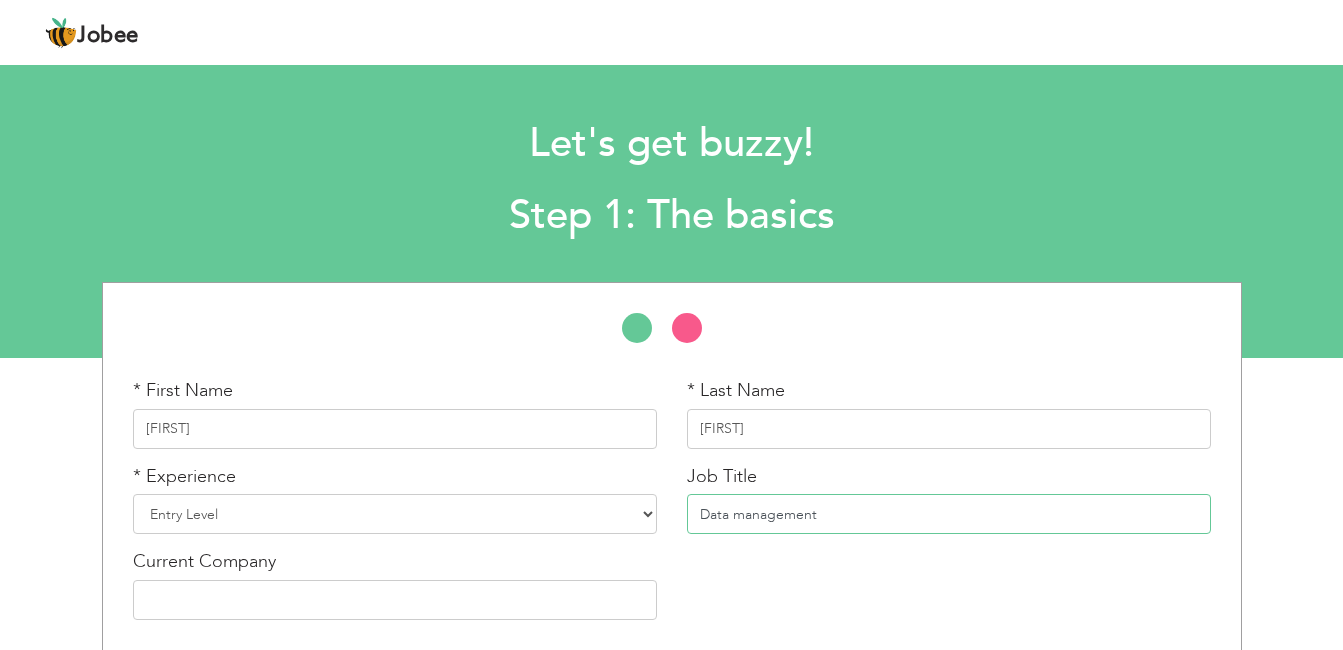 type on "Data management" 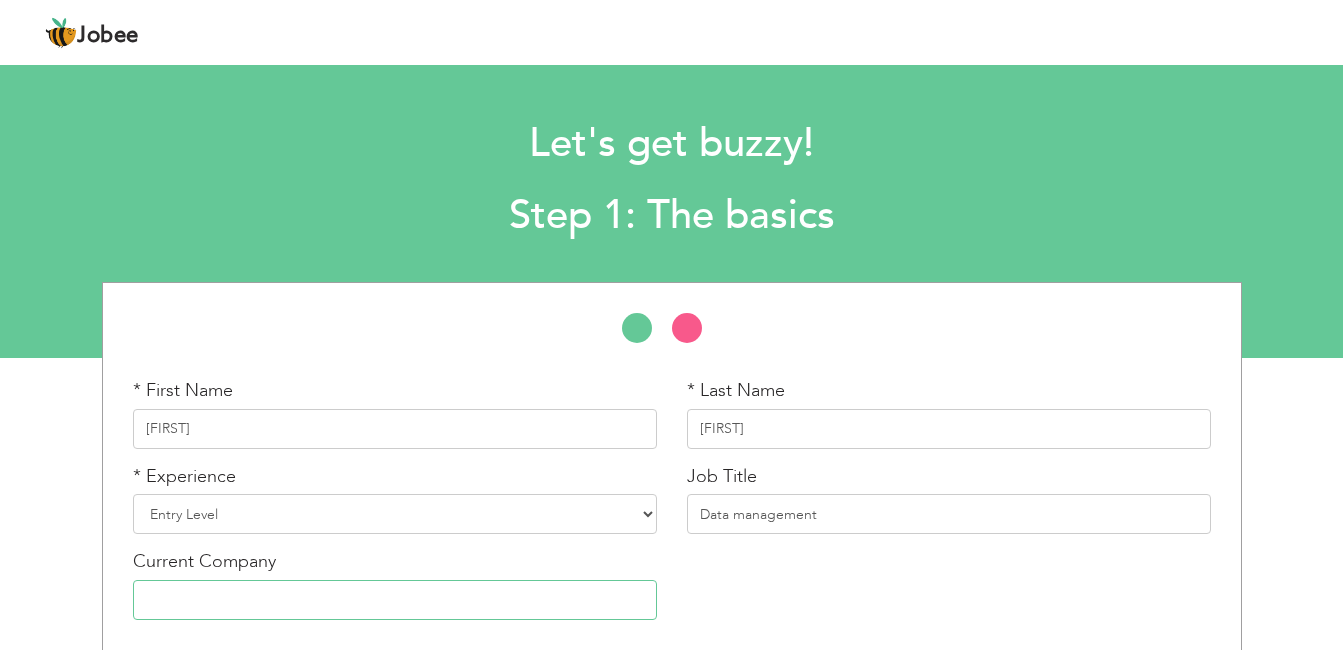 click at bounding box center (395, 600) 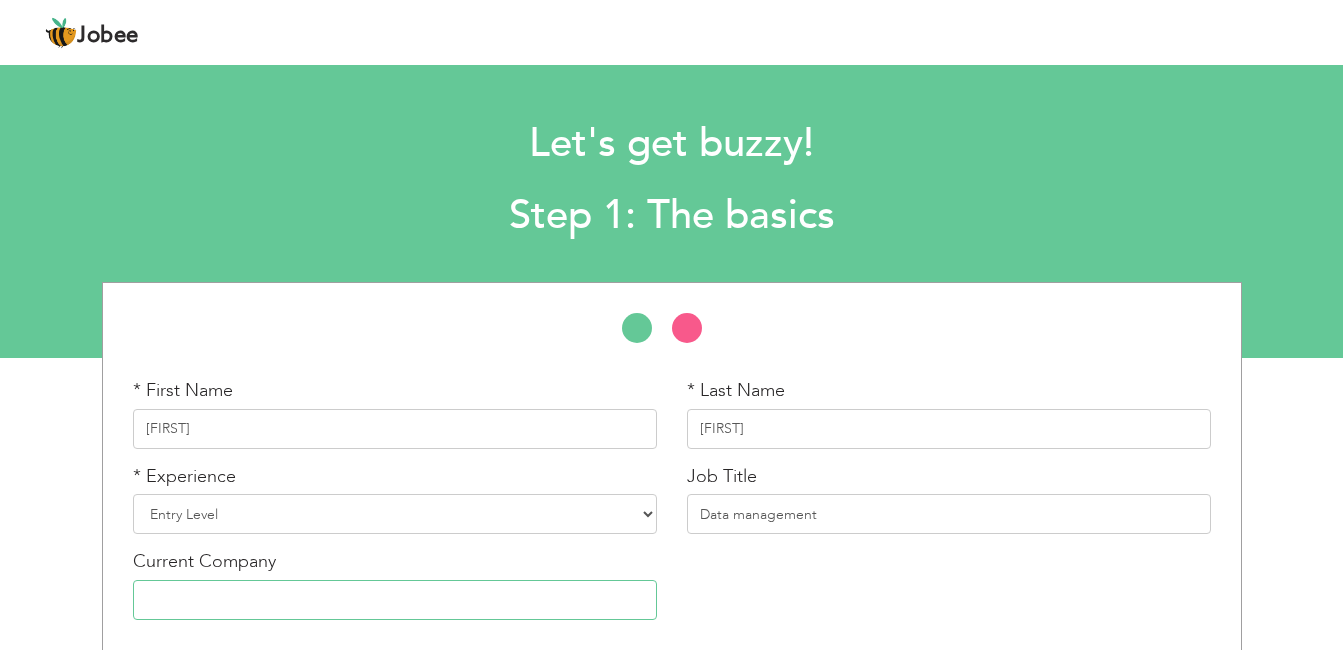 type on "t" 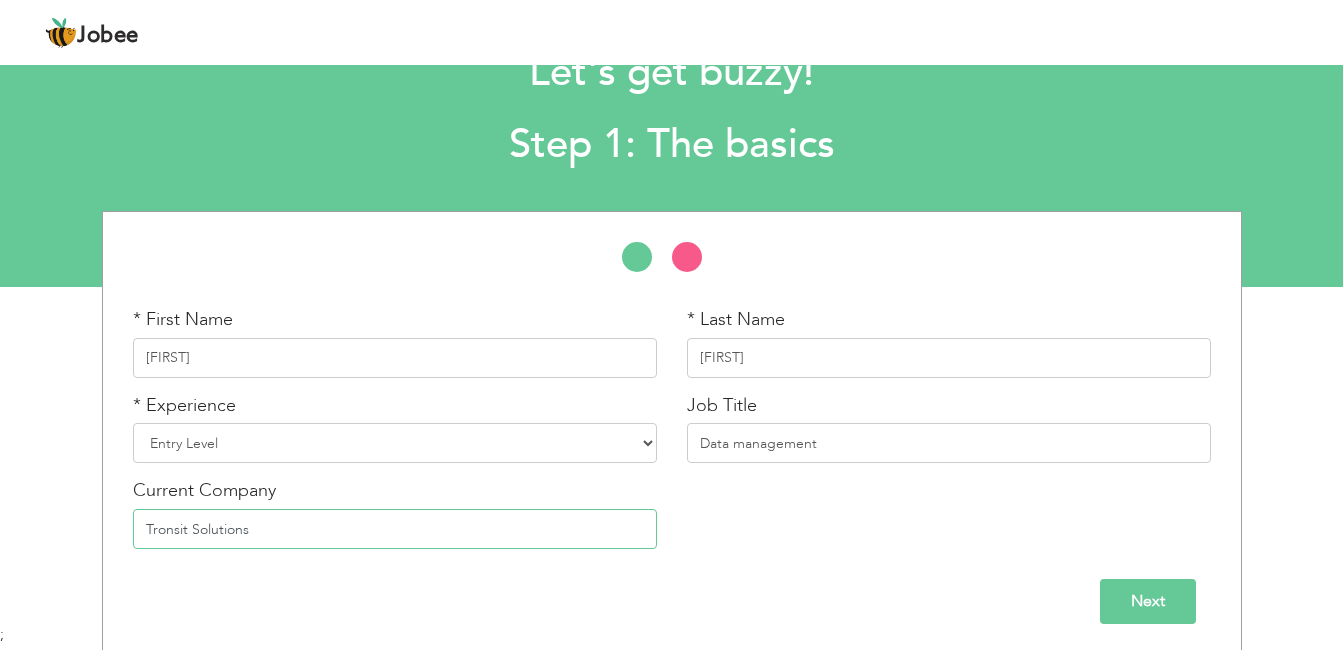 scroll, scrollTop: 76, scrollLeft: 0, axis: vertical 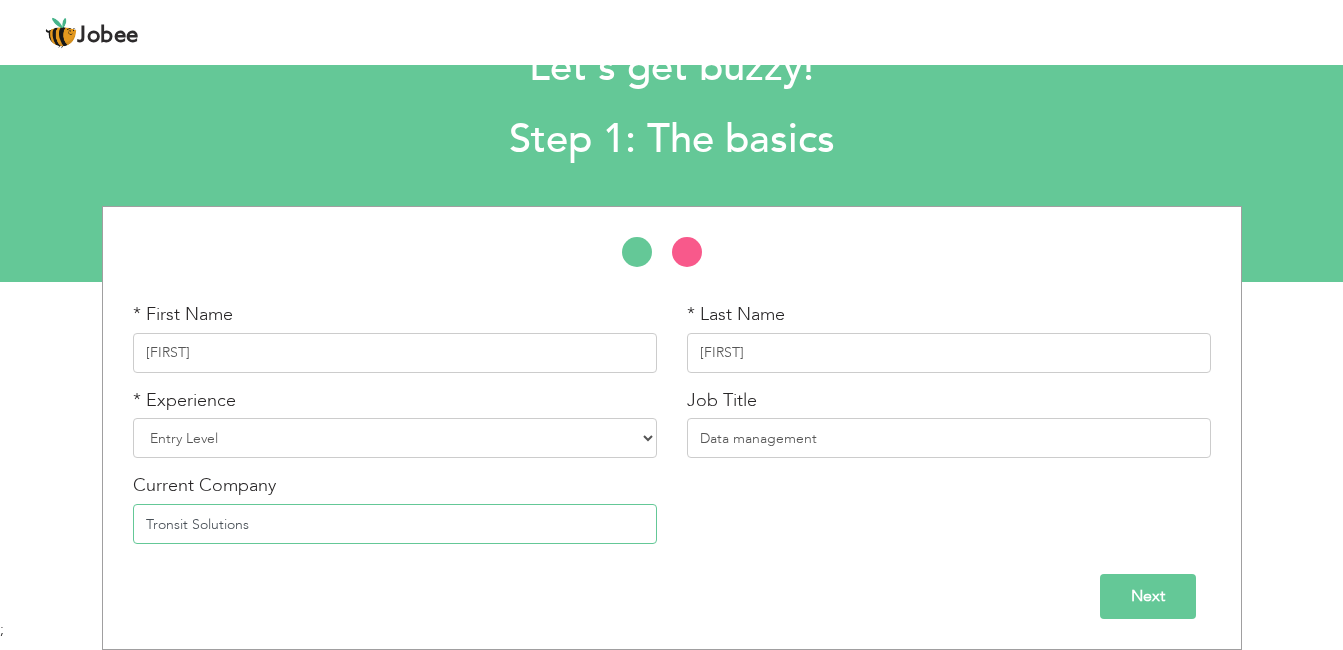 type on "Tronsit Solutions" 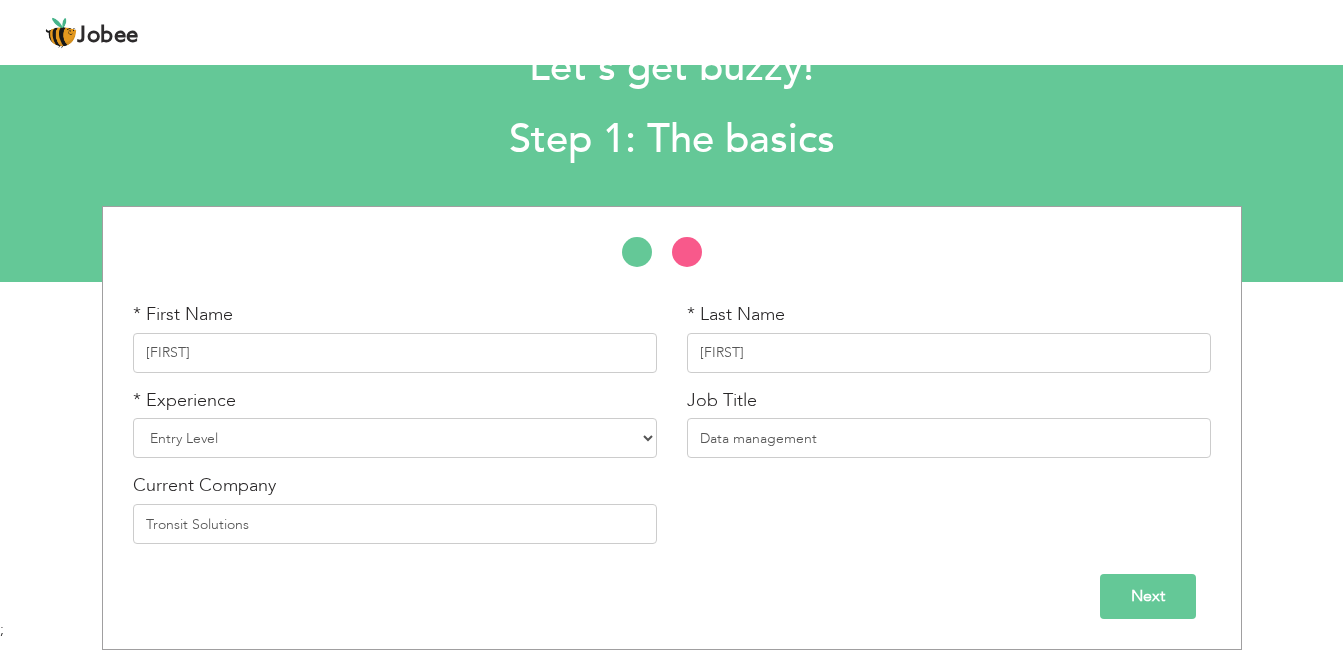 click on "Next" at bounding box center (1148, 596) 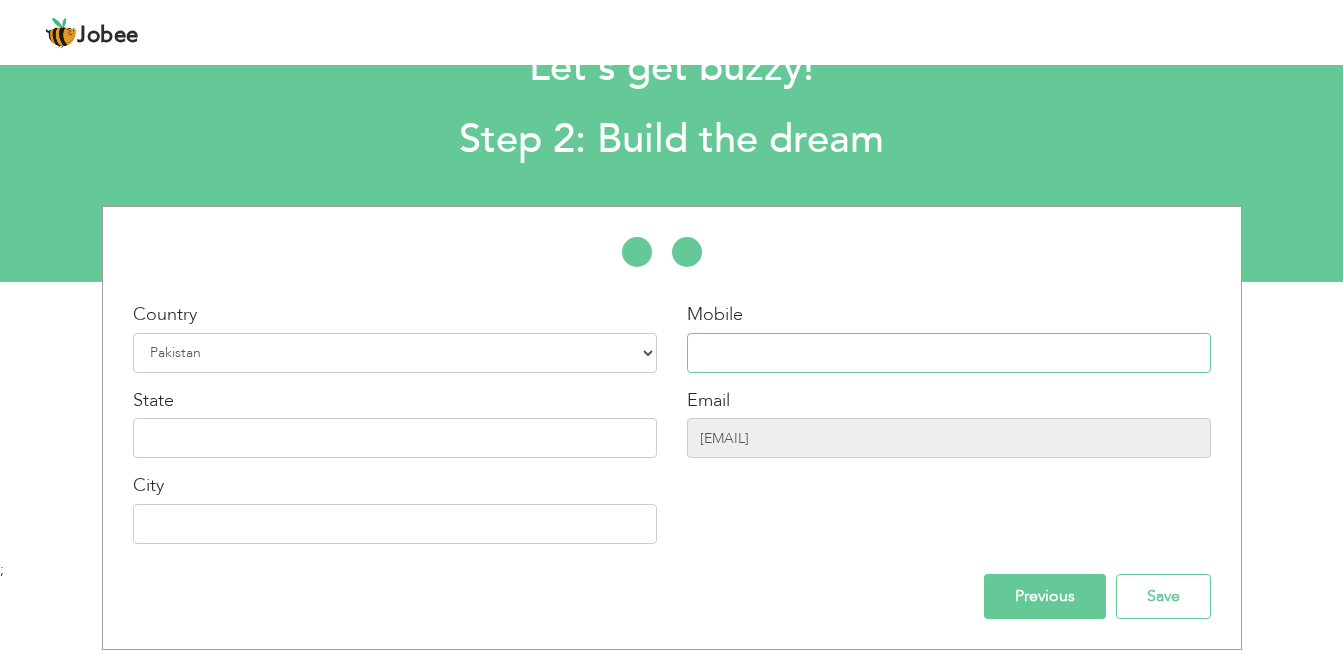 click at bounding box center [949, 353] 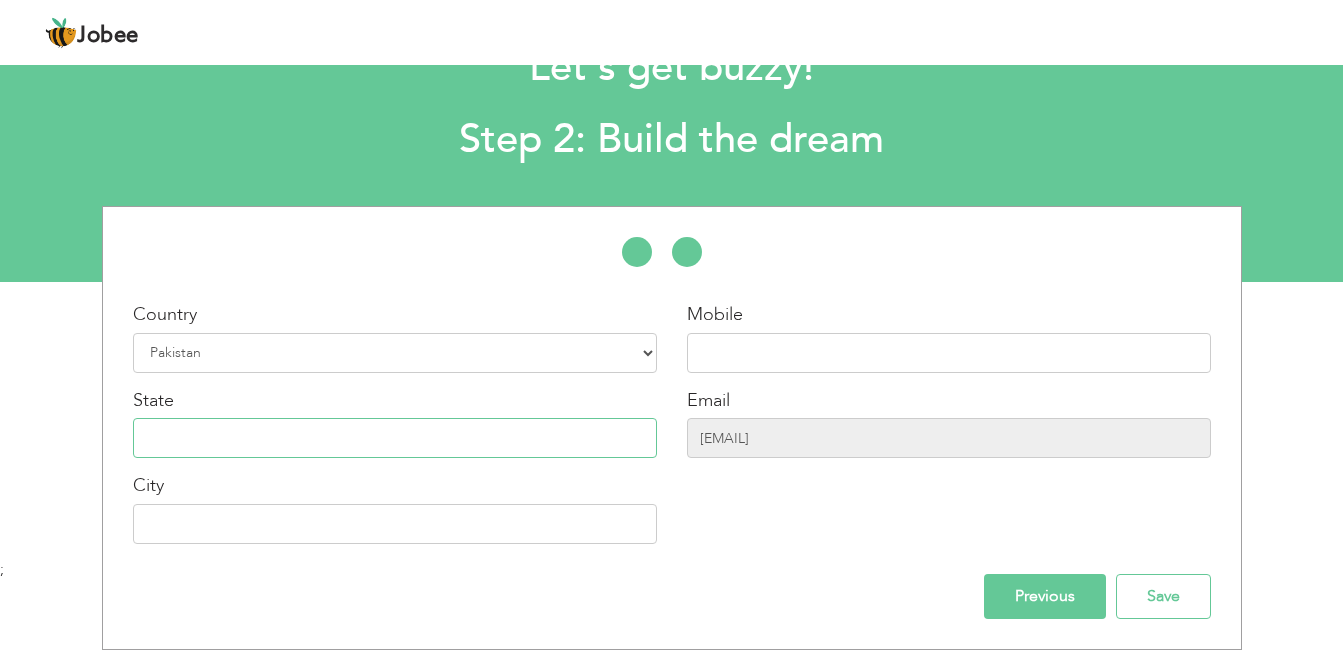 click at bounding box center [395, 438] 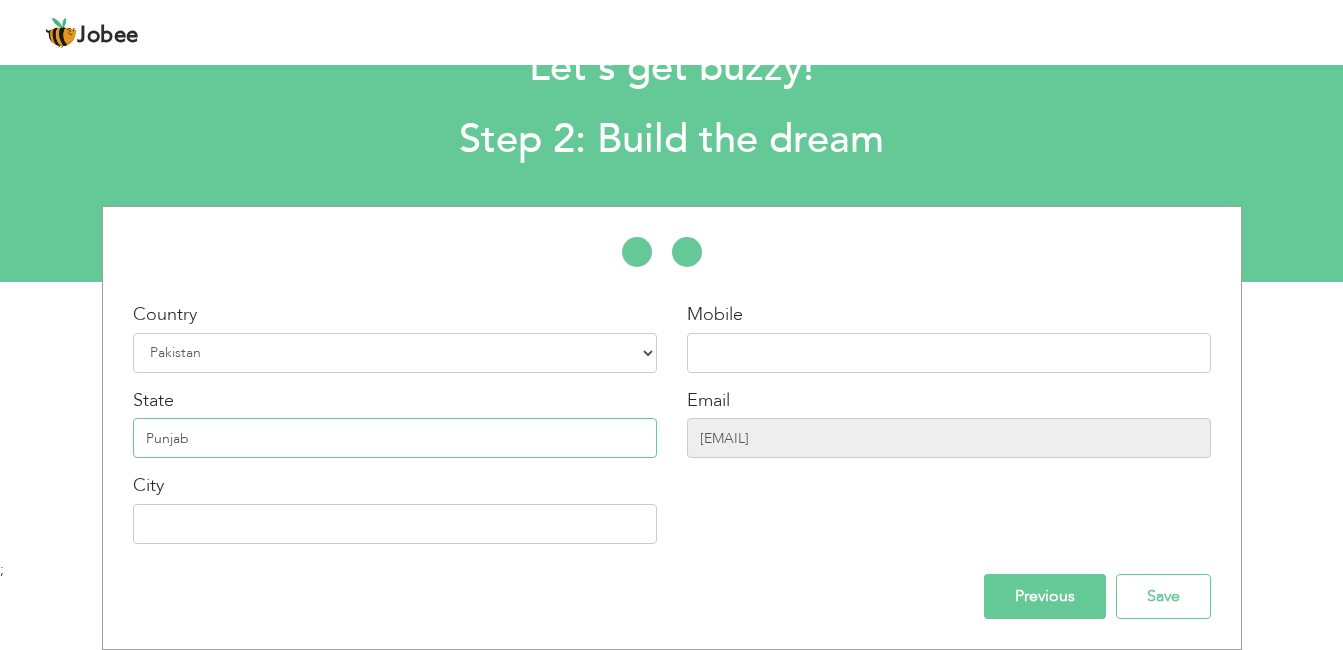 type on "Punjab" 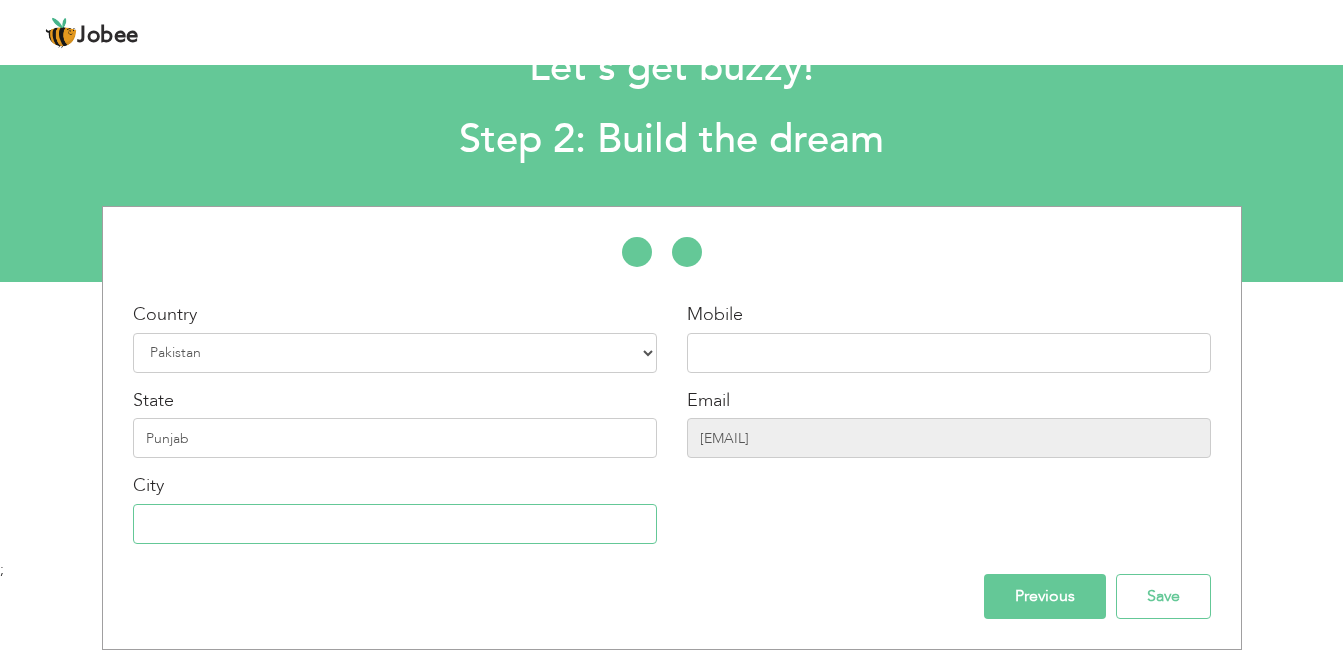 click at bounding box center [395, 524] 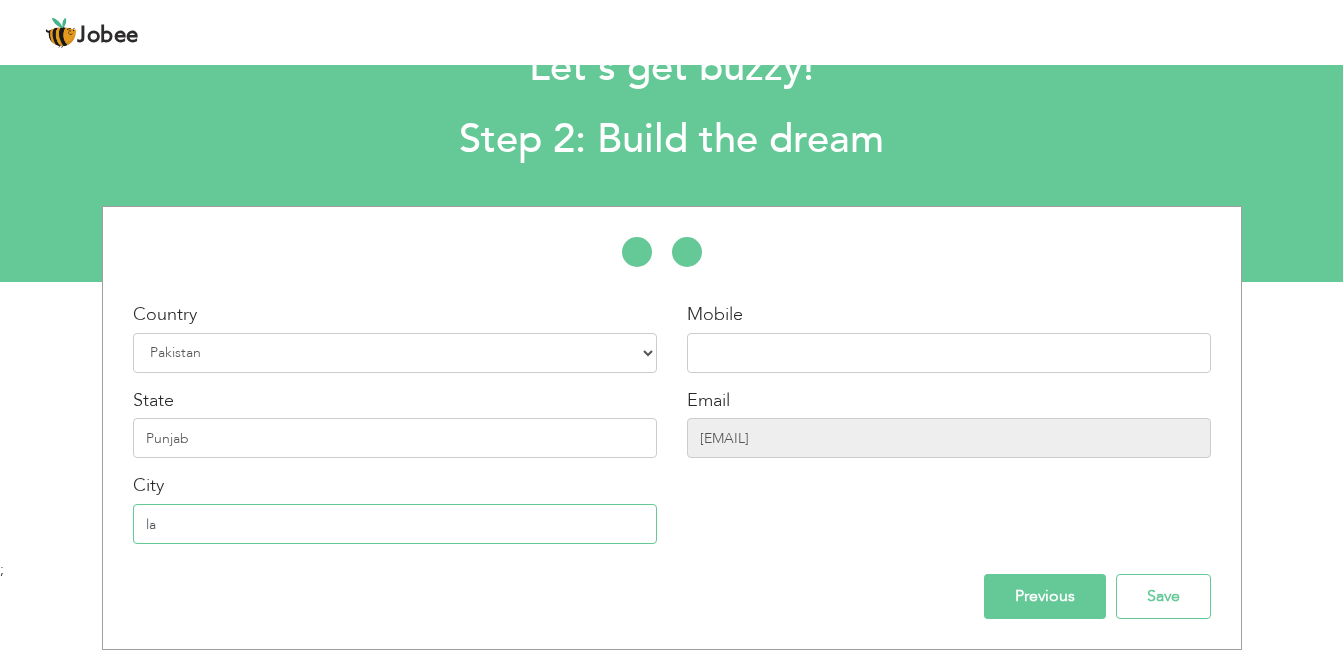 type on "l" 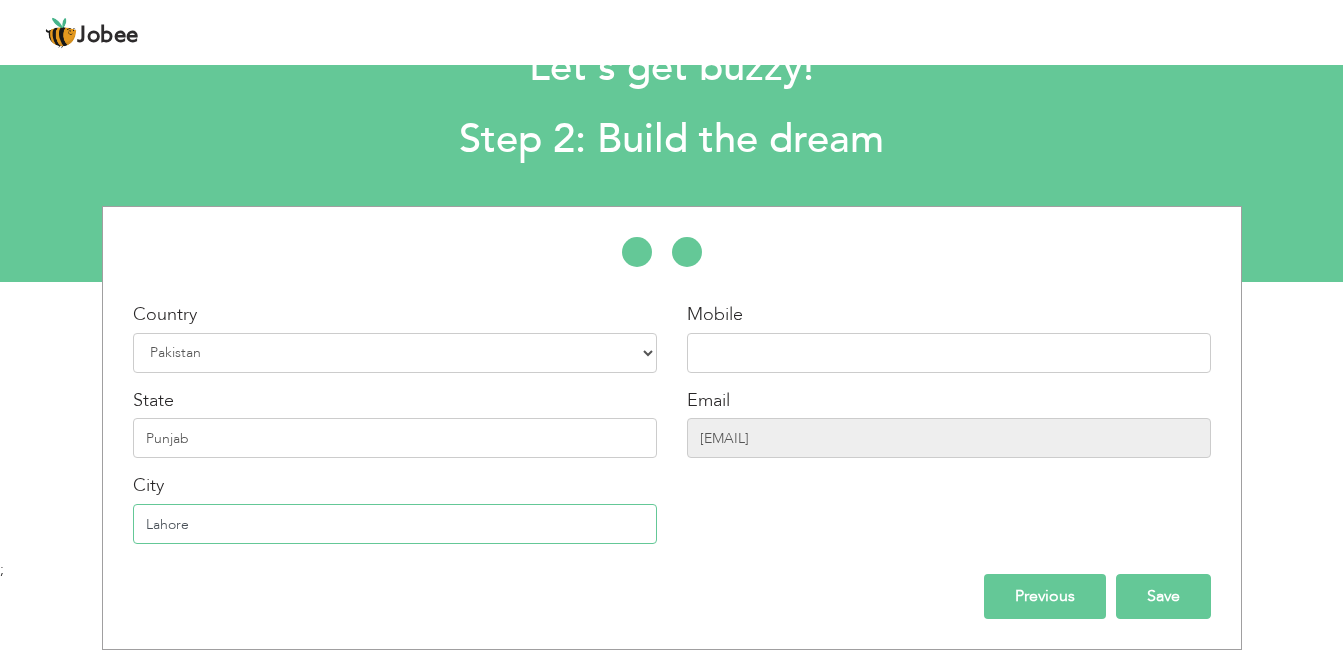 type on "Lahore" 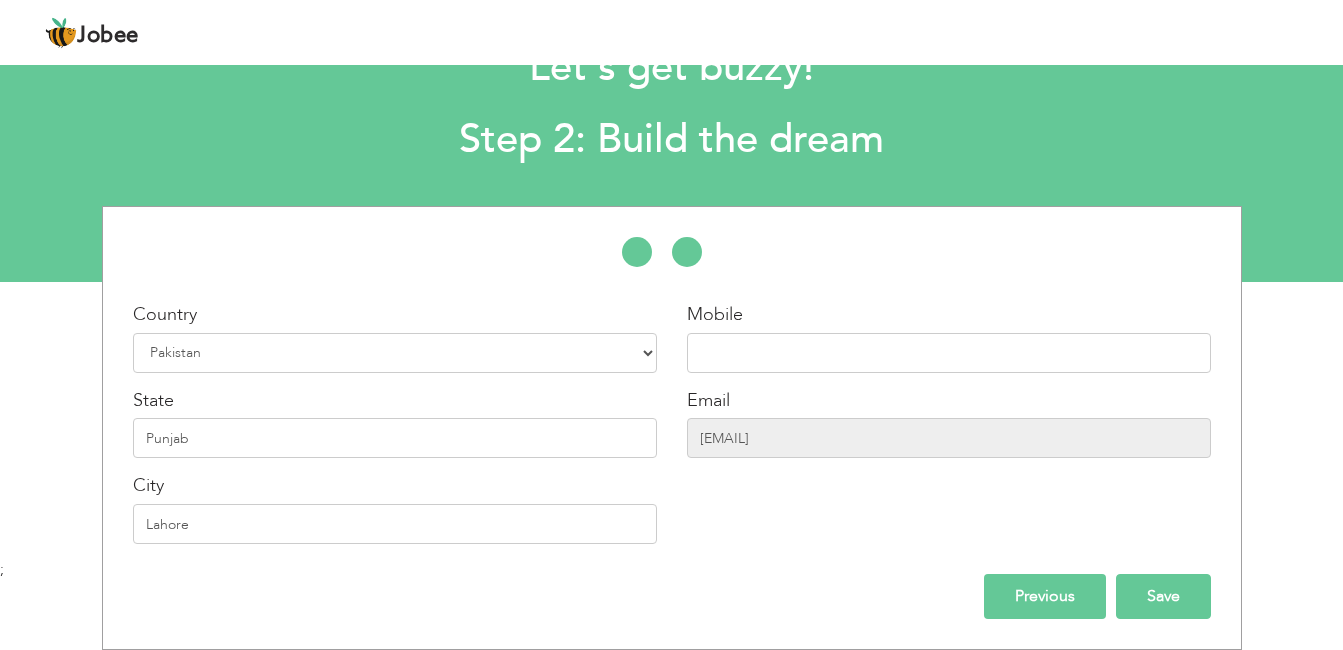 click on "Save" at bounding box center (1163, 596) 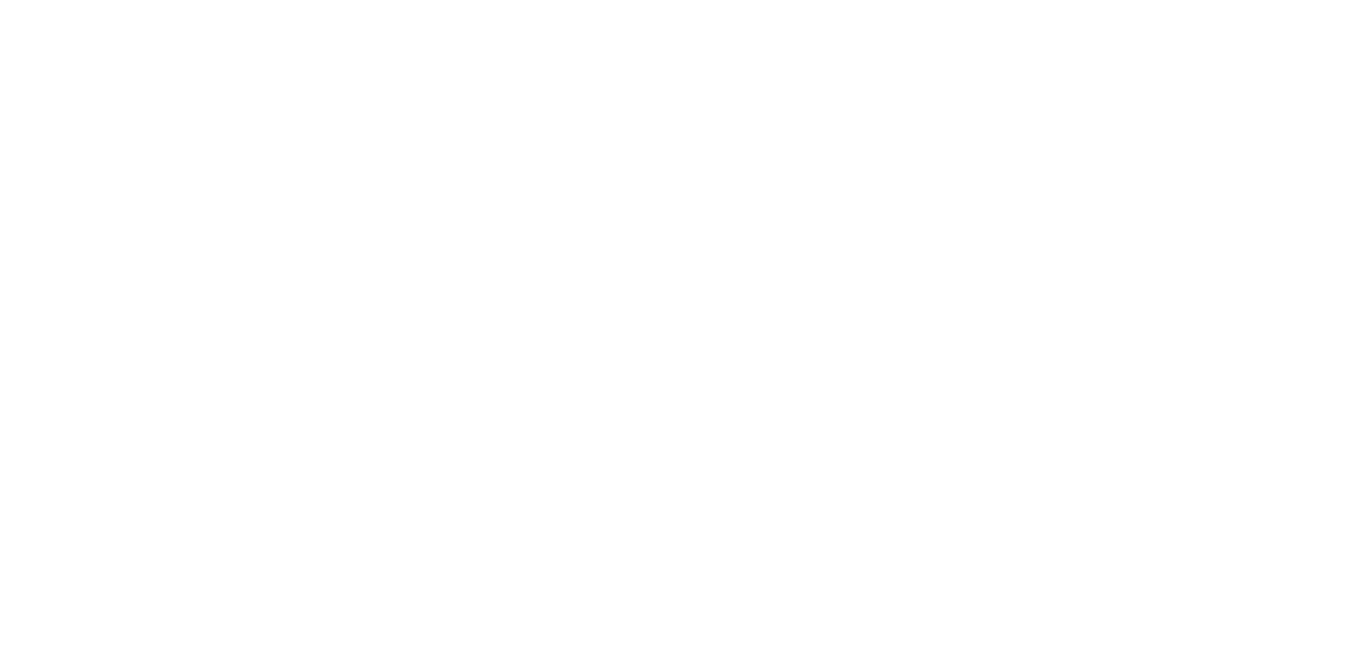 scroll, scrollTop: 0, scrollLeft: 0, axis: both 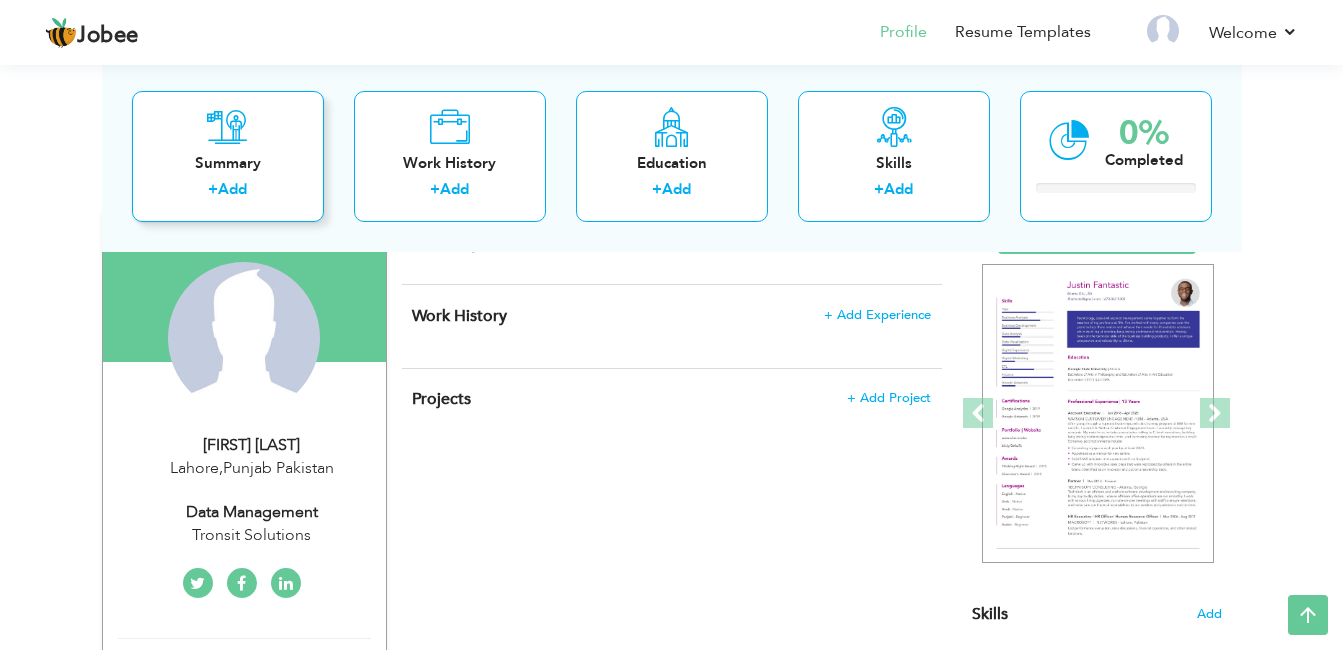 click on "Summary" at bounding box center (228, 162) 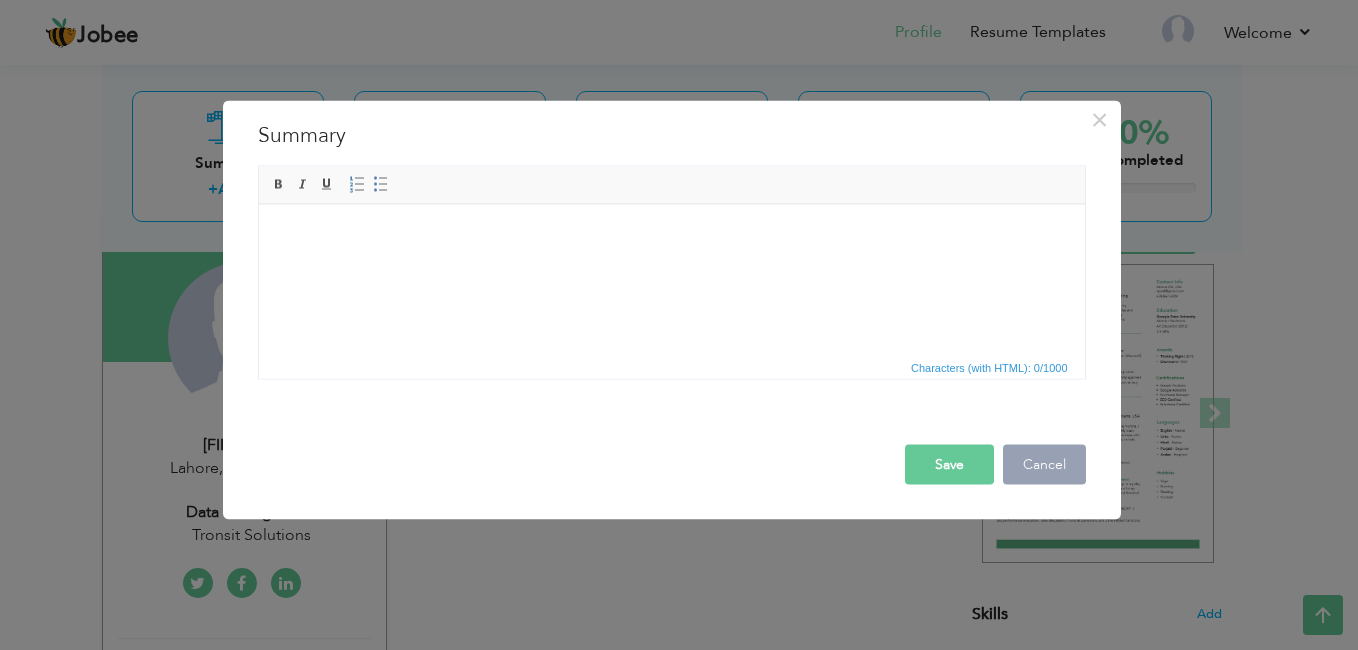 click on "Cancel" at bounding box center [1044, 465] 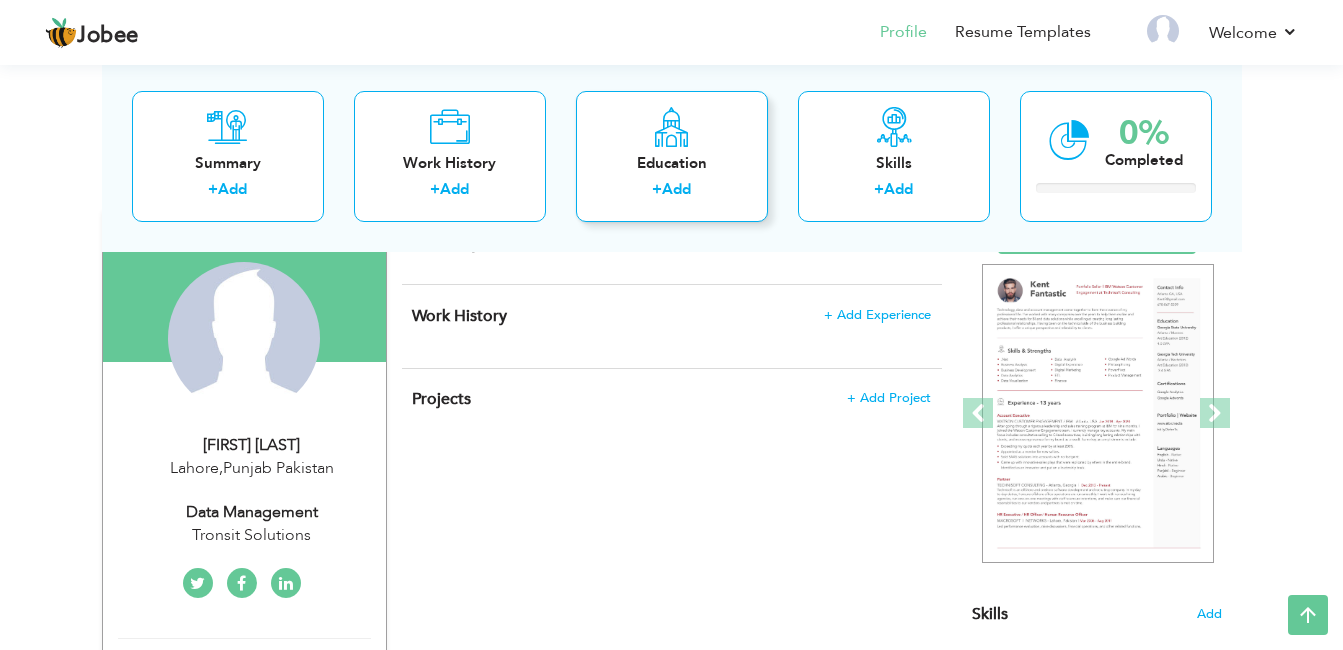 click on "Education" at bounding box center [672, 162] 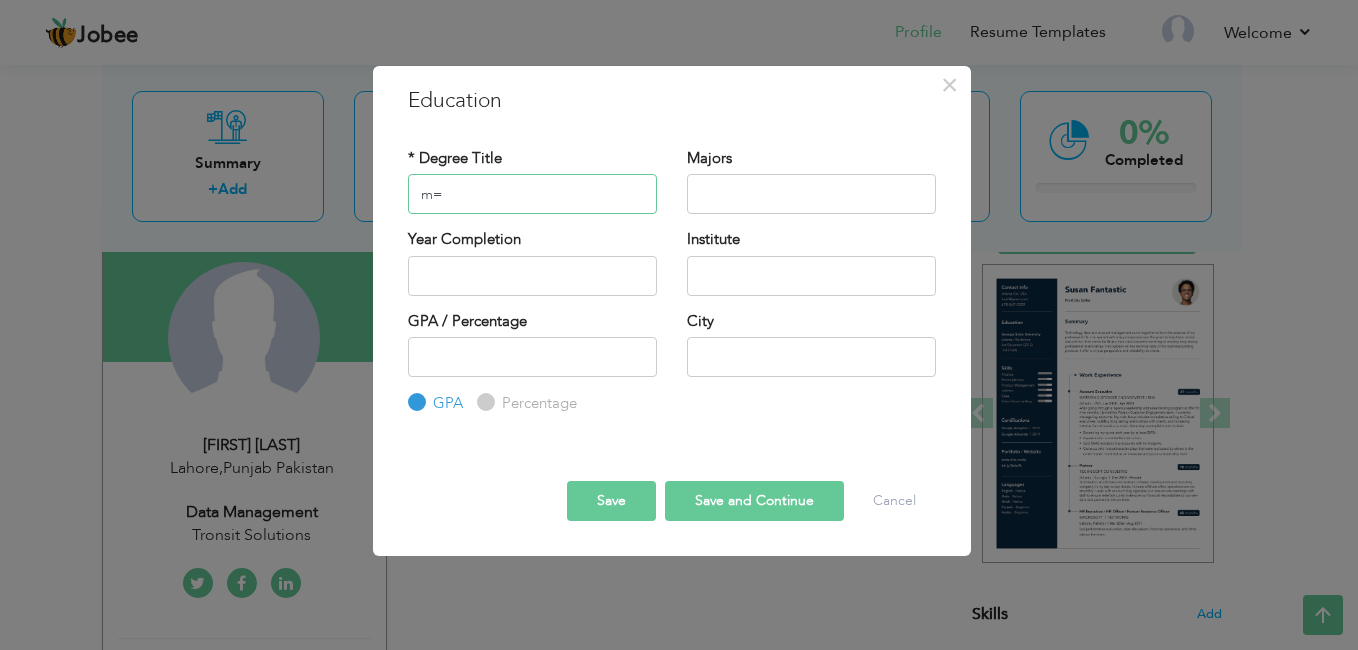 type on "m" 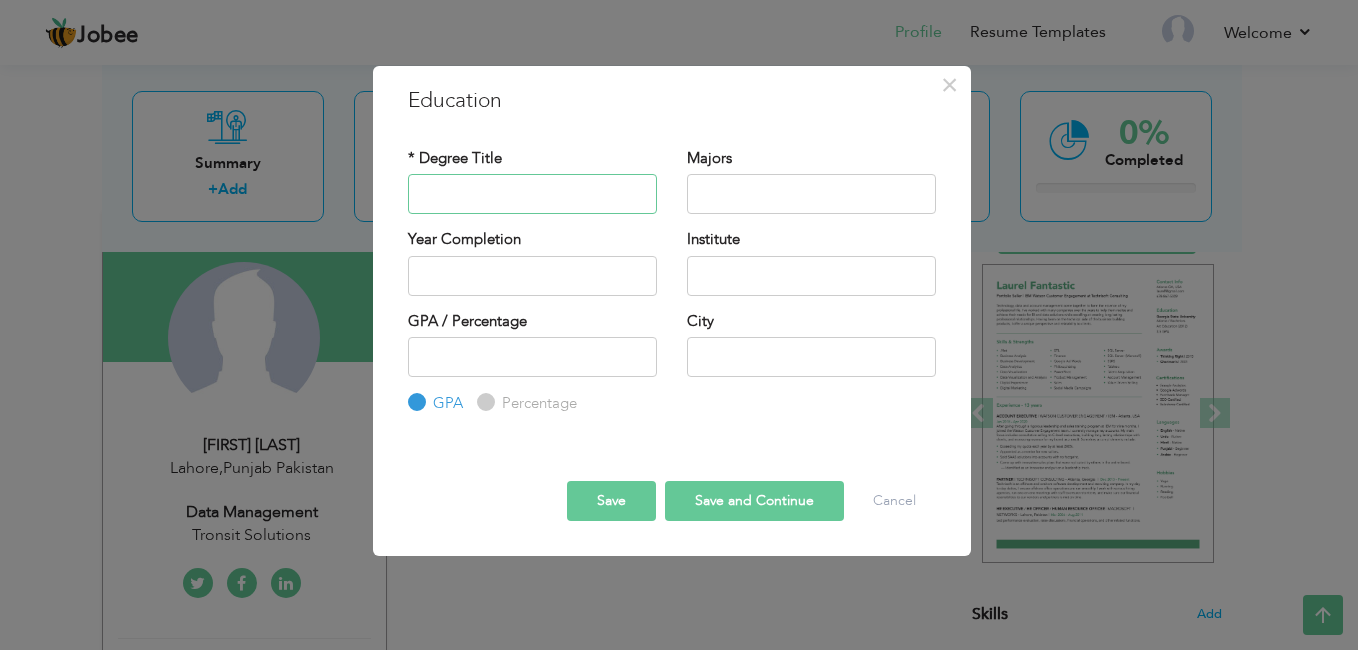 type on "b" 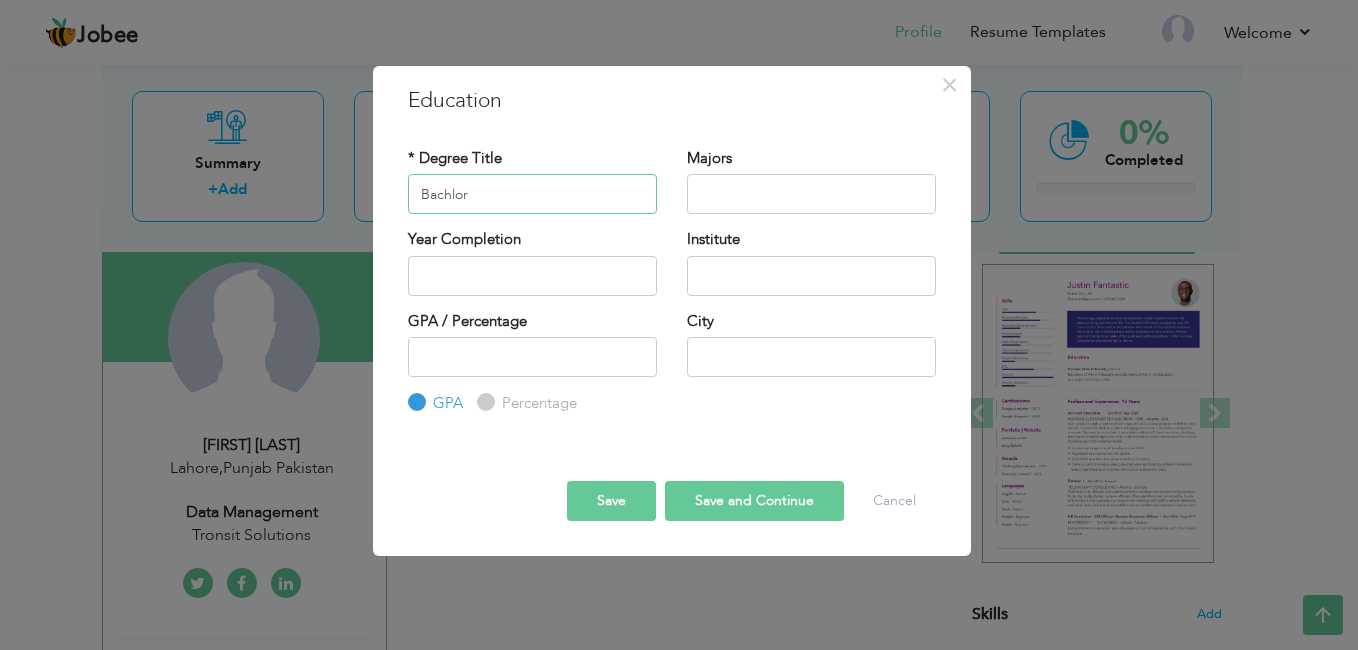 drag, startPoint x: 435, startPoint y: 201, endPoint x: 520, endPoint y: 193, distance: 85.37564 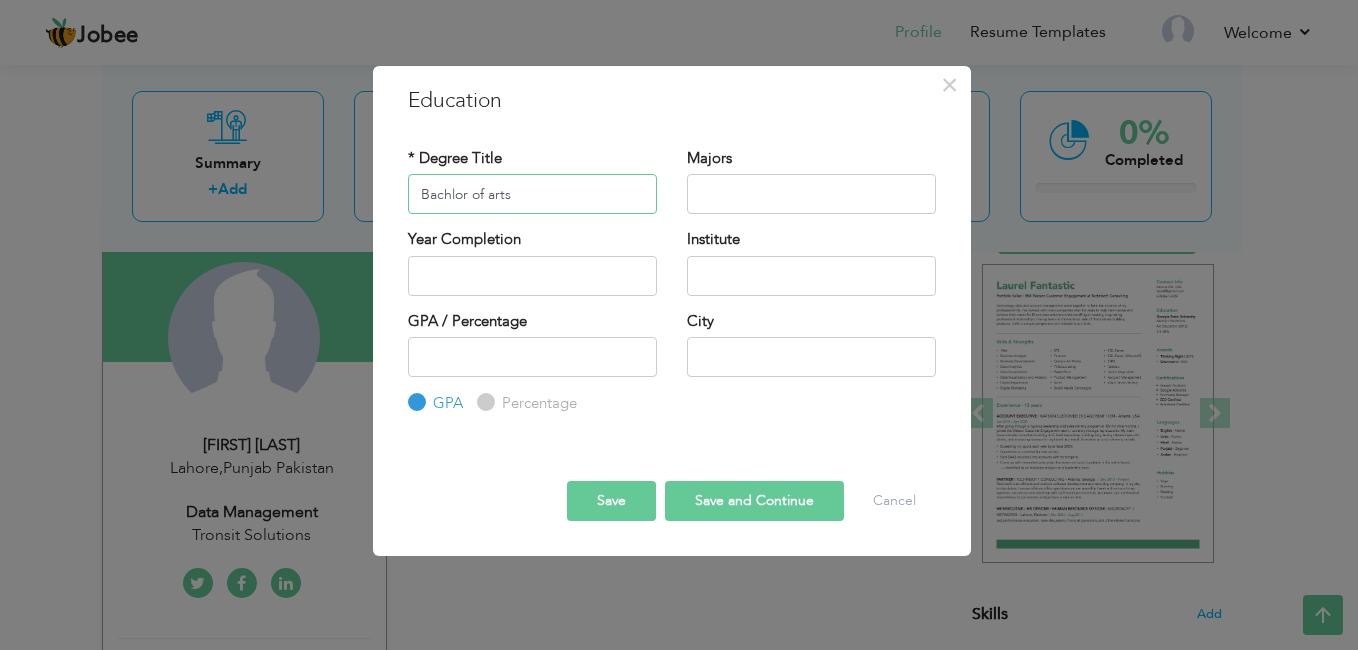 click on "Bachlor of arts" at bounding box center [532, 194] 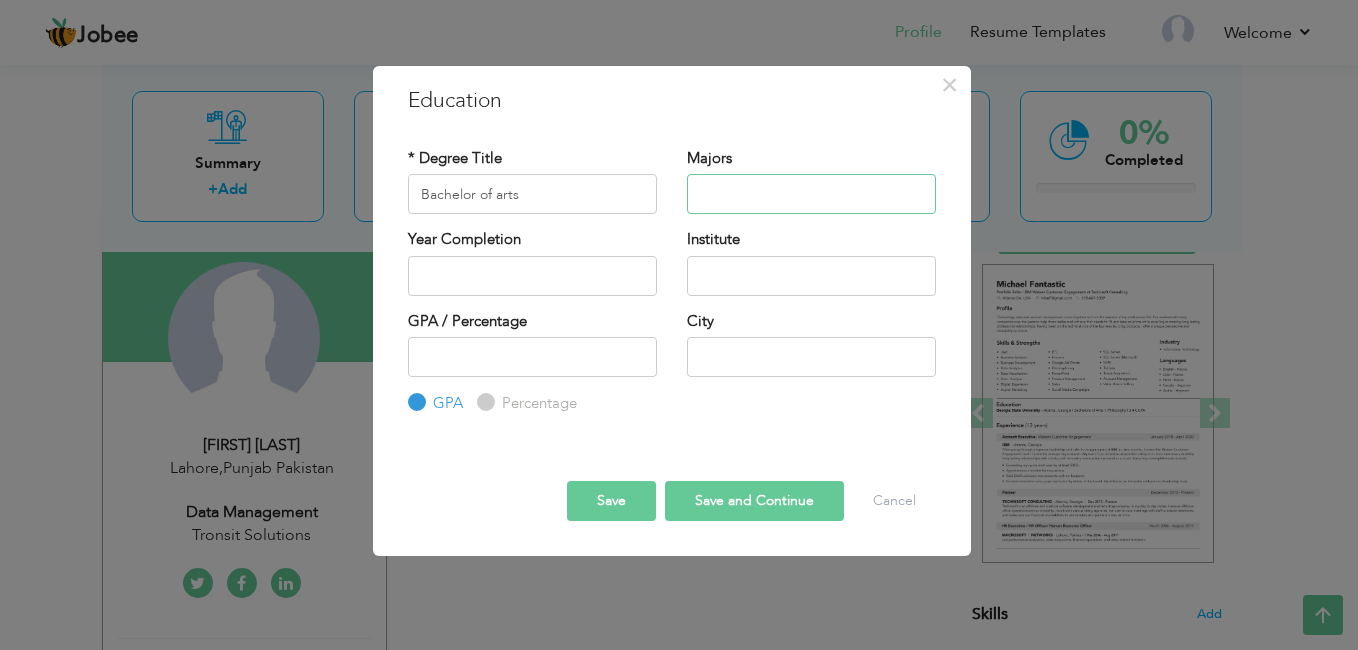 click at bounding box center (811, 194) 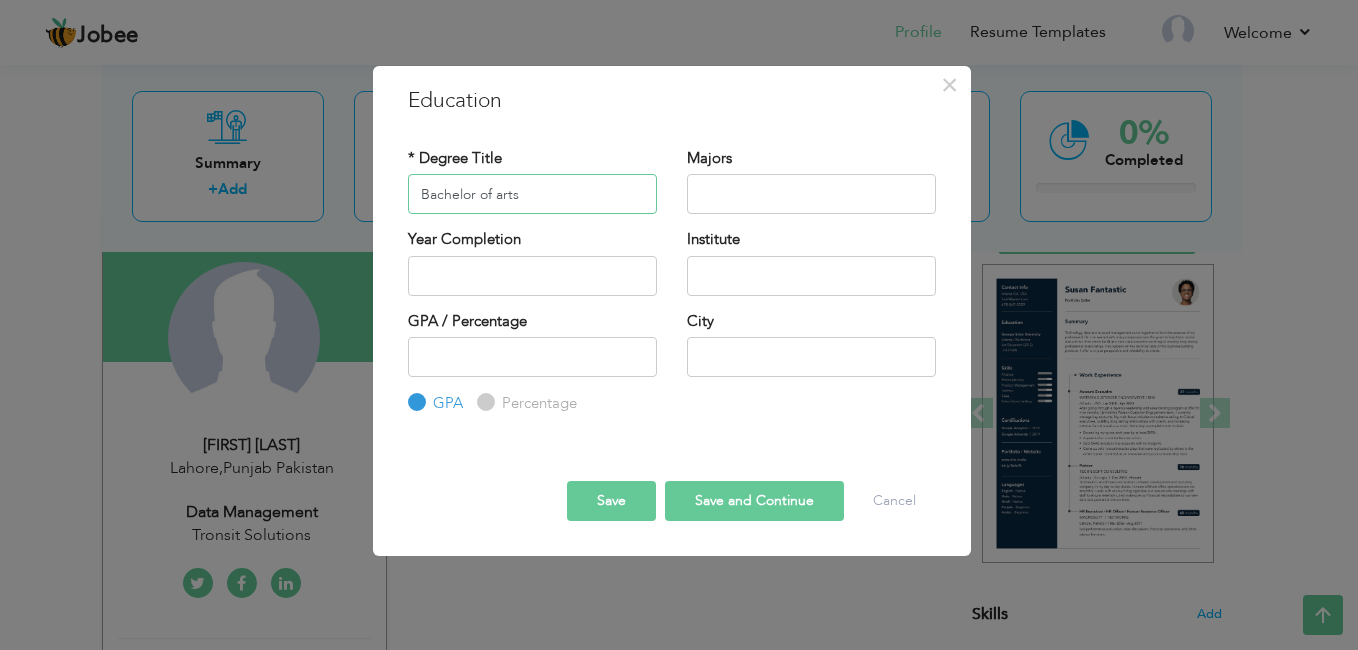 click on "Bachelor of arts" at bounding box center [532, 194] 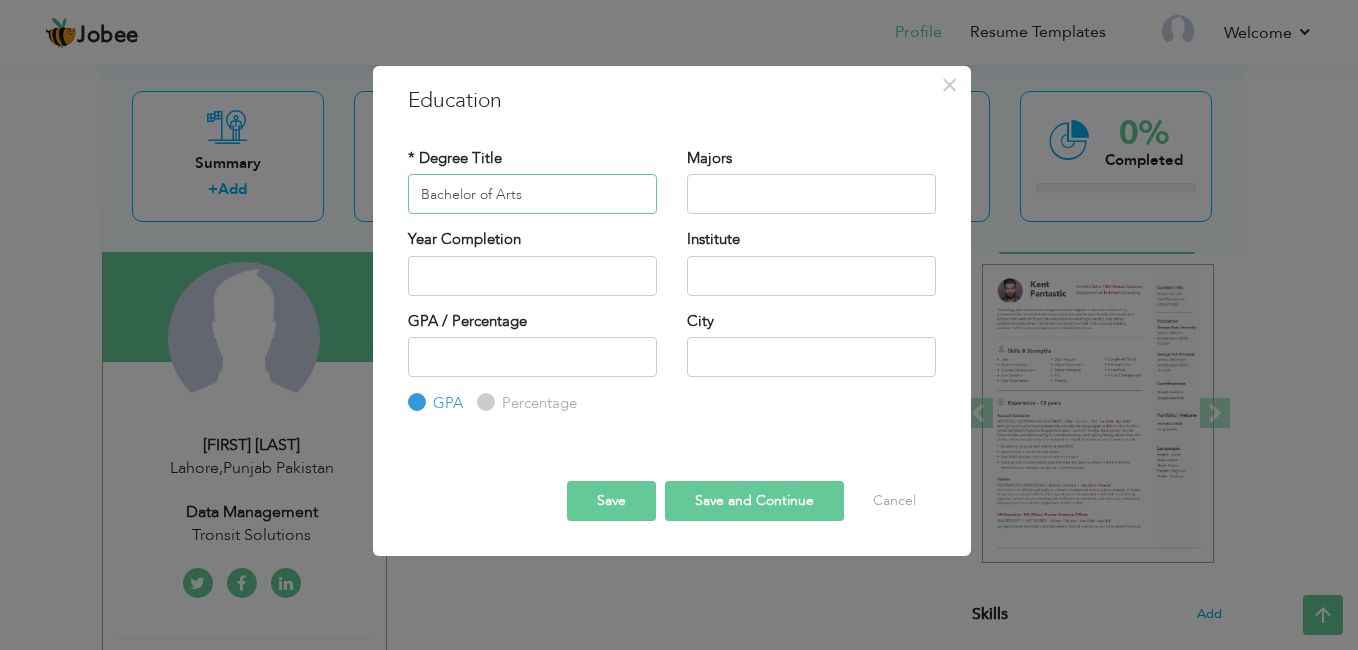 type on "Bachelor of Arts" 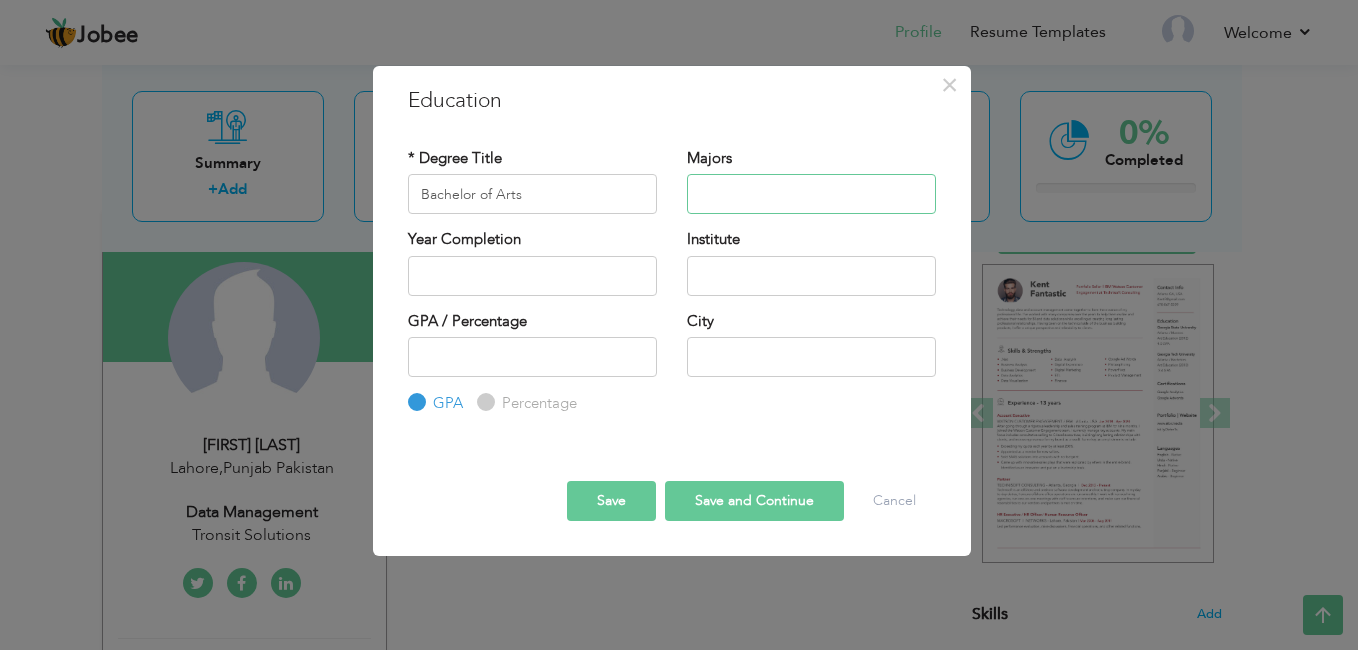 click at bounding box center (811, 194) 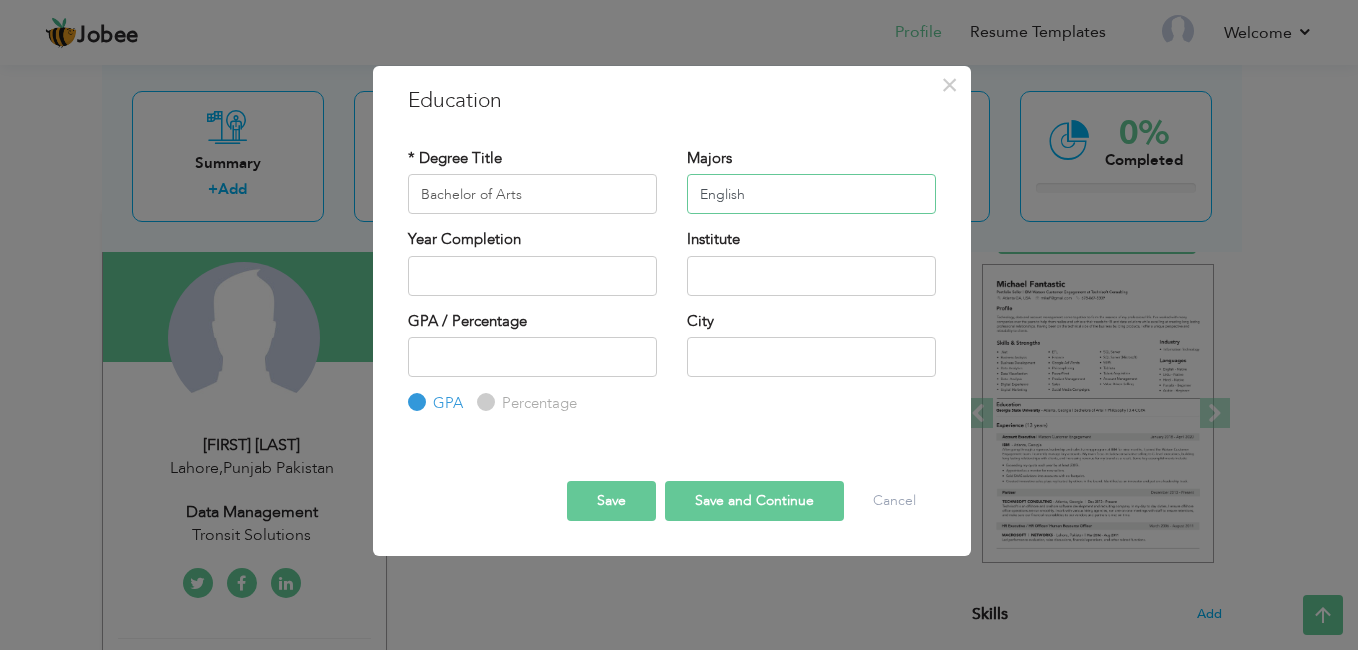 type on "English" 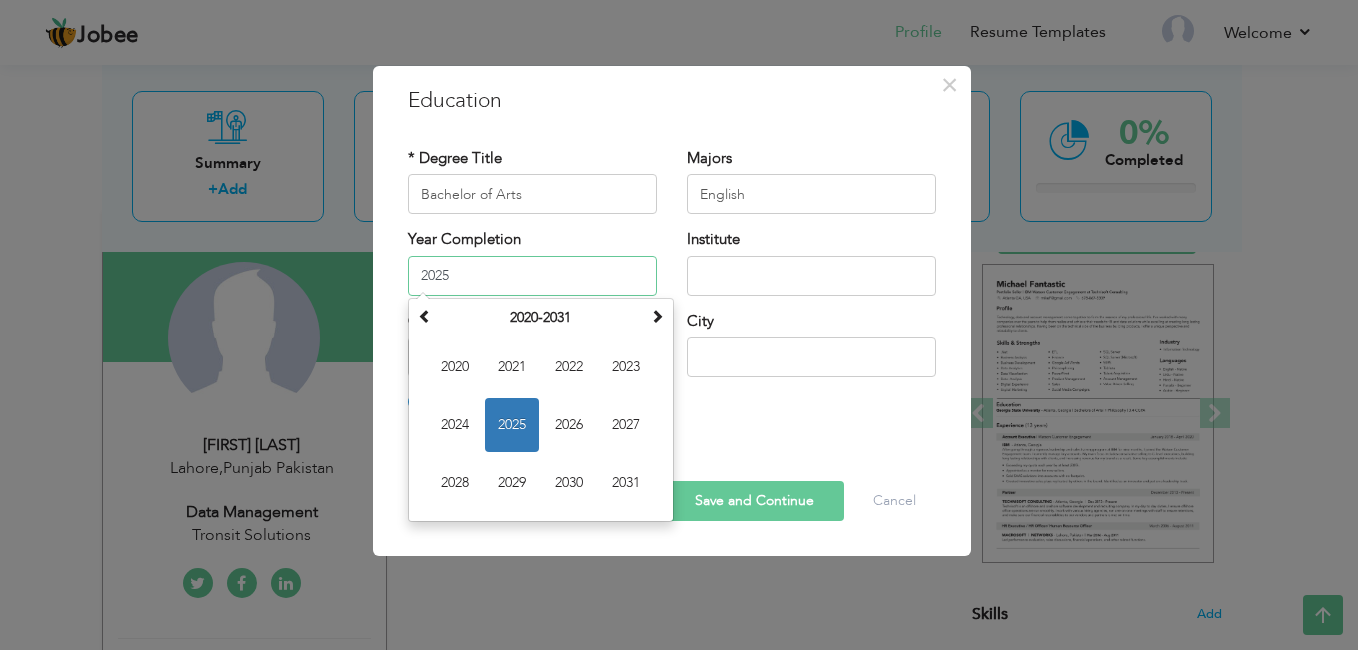 click on "2025" at bounding box center [532, 276] 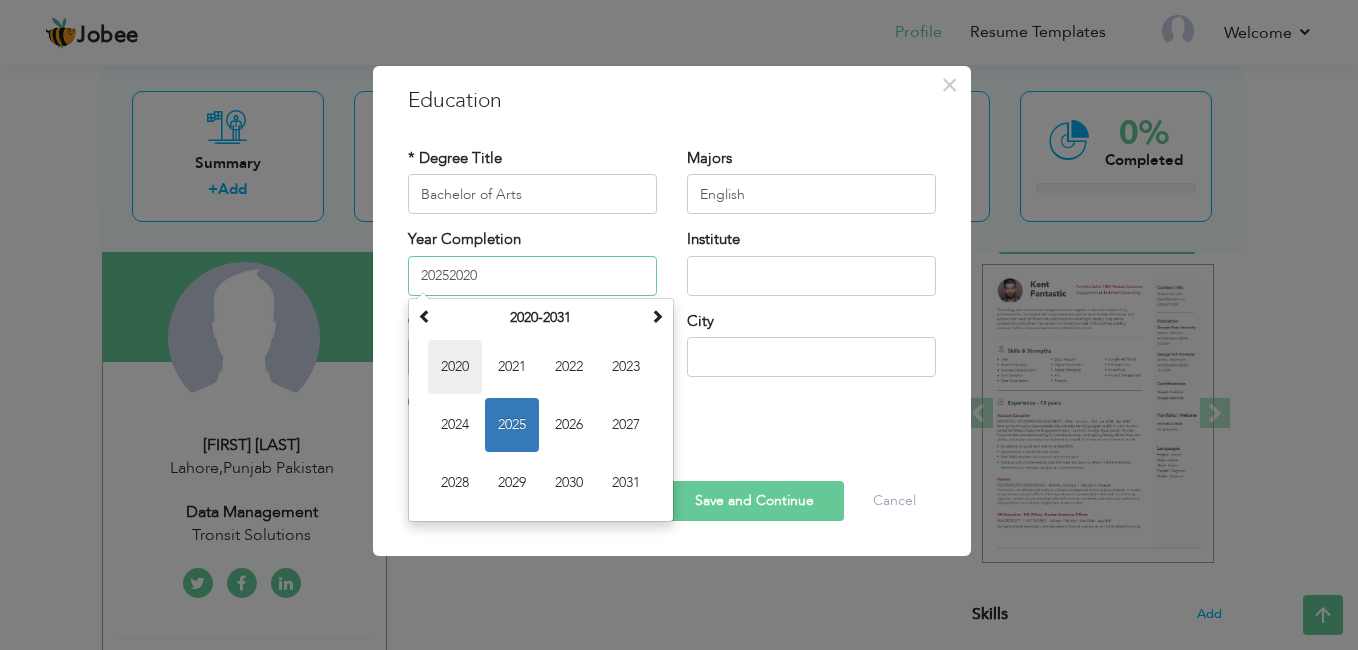 click on "2020" at bounding box center (455, 367) 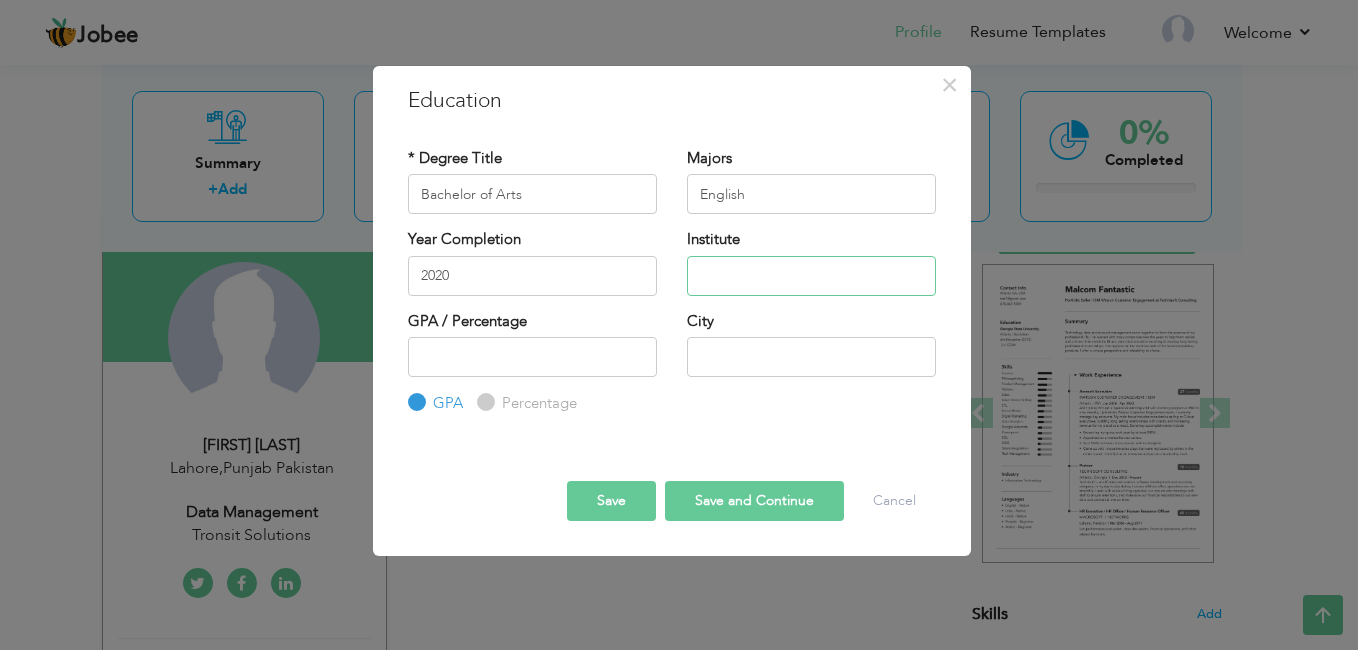 click at bounding box center (811, 276) 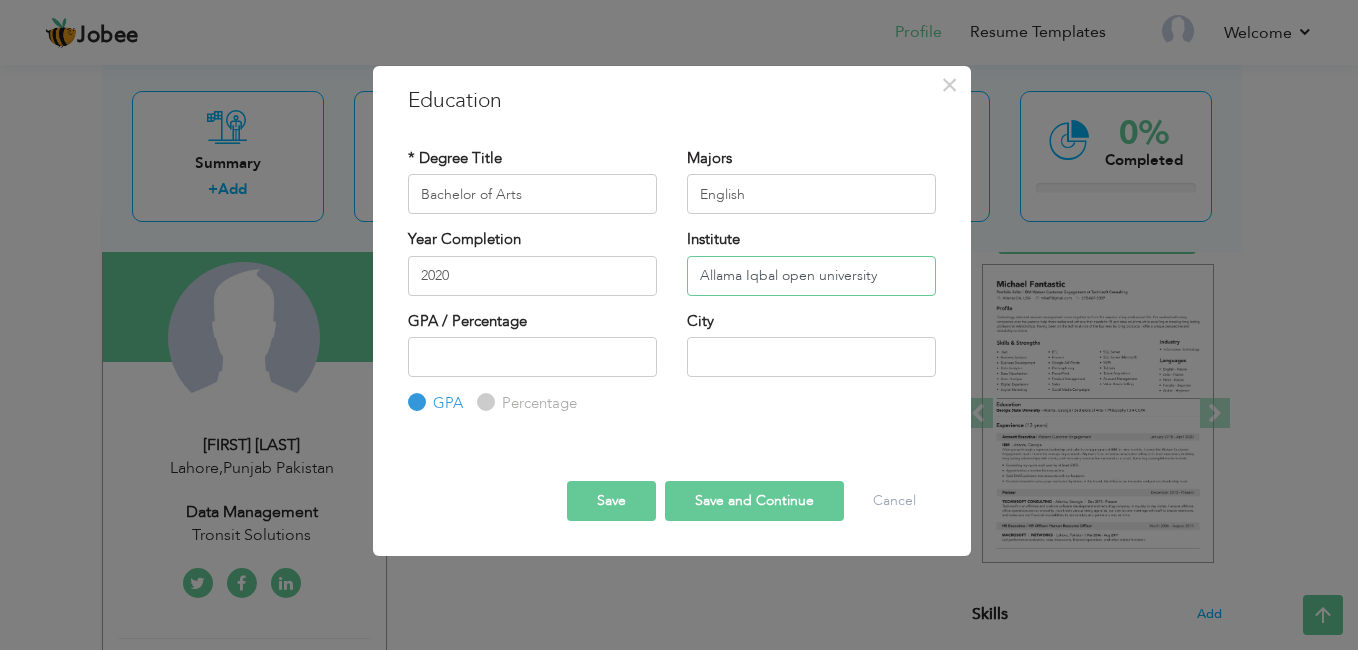 type on "Allama Iqbal open university" 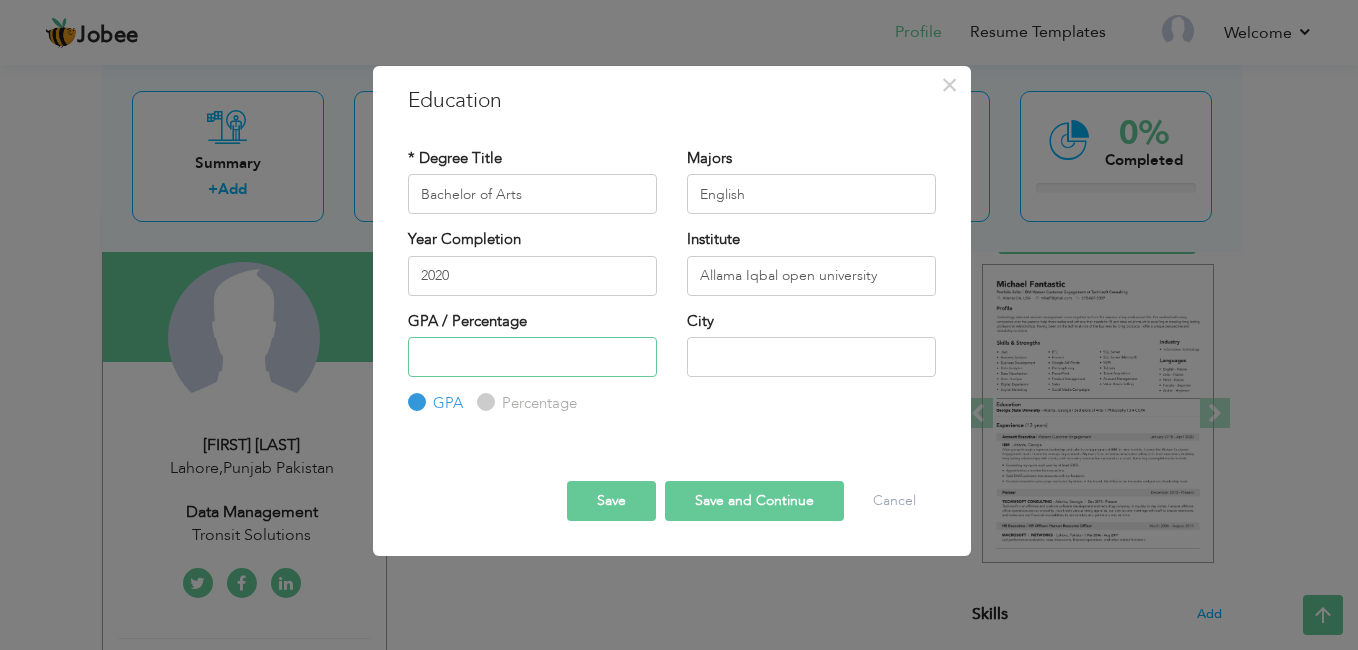 click at bounding box center [532, 357] 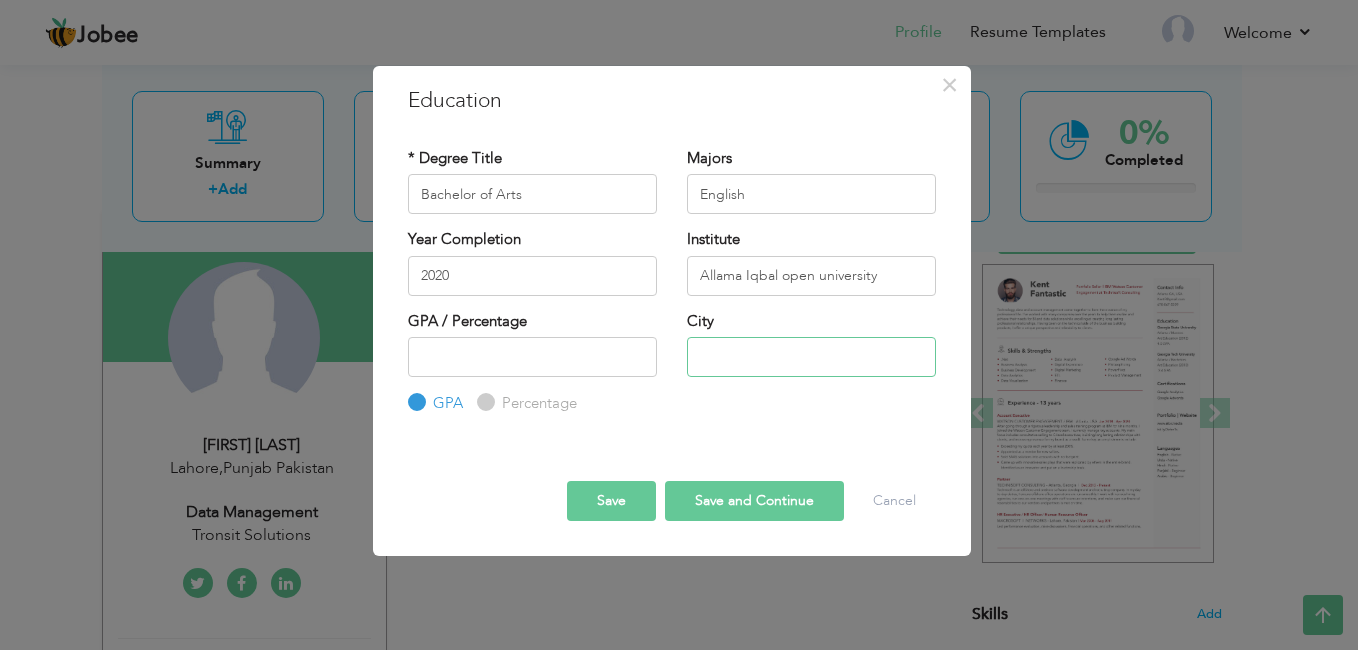 click at bounding box center (811, 357) 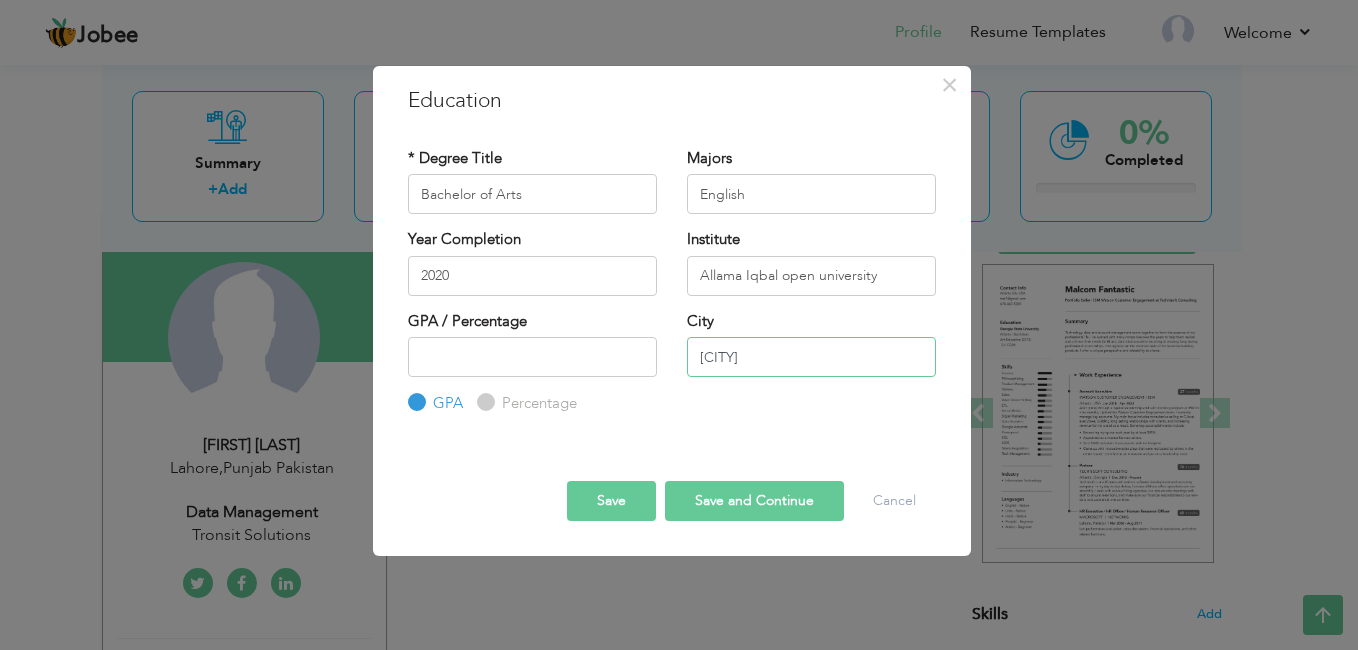 type on "lahore" 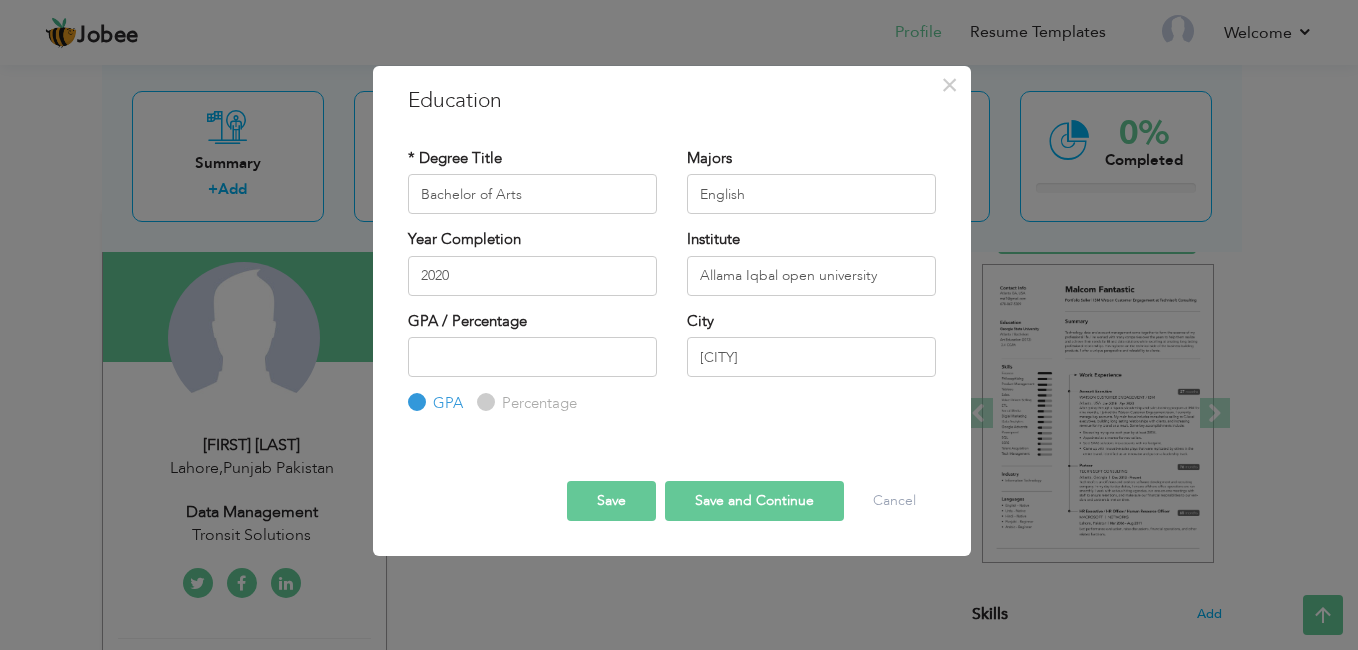 click on "Save and Continue" at bounding box center [754, 501] 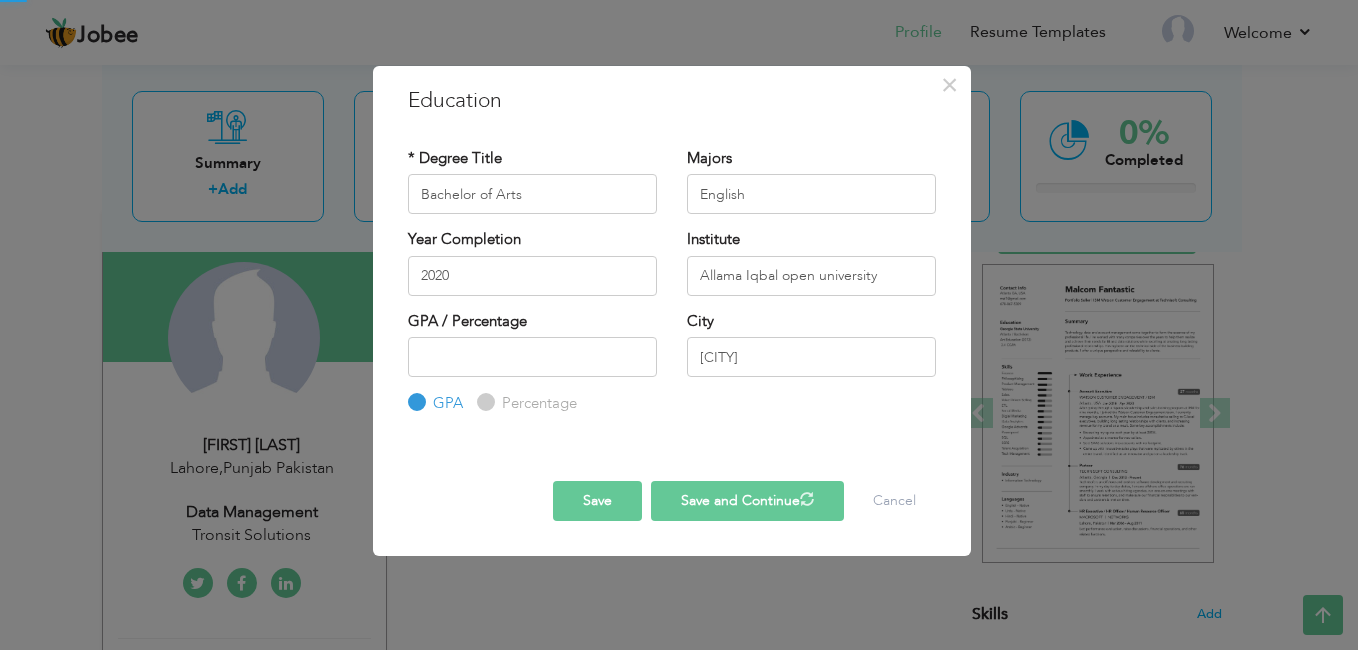 type 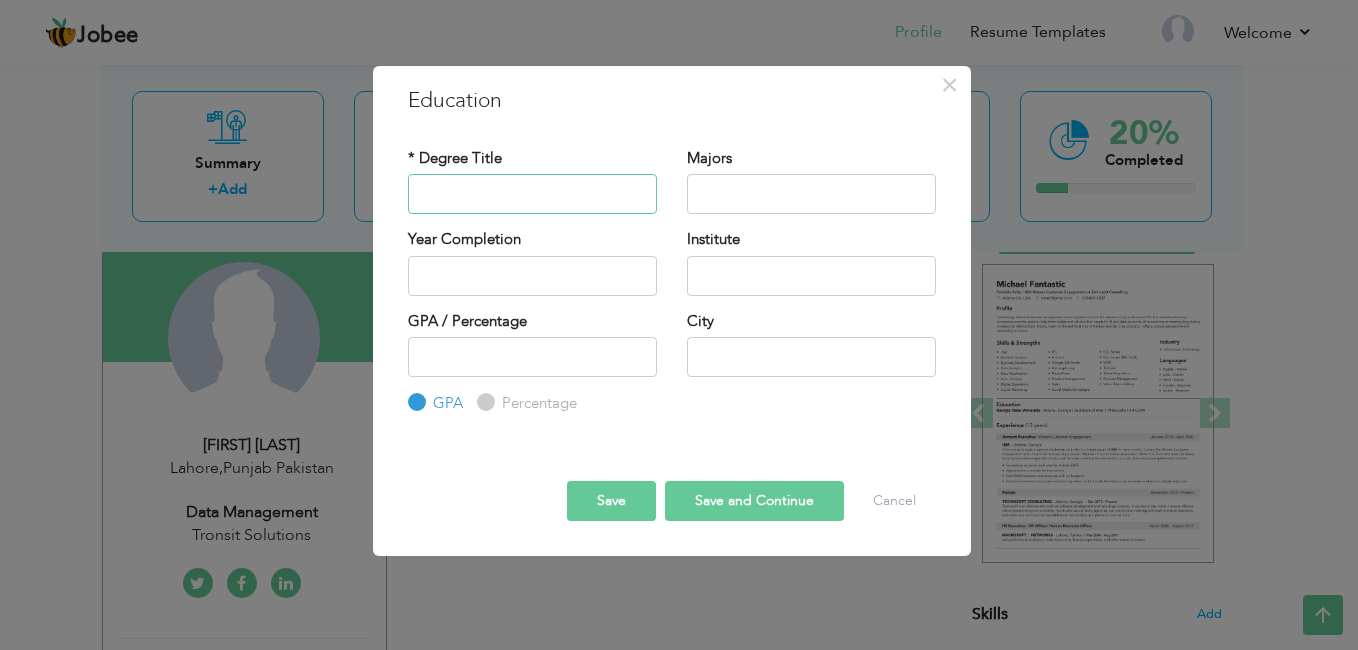 click at bounding box center [532, 194] 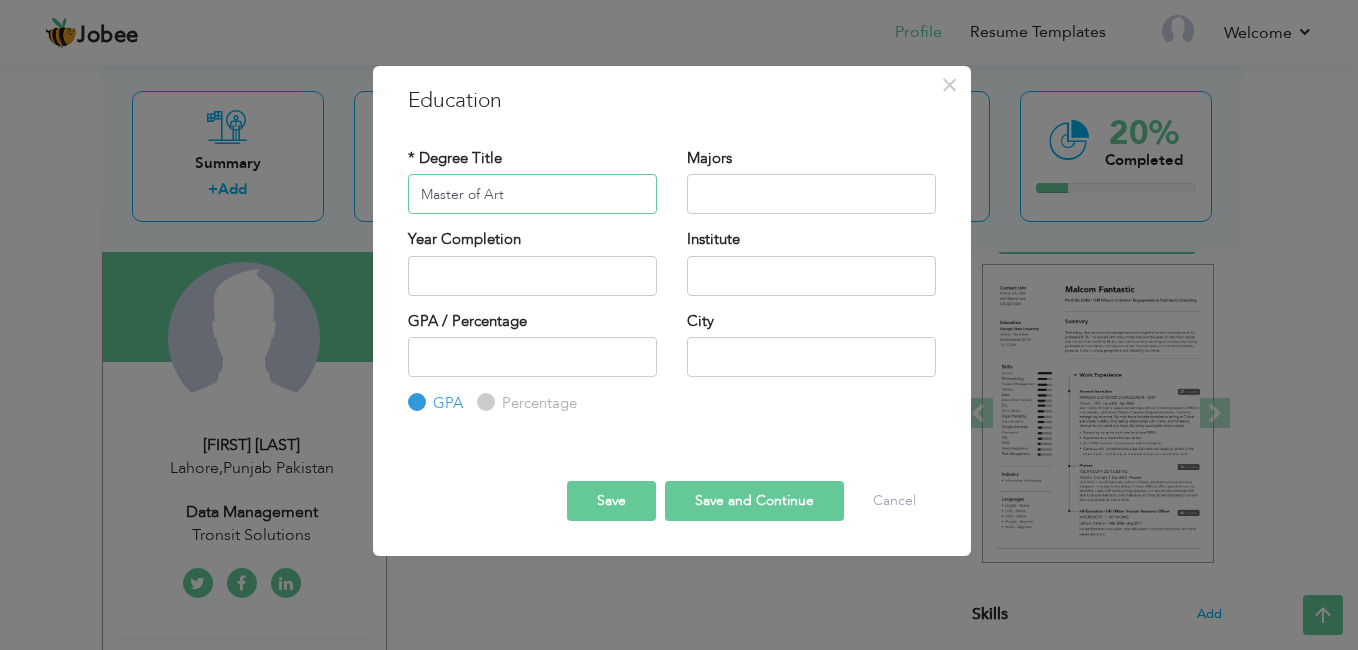 type on "Master of Art" 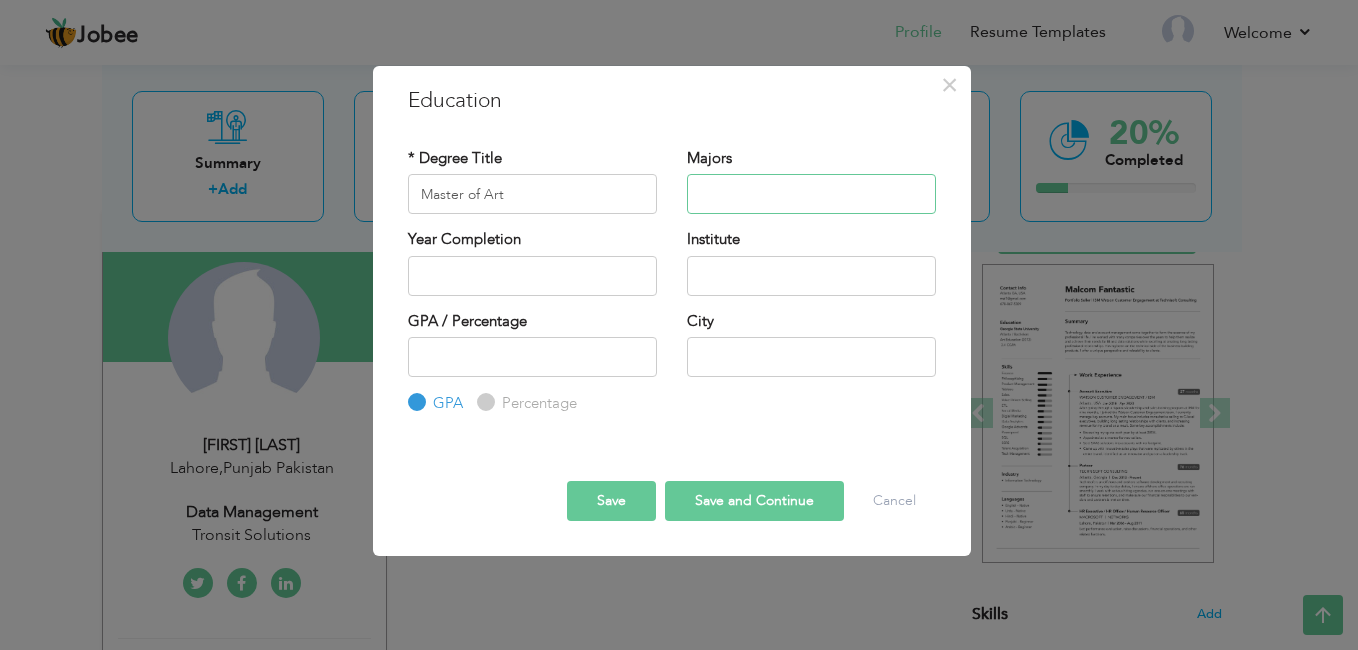 click at bounding box center [811, 194] 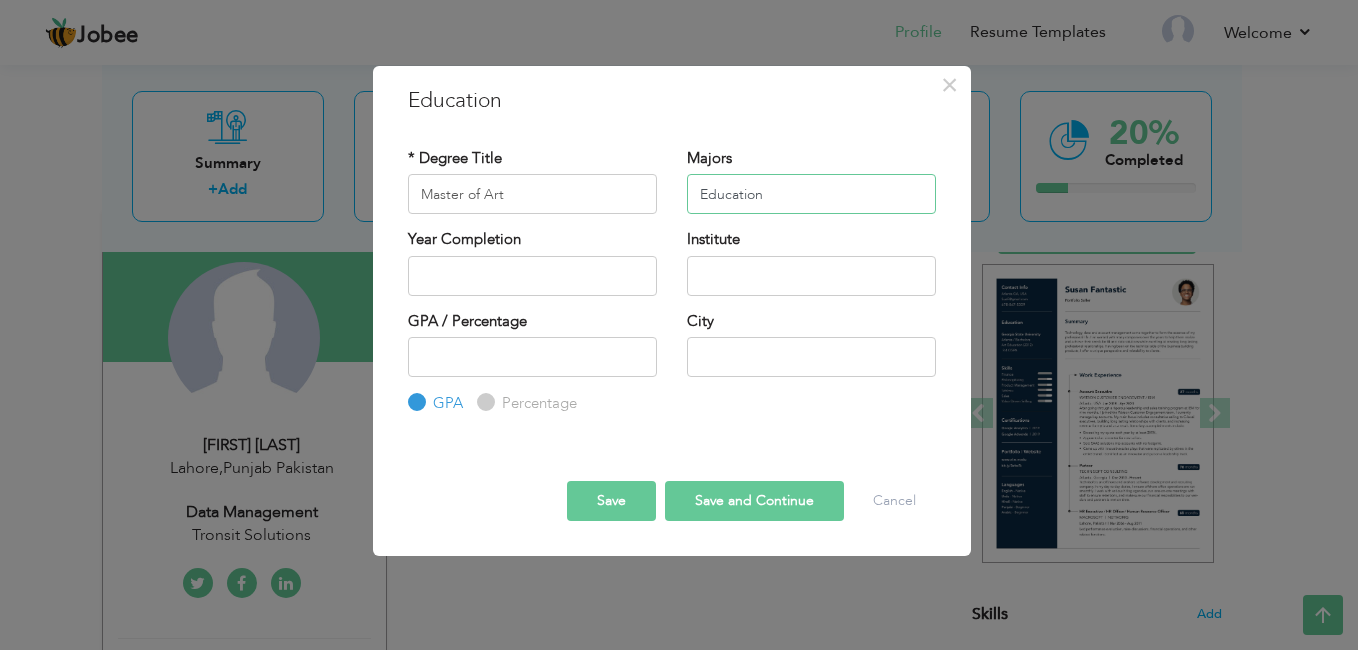 type on "Education" 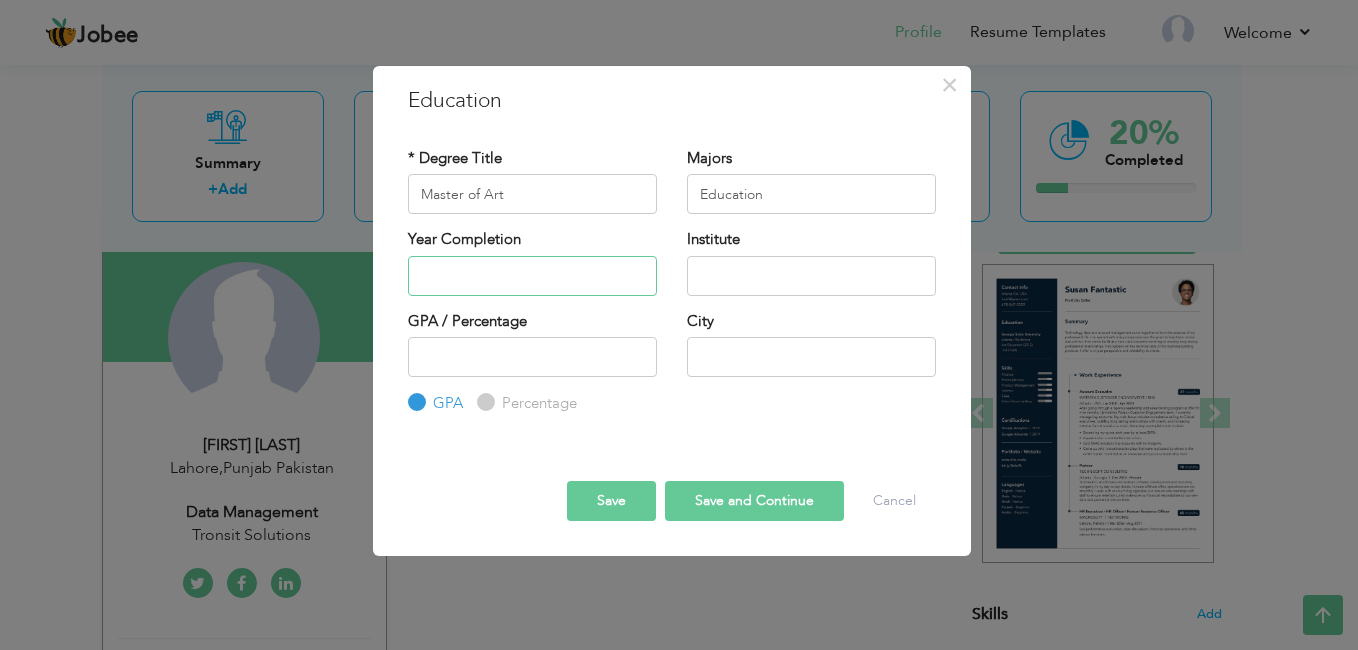click at bounding box center (532, 276) 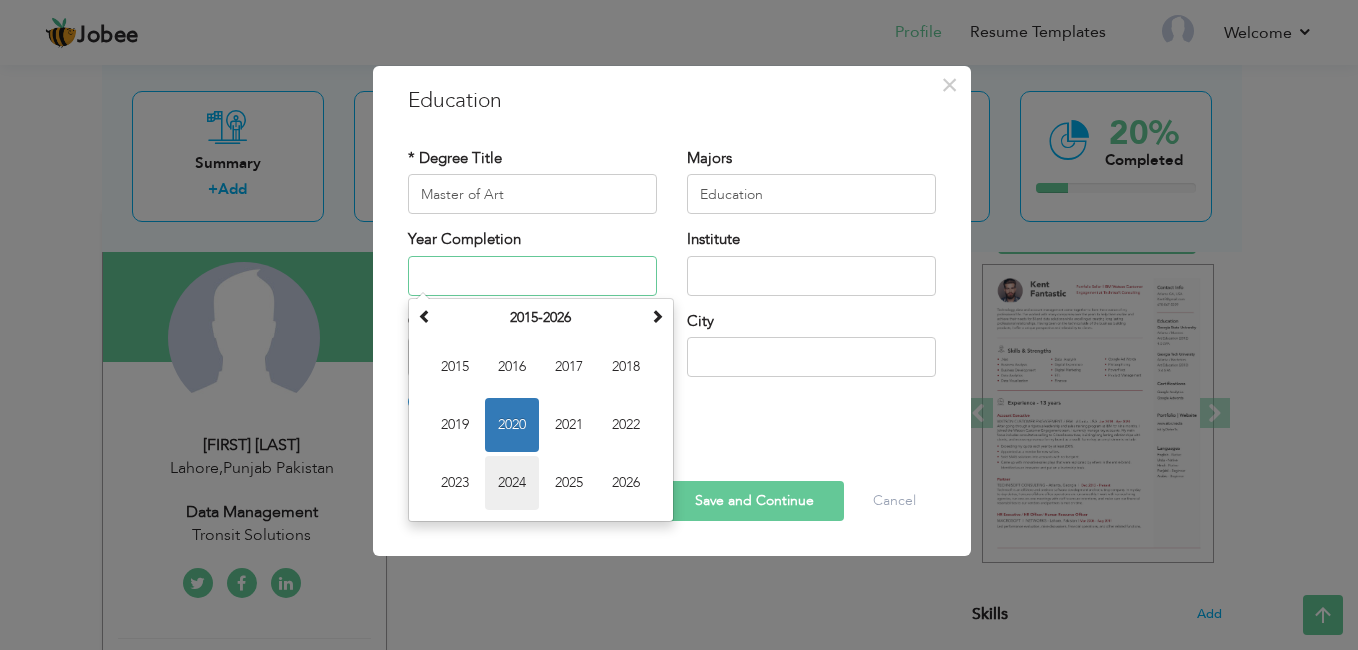 click on "2024" at bounding box center (512, 483) 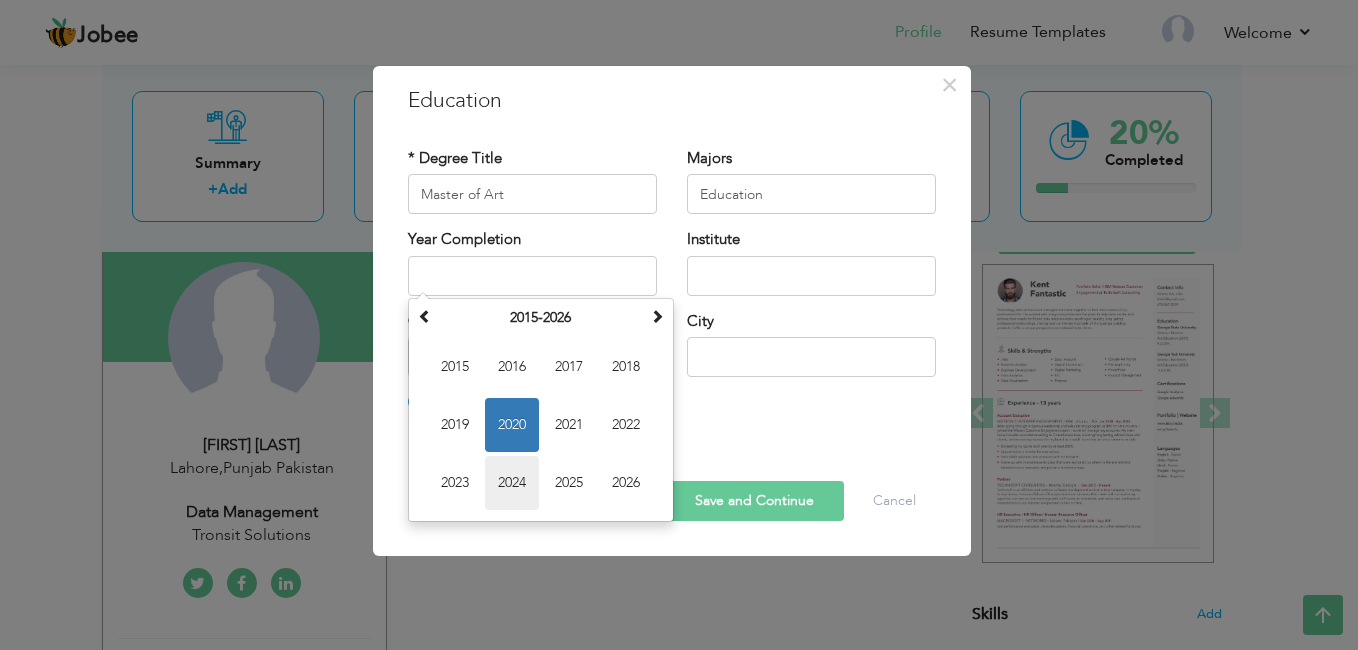 type on "2024" 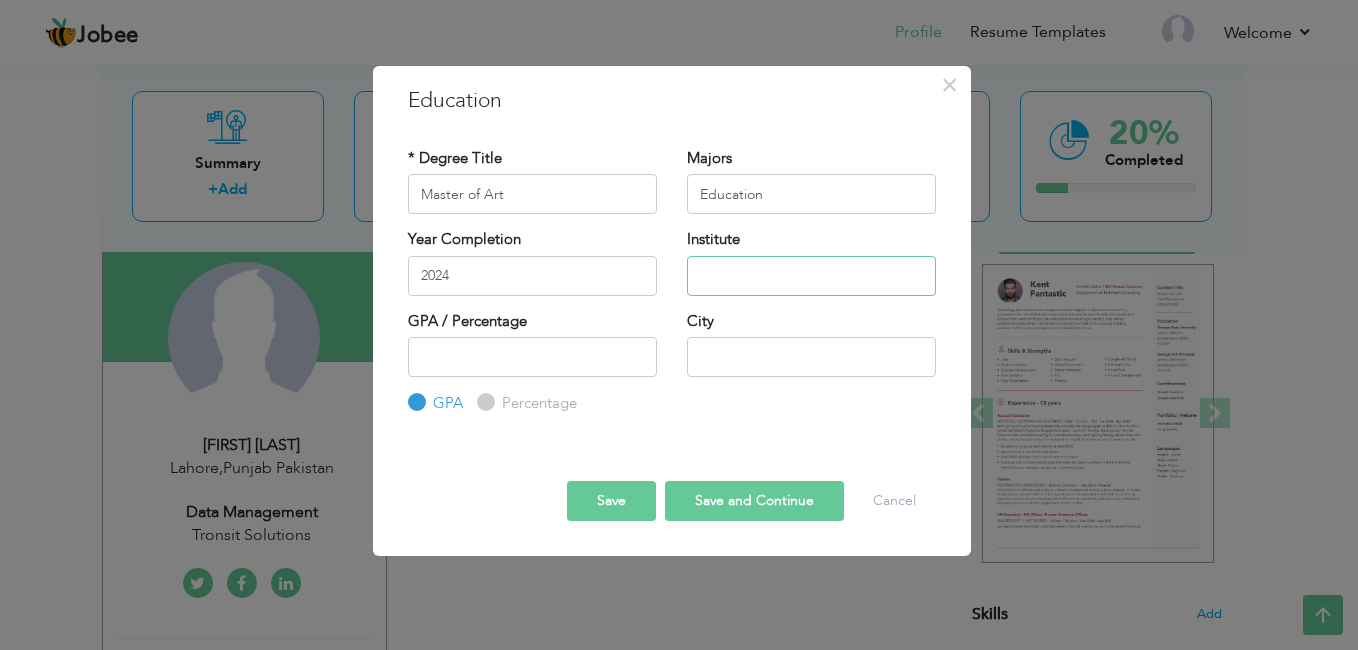 click at bounding box center (811, 276) 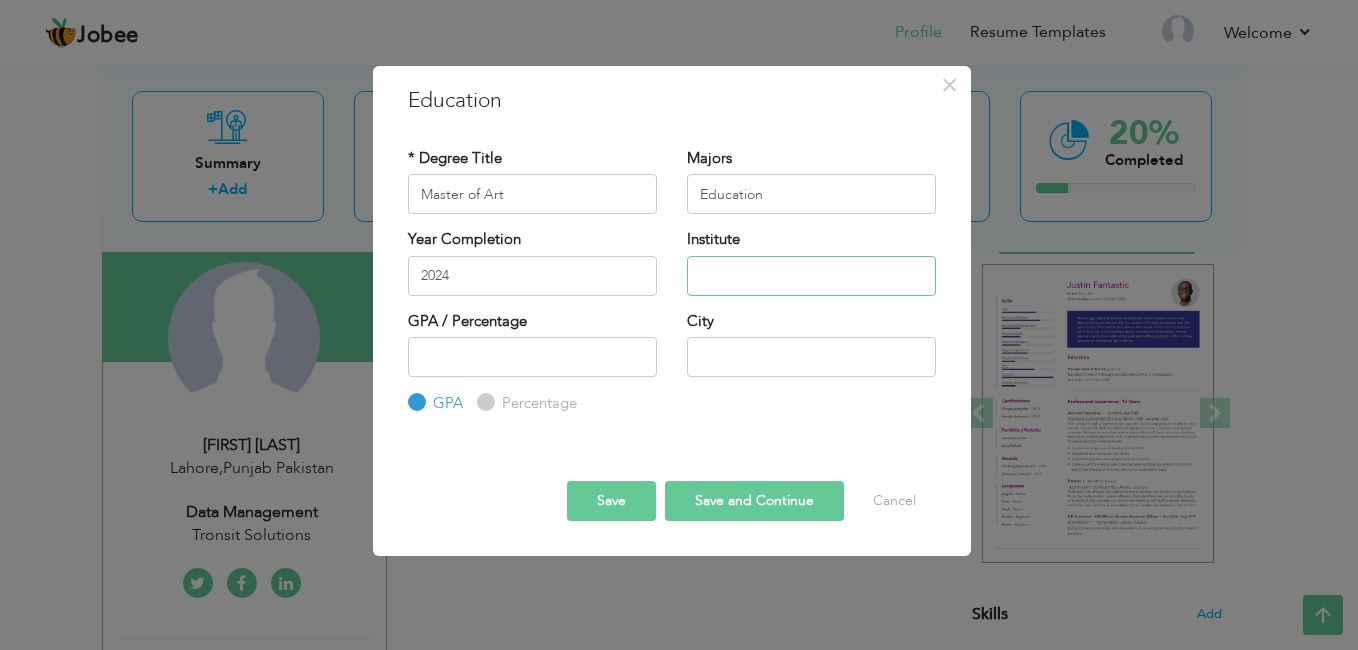 type on "a" 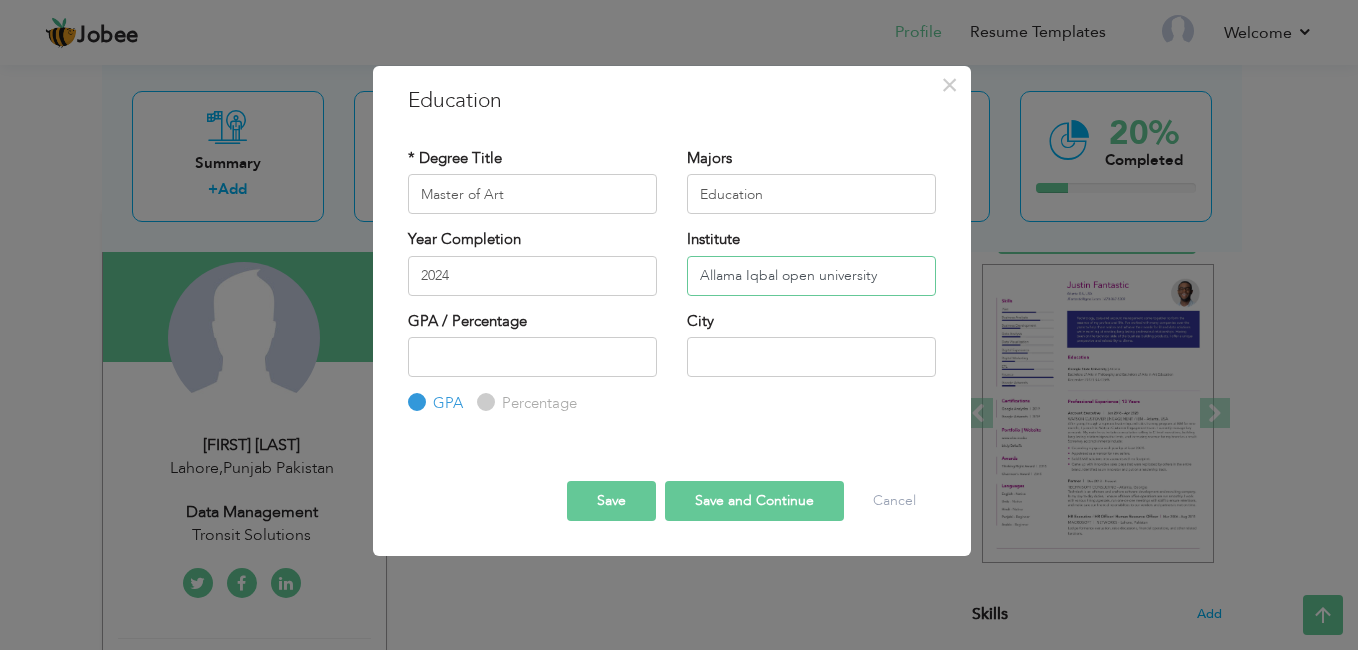 click on "Allama Iqbal open university" at bounding box center [811, 276] 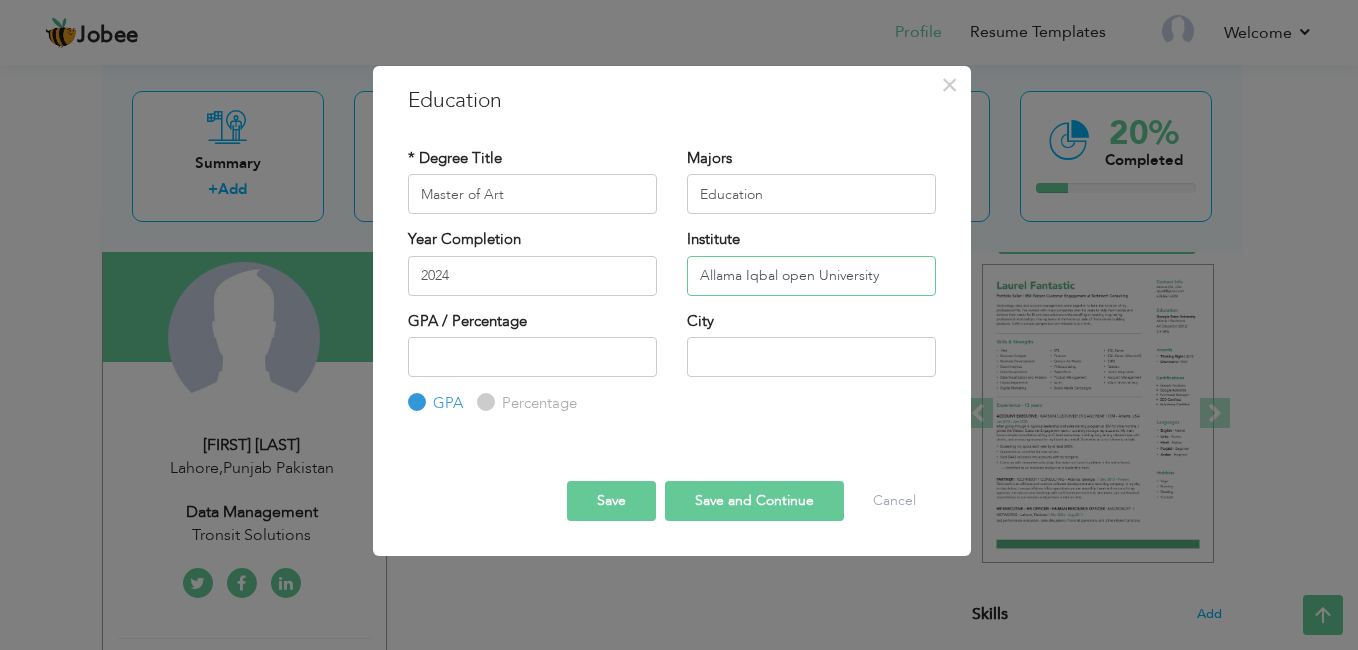 click on "Allama Iqbal open University" at bounding box center [811, 276] 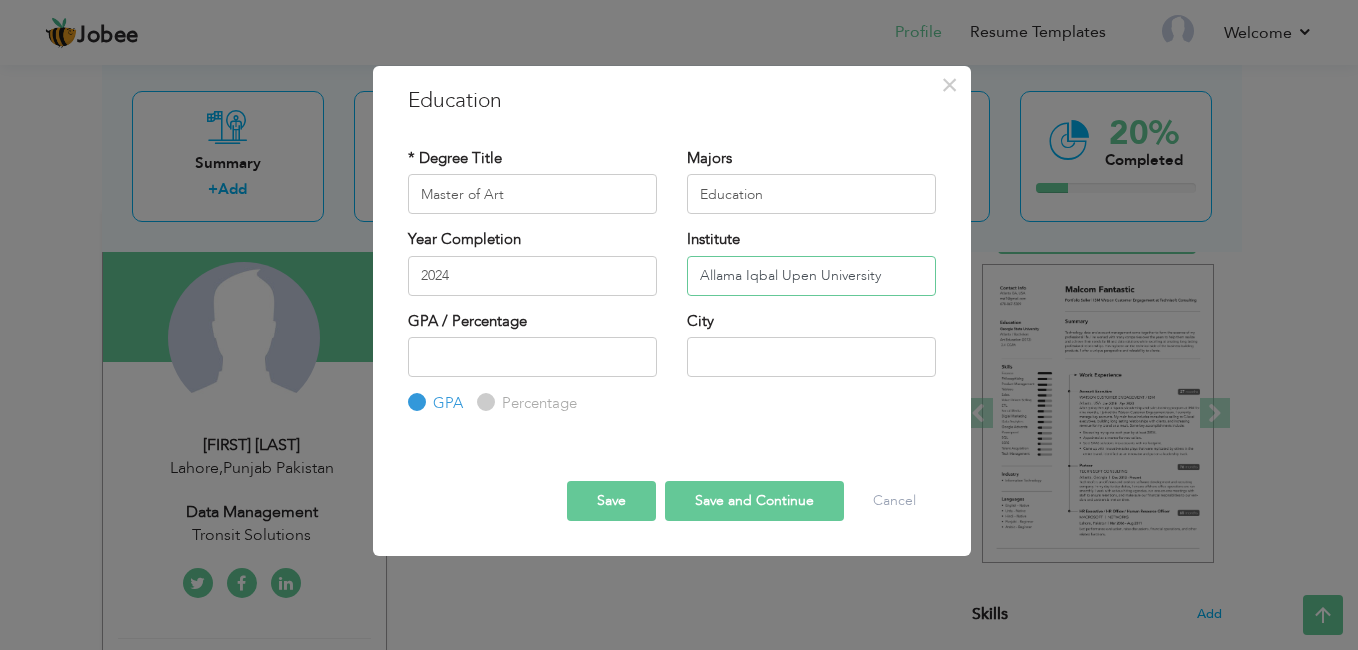 type on "Allama Iqbal Upen University" 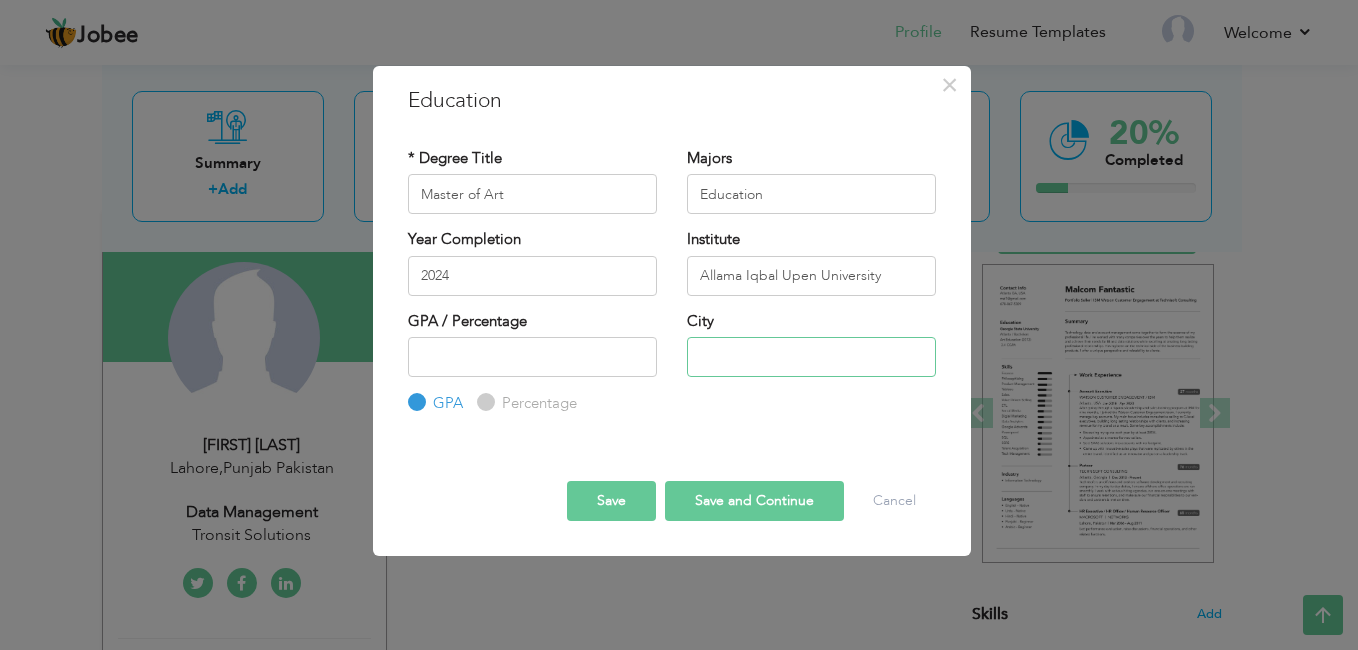 click at bounding box center (811, 357) 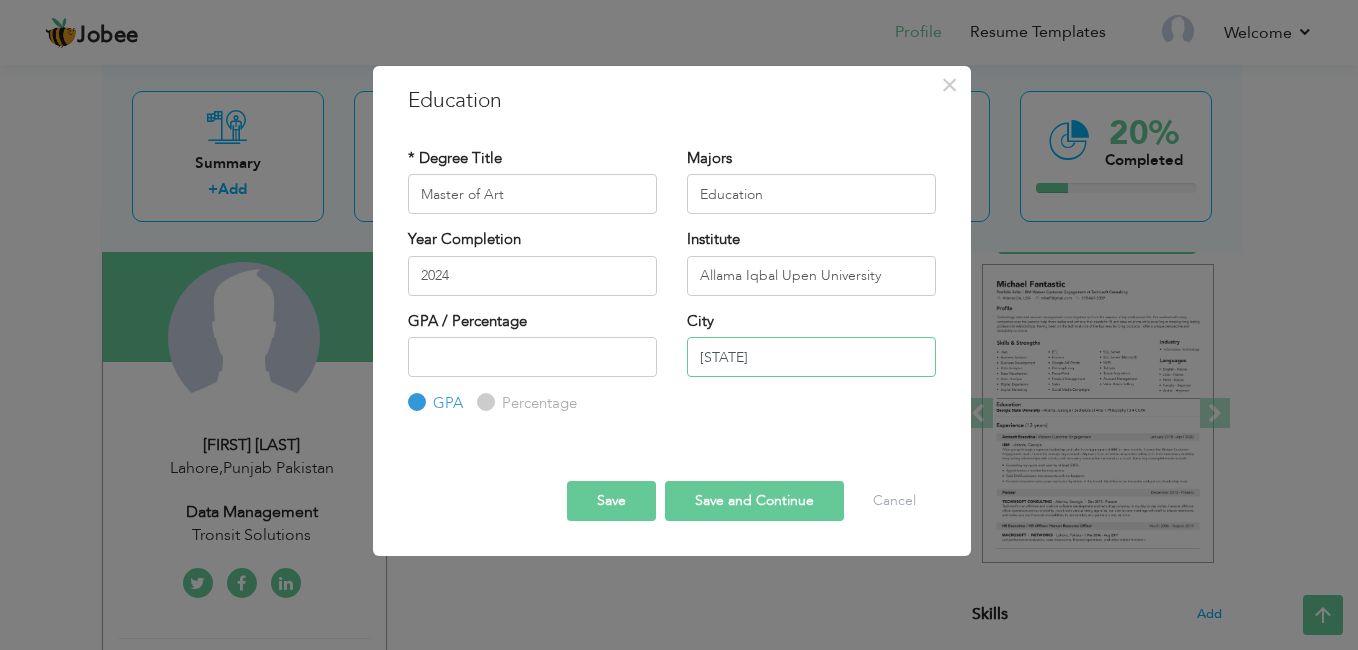 type on "l" 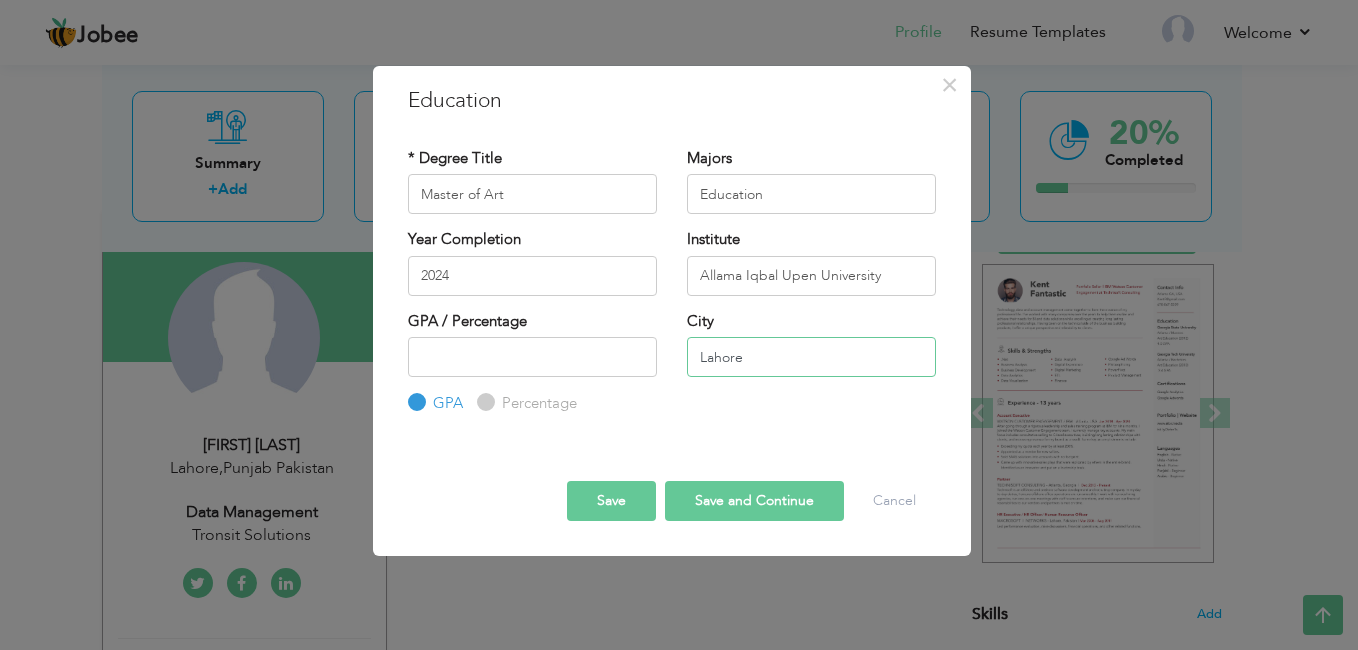 type on "Lahore" 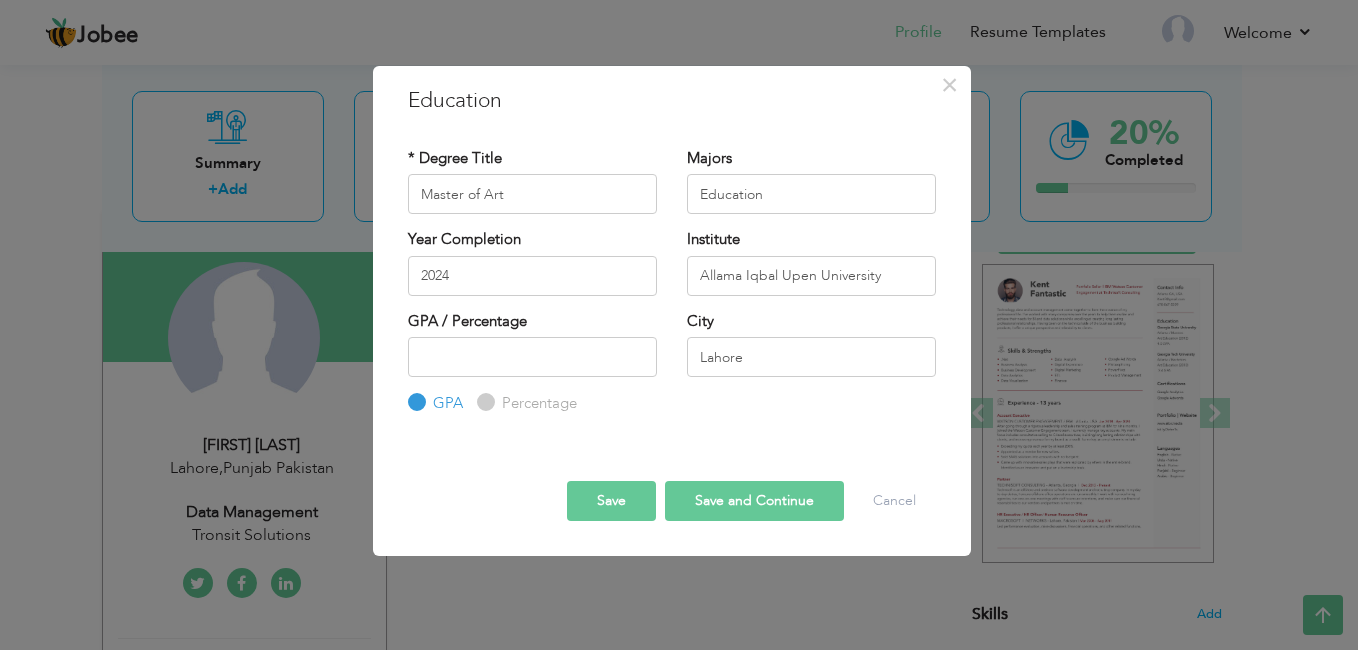 click on "Save and Continue" at bounding box center [754, 501] 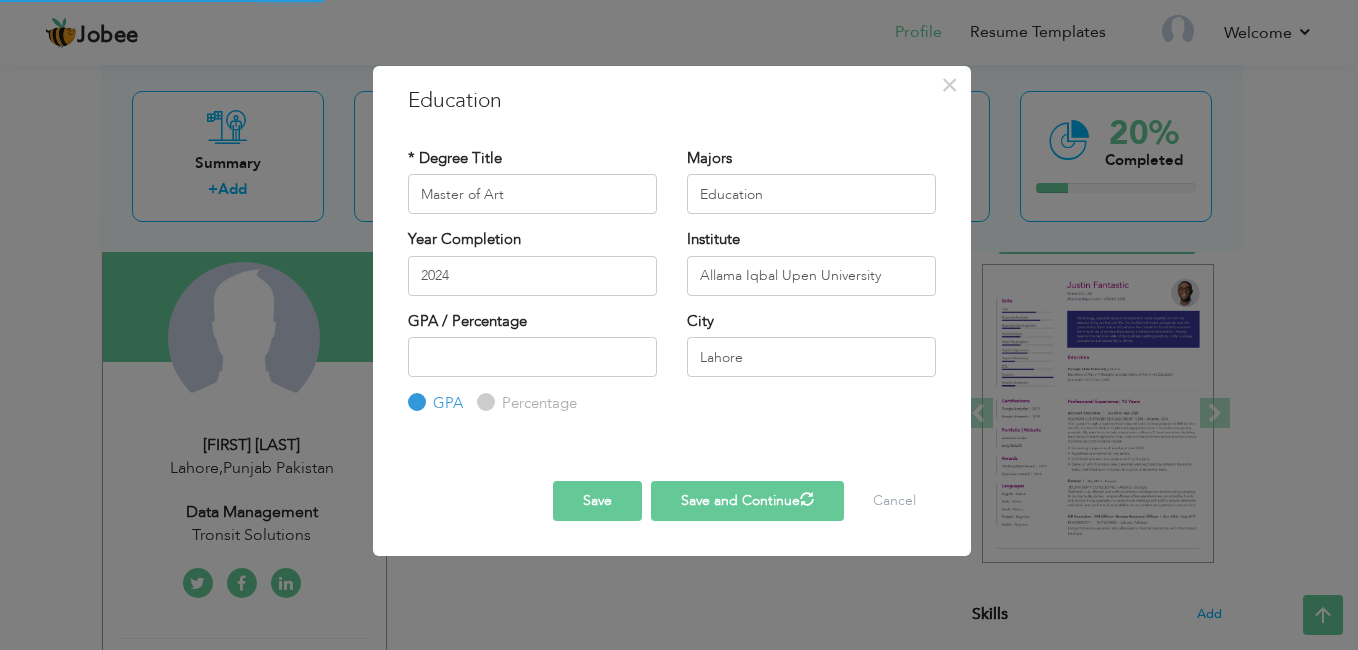 type 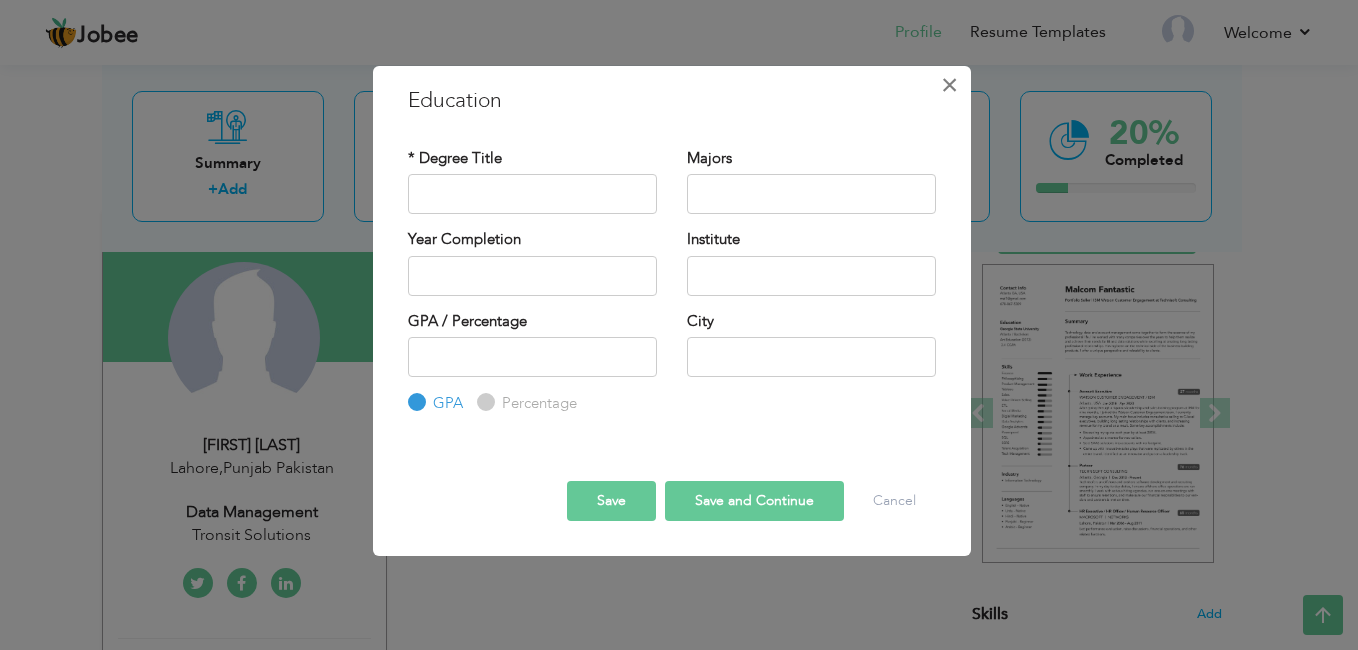click on "×" at bounding box center [949, 85] 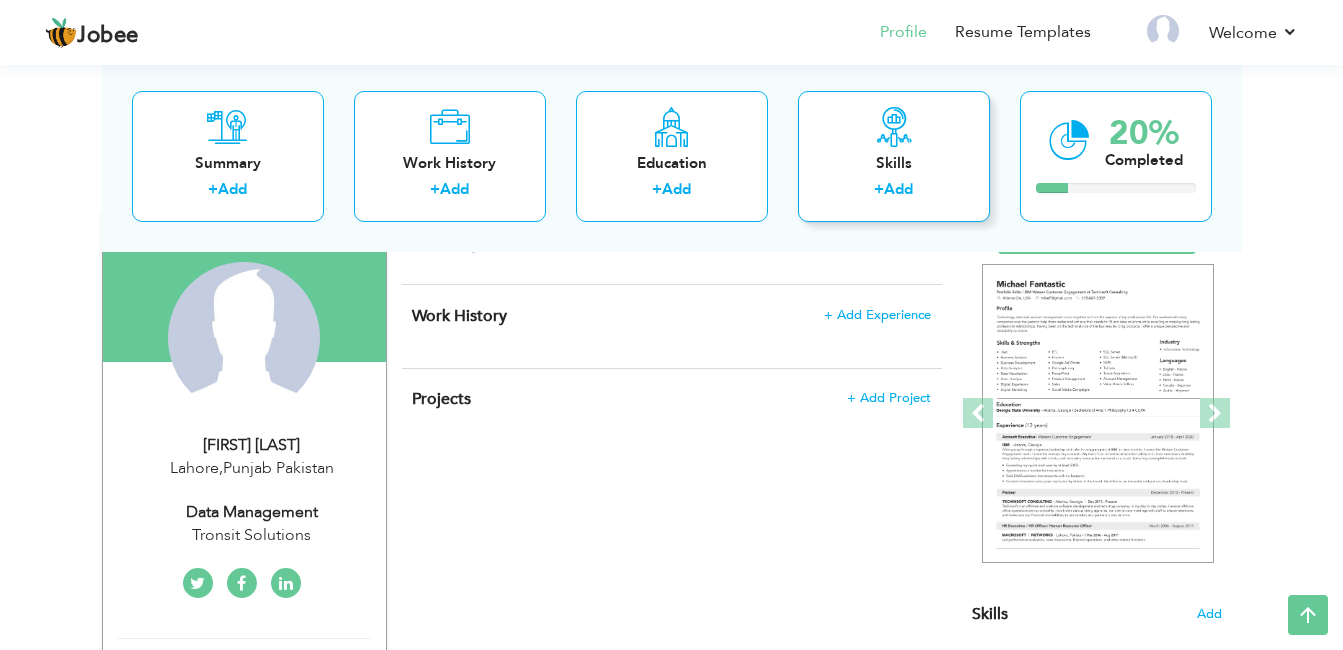 click on "Skills
+  Add" at bounding box center (894, 155) 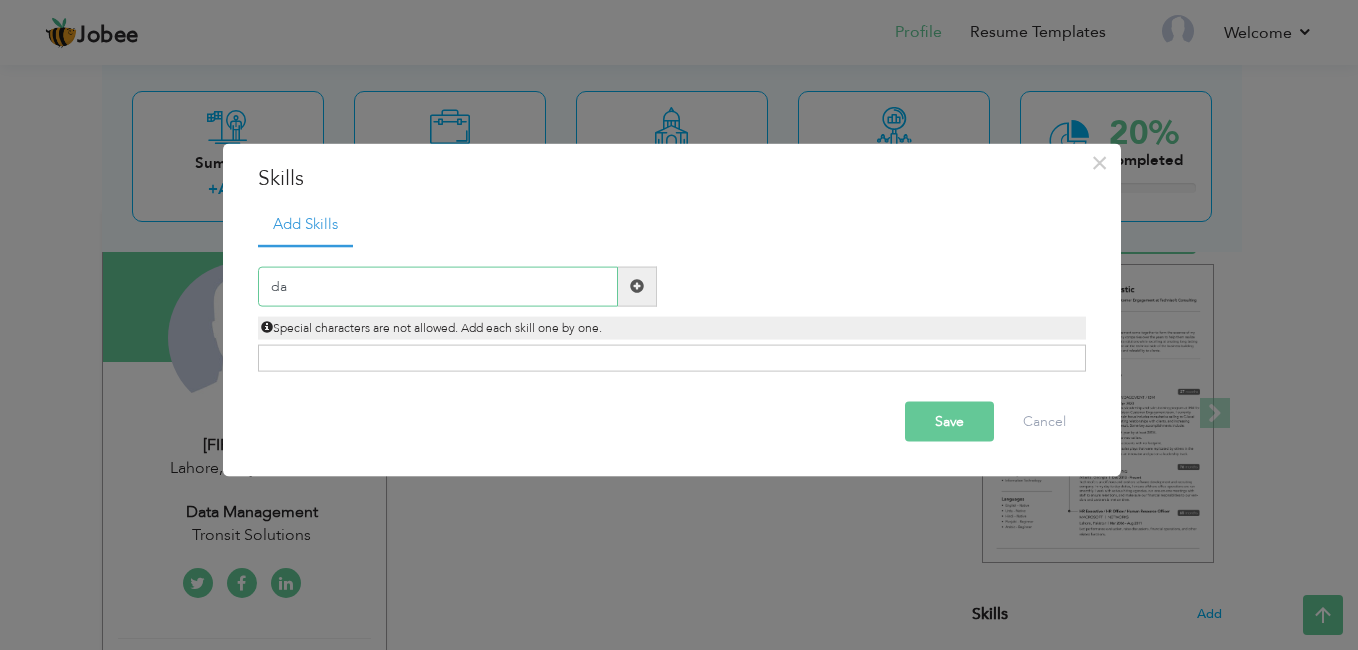 type on "d" 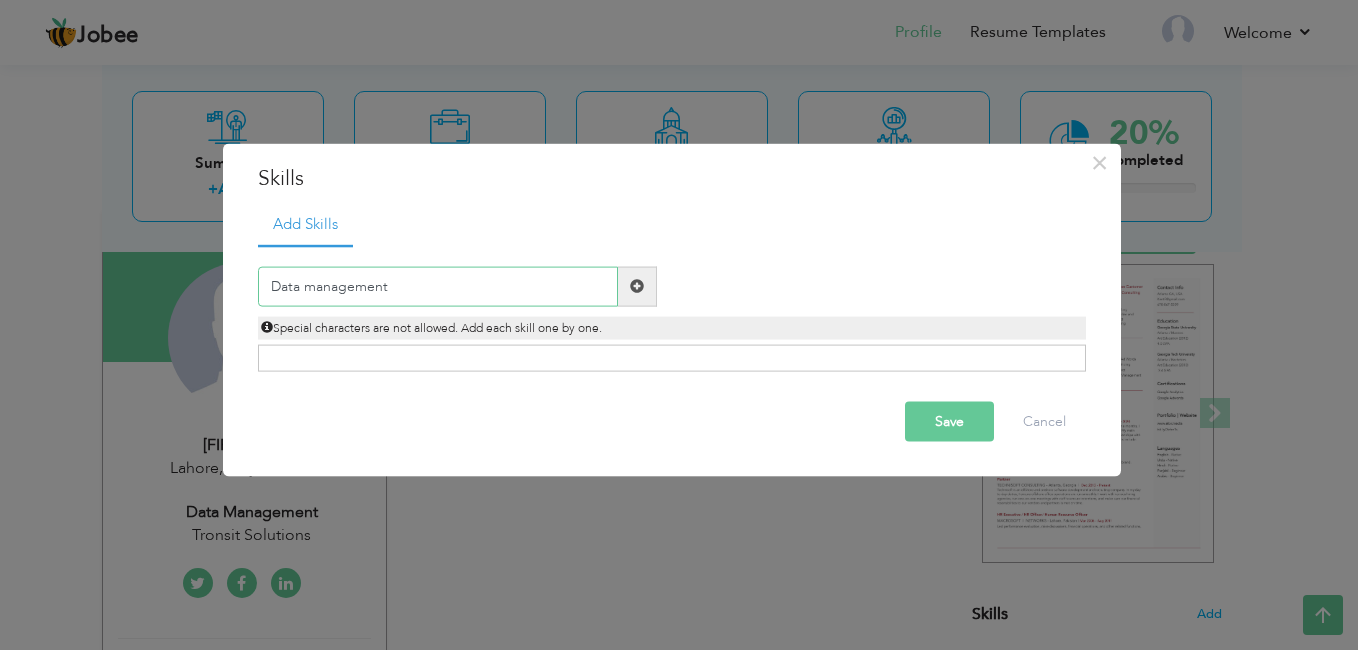 click on "Data management" at bounding box center (438, 286) 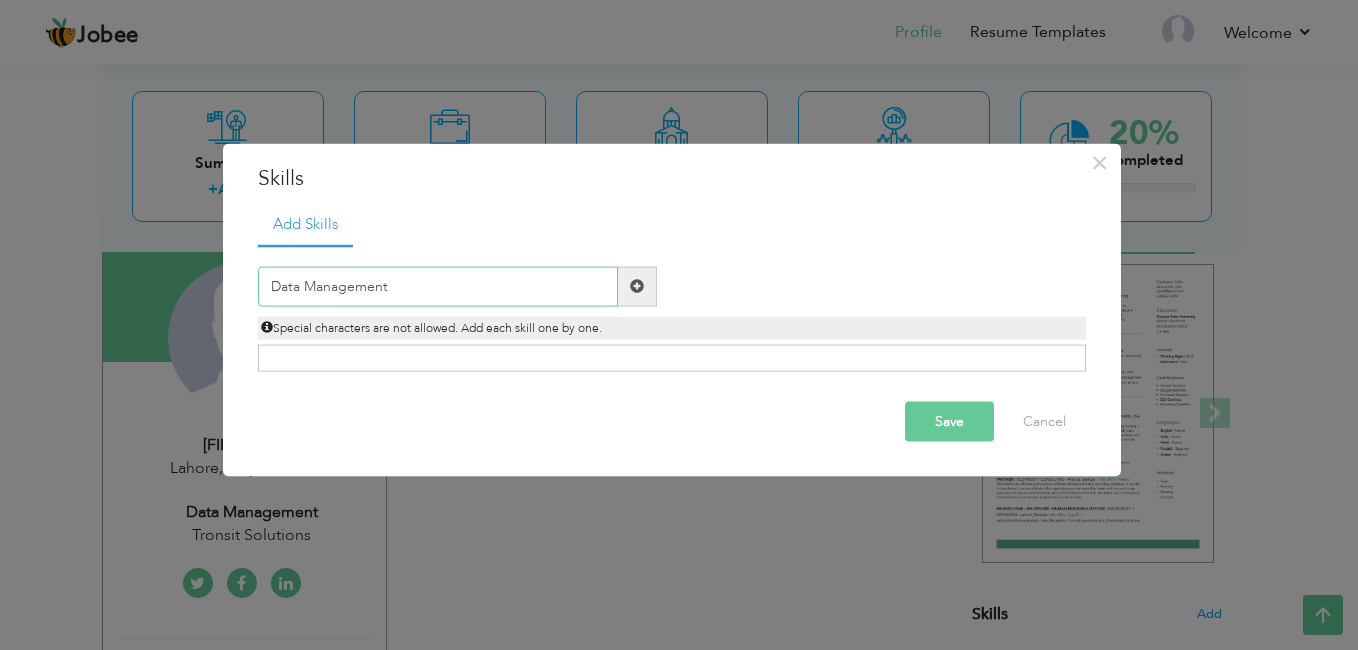 type on "Data Management" 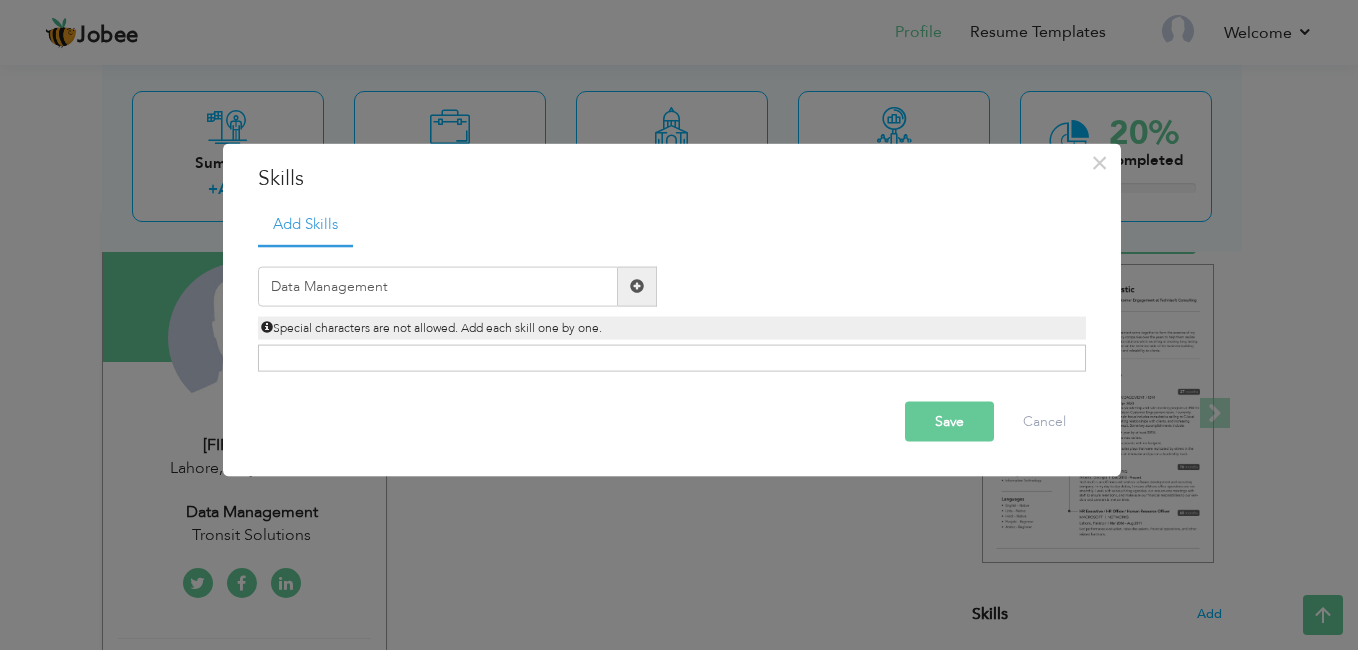 click at bounding box center [637, 286] 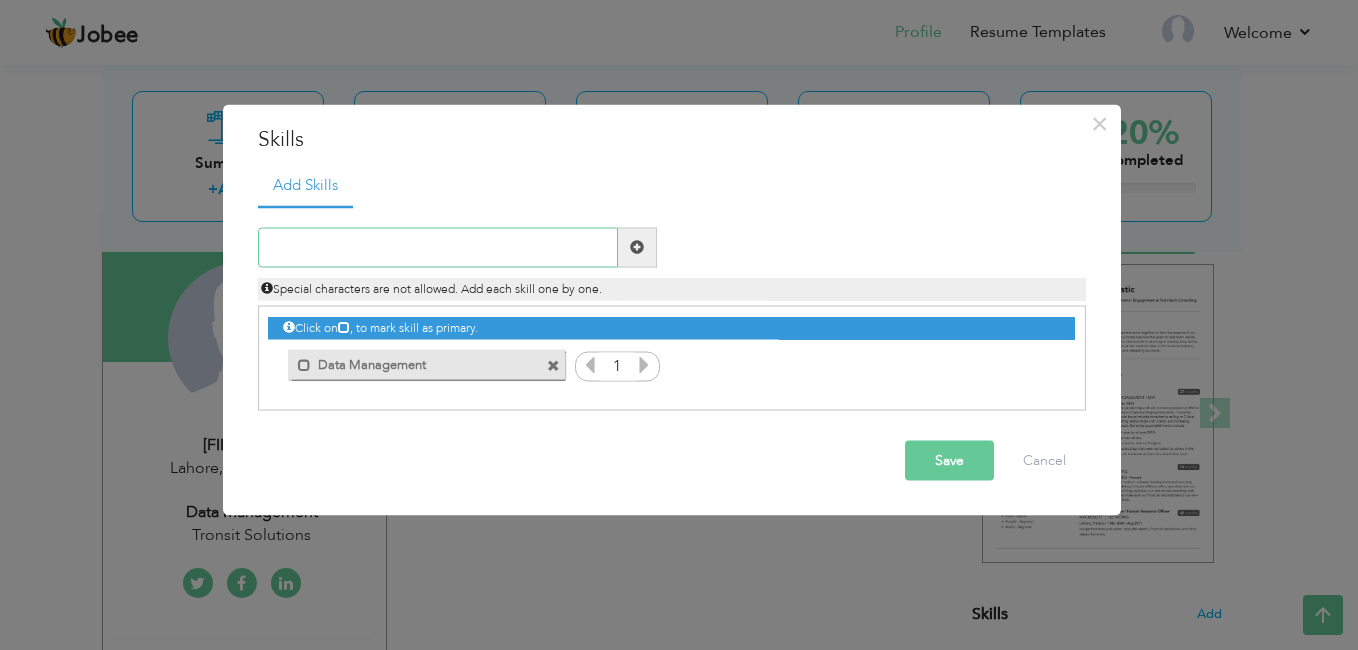 click at bounding box center (438, 247) 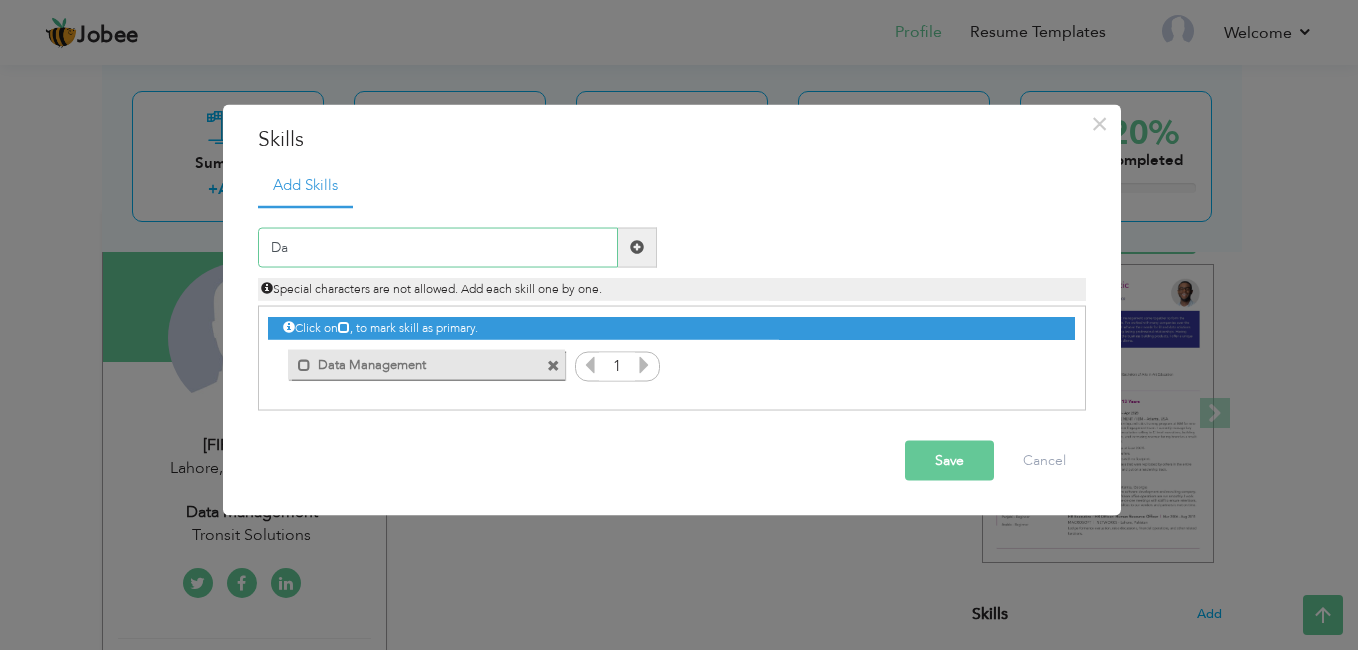 type on "D" 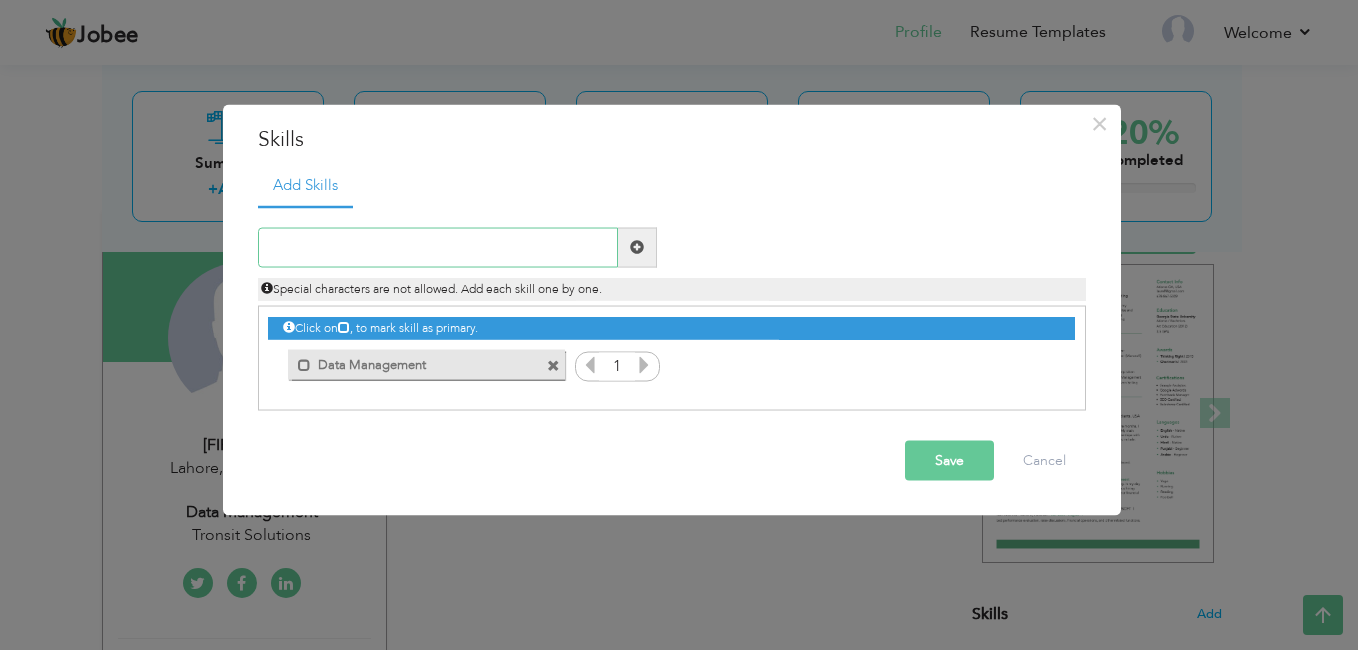 paste on "Data Collection" 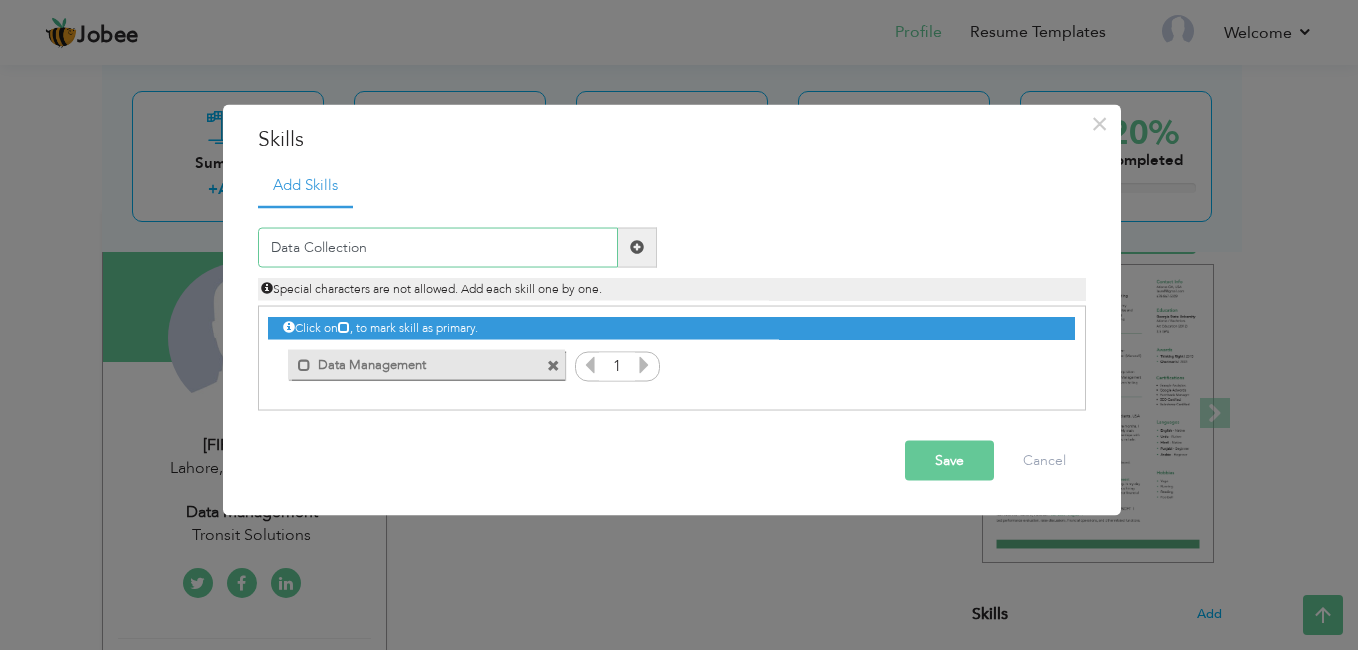 type on "Data Collection" 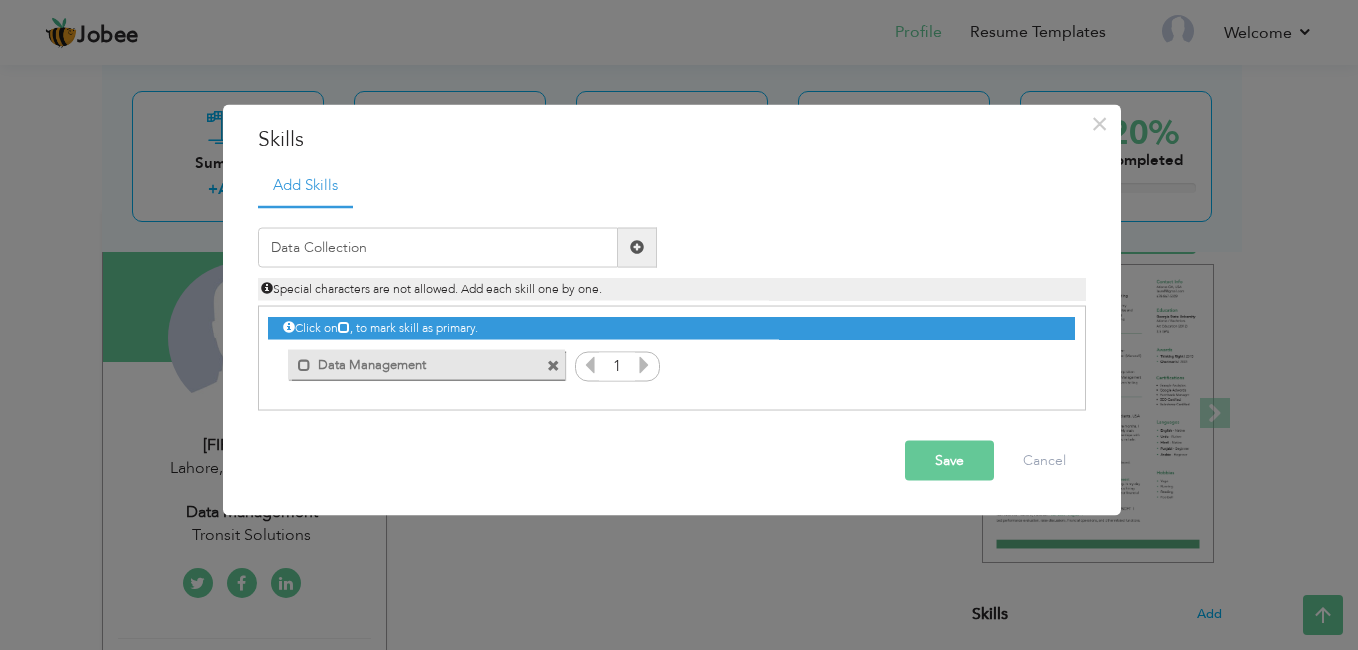 click at bounding box center (637, 247) 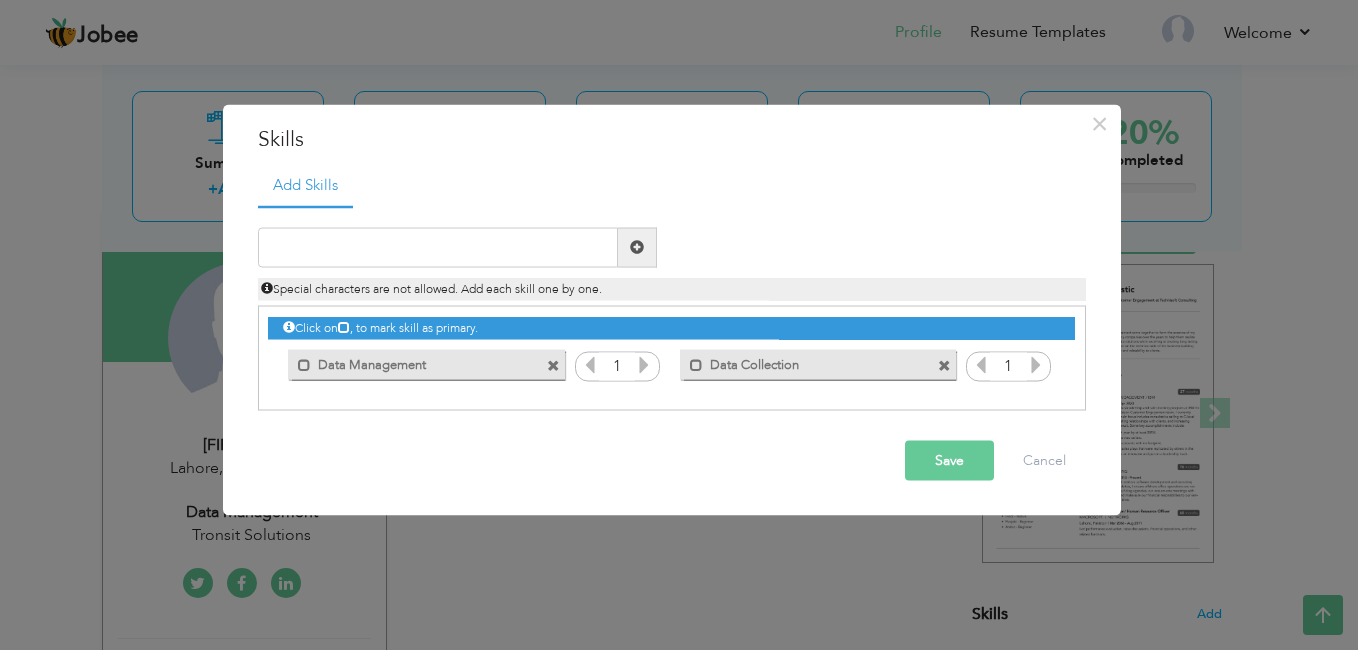 click on "Click on  , to mark skill as primary.
Mark as primary skill. Data Management 1 1" at bounding box center [671, 346] 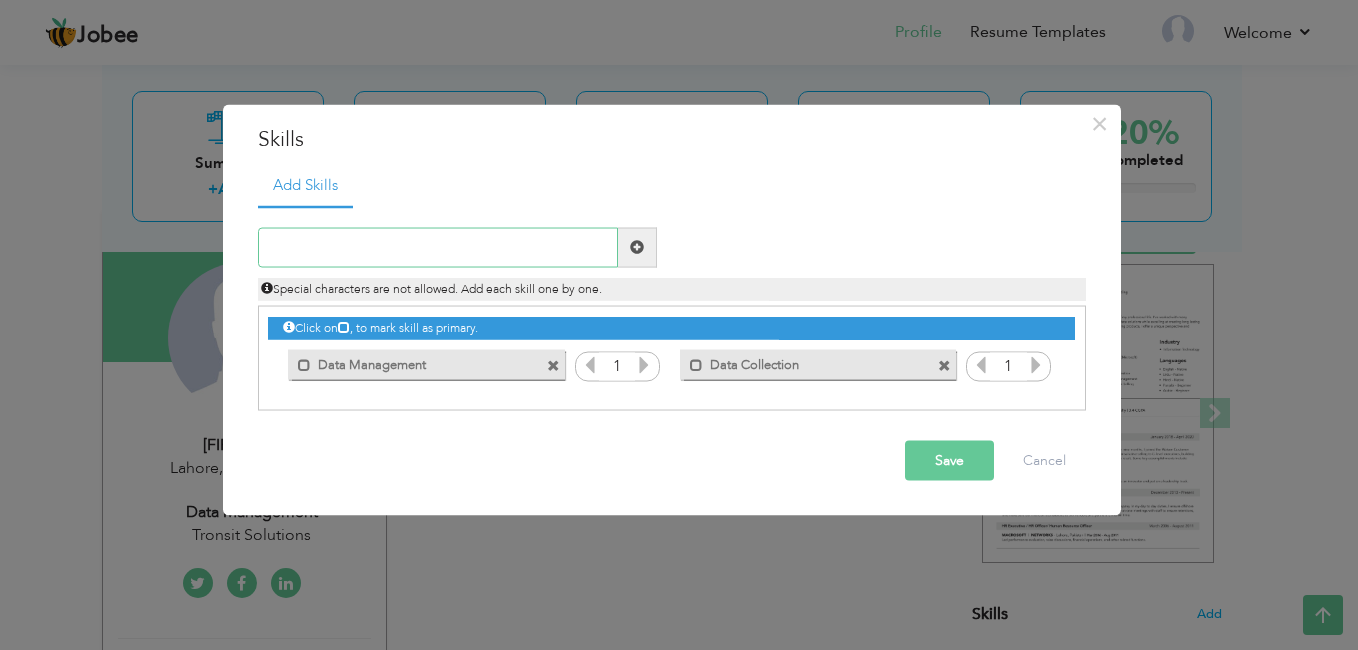 click at bounding box center [438, 247] 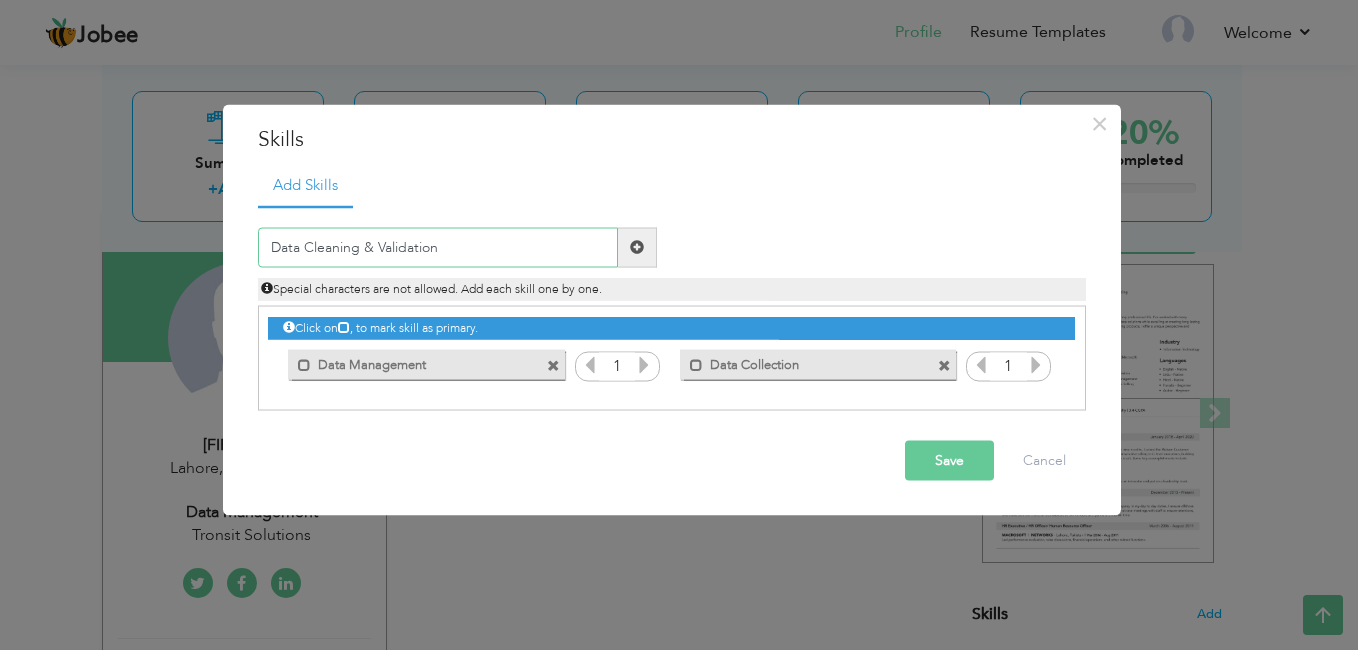 type on "Data Cleaning & Validation" 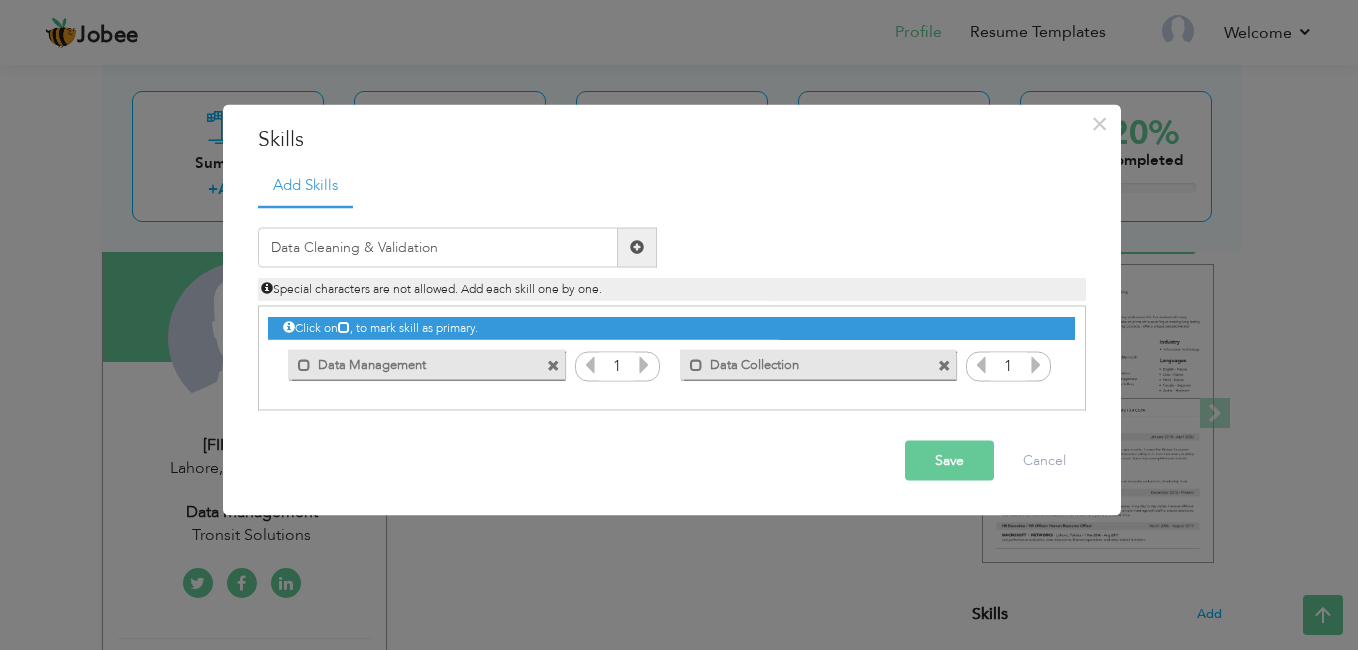 click at bounding box center (637, 247) 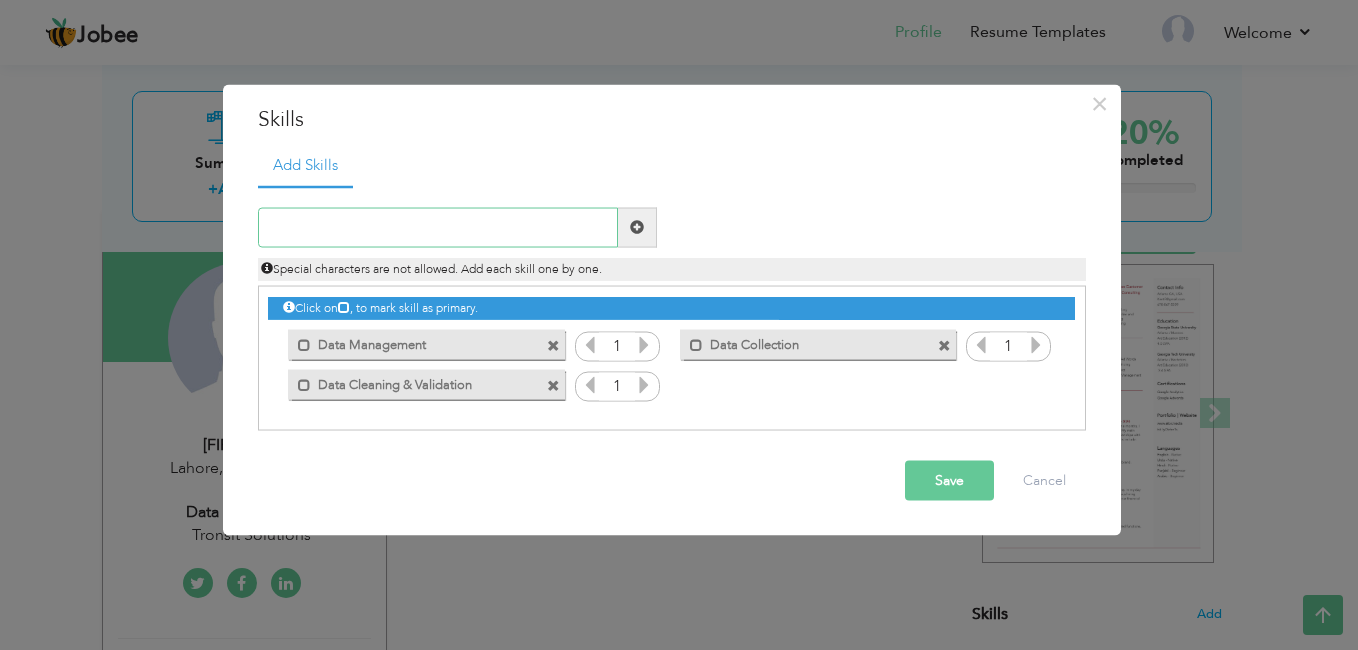 click at bounding box center [438, 227] 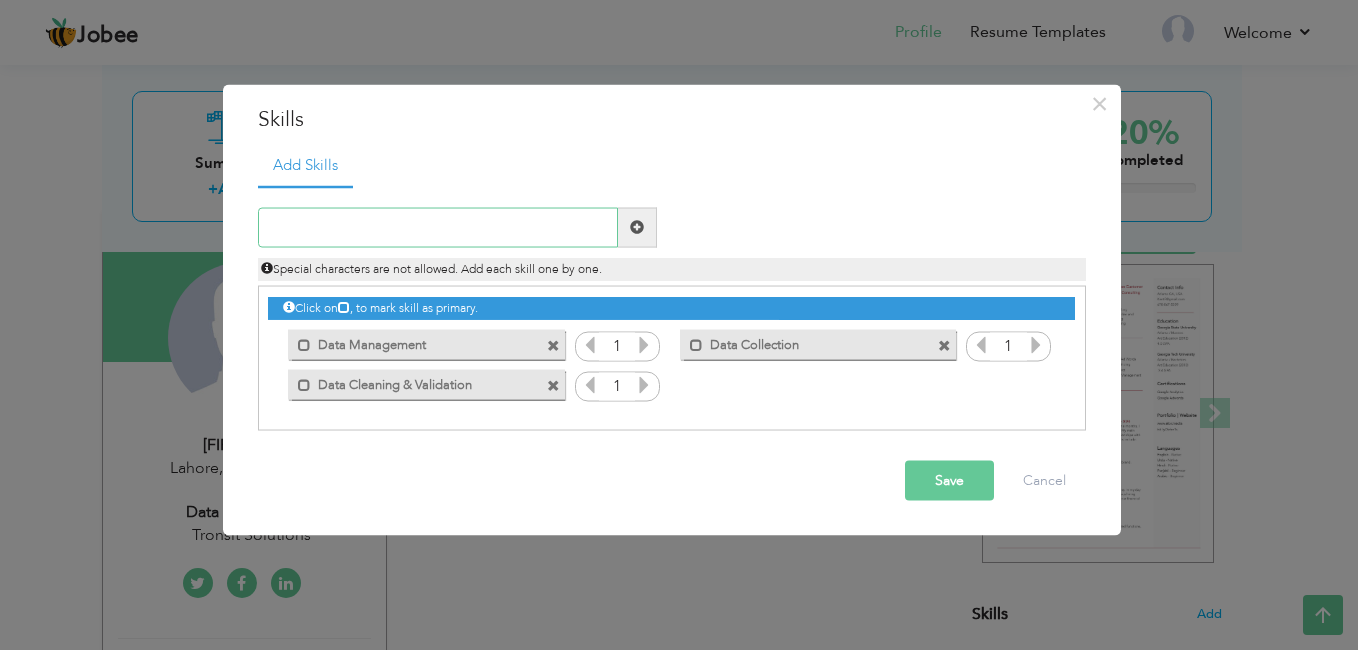 paste on "Data Storage & Organization" 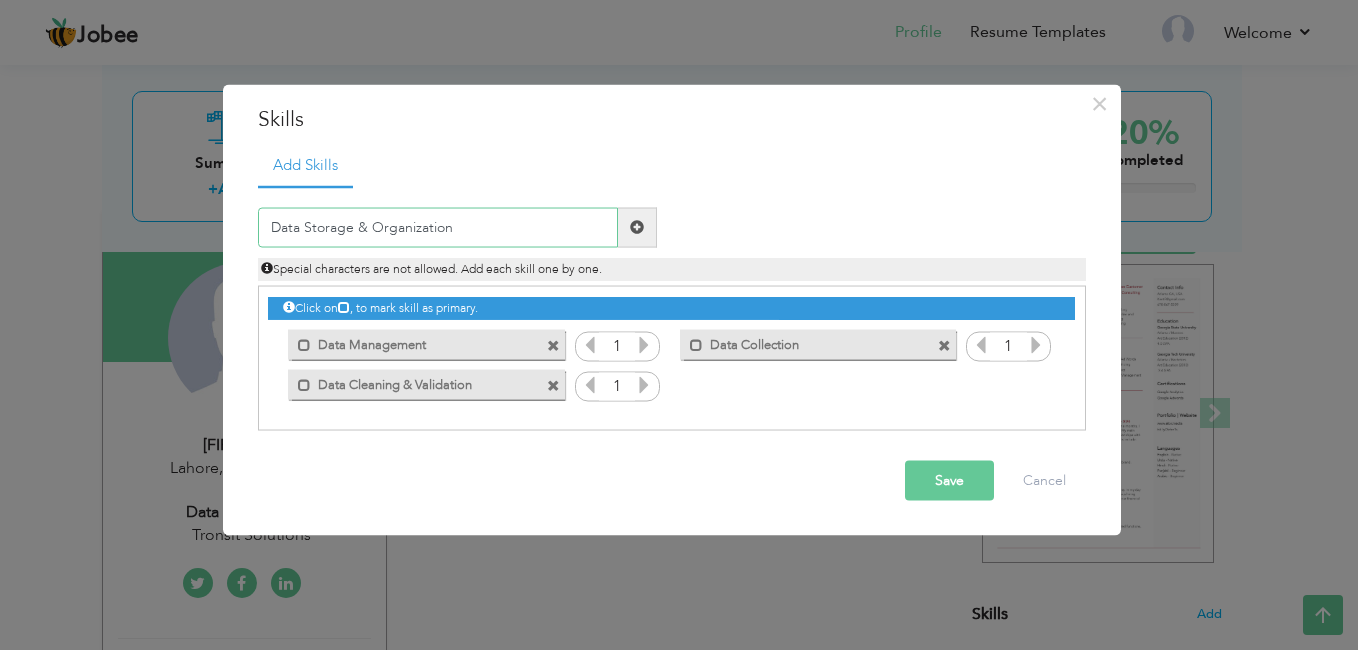 type on "Data Storage & Organization" 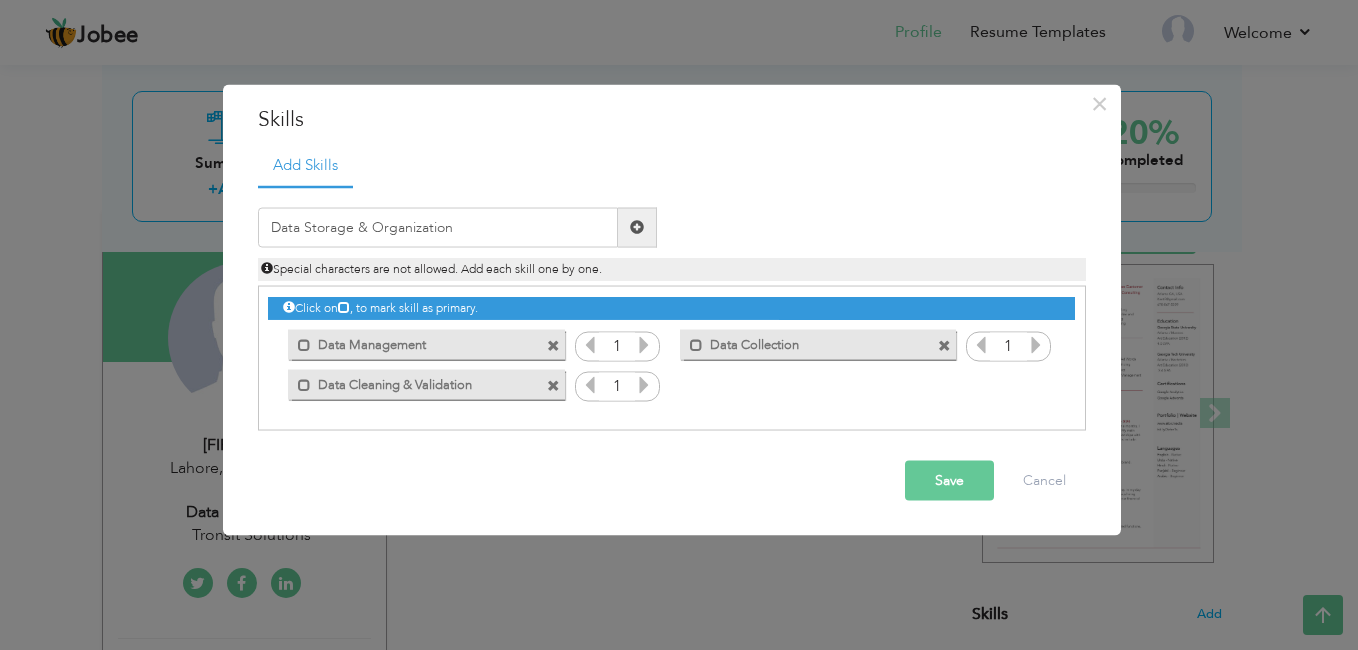 click at bounding box center (637, 227) 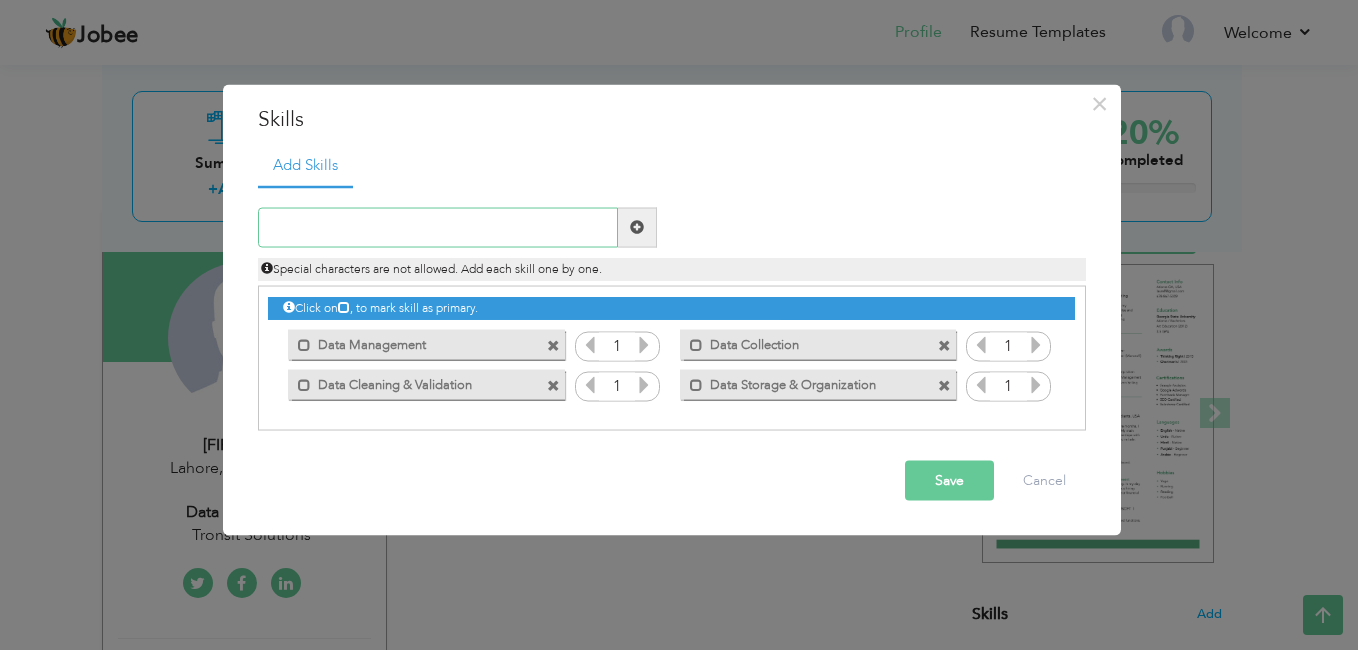 click at bounding box center (438, 227) 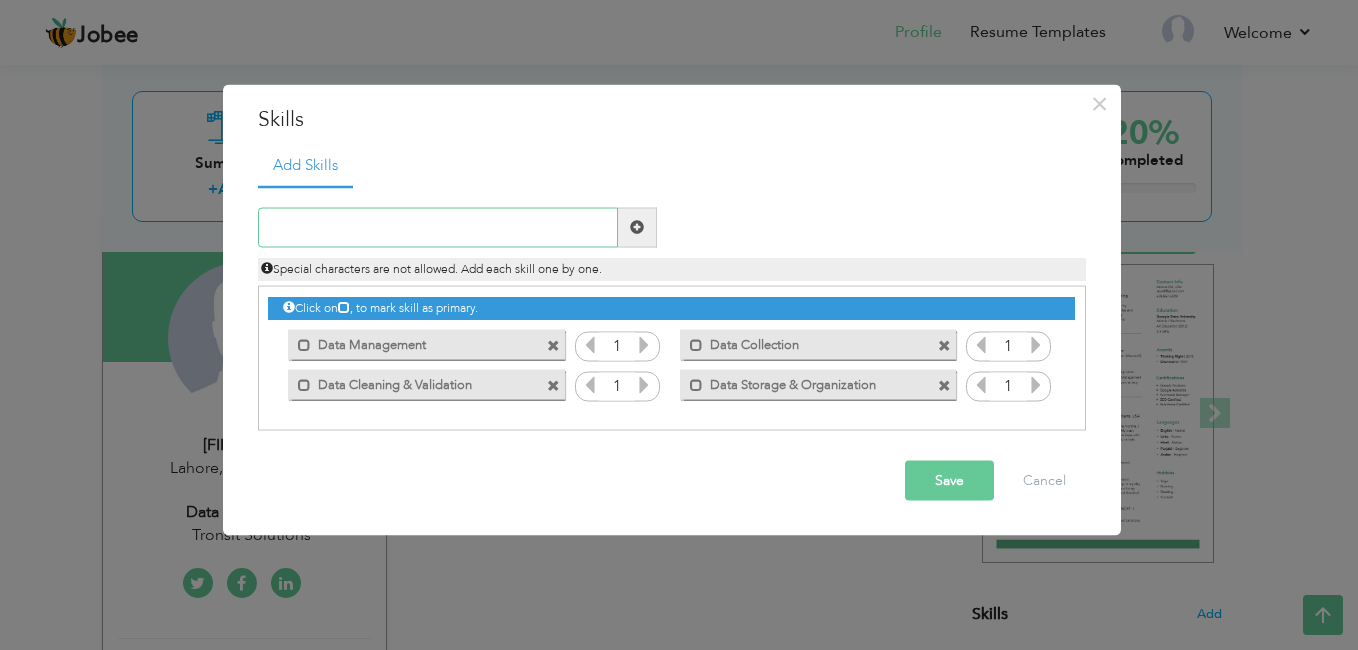 paste on "Data Security & Privacy" 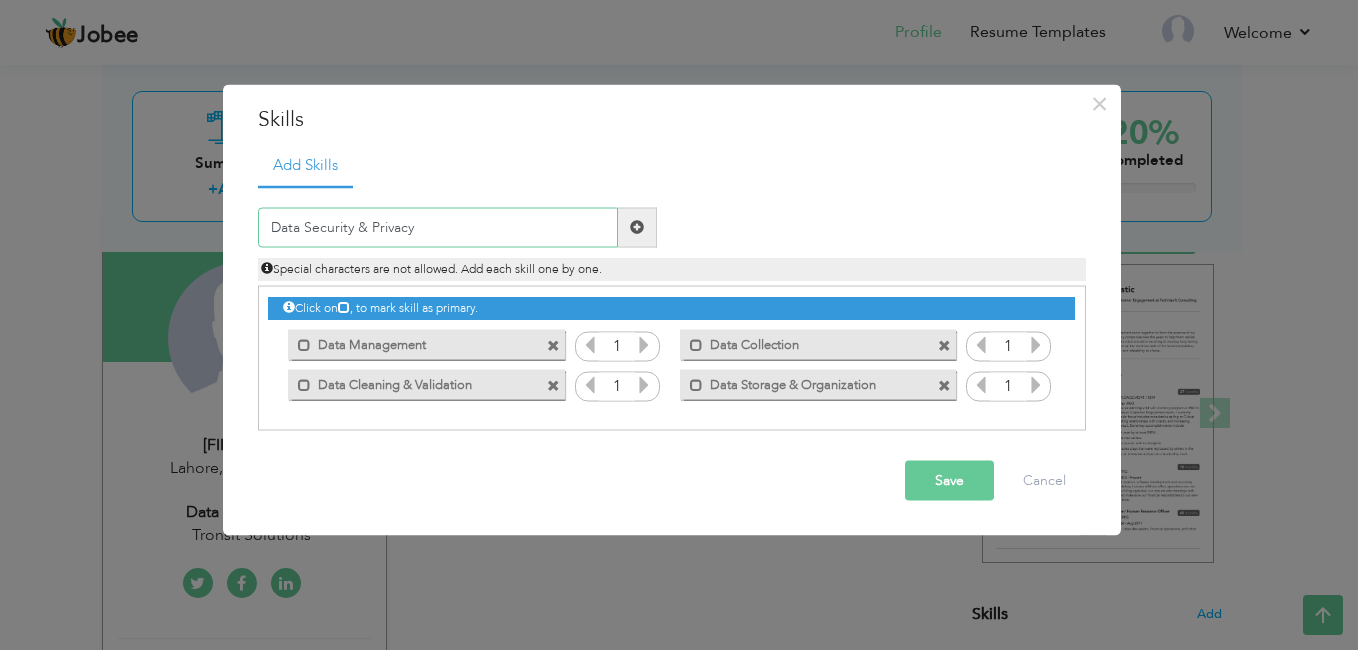 type on "Data Security & Privacy" 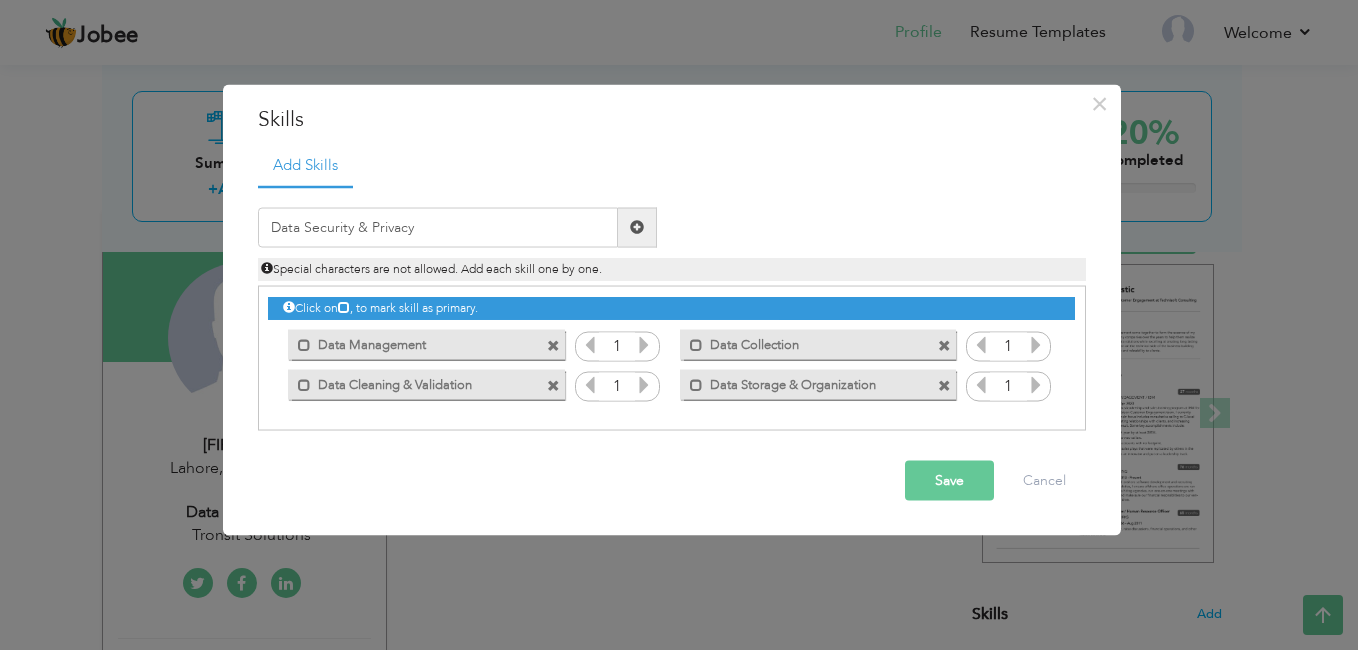 click at bounding box center [637, 227] 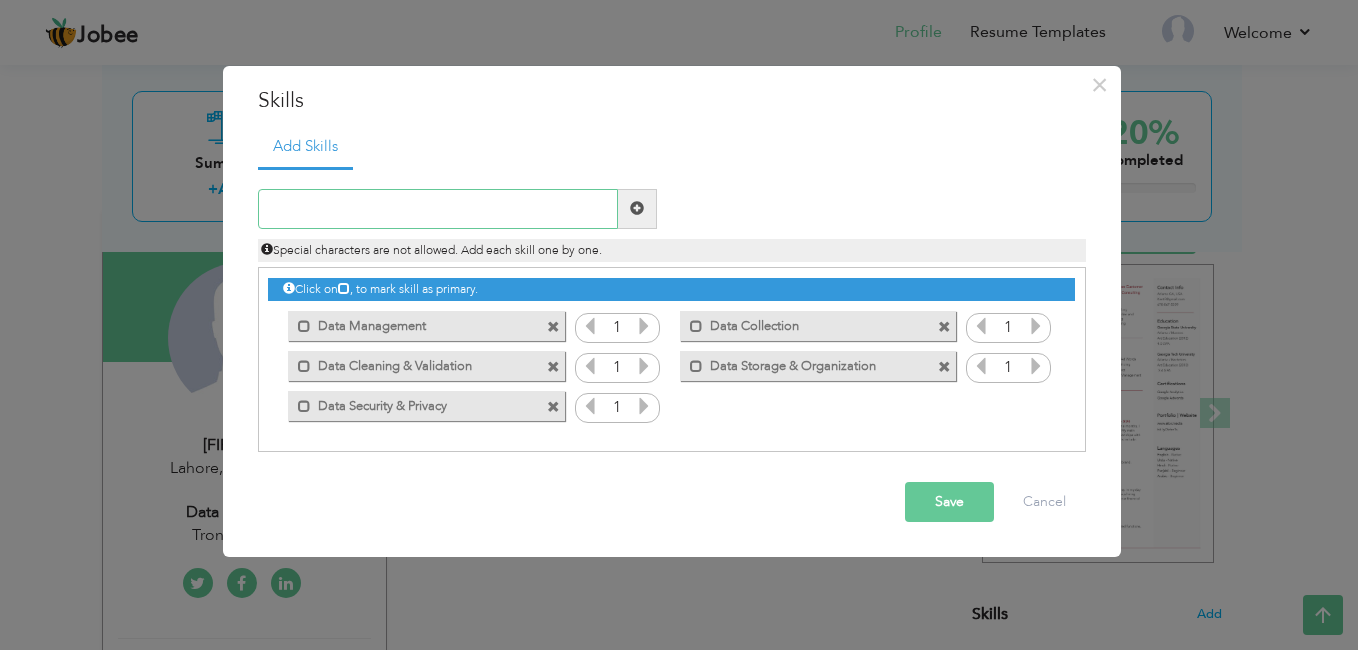 click at bounding box center [438, 209] 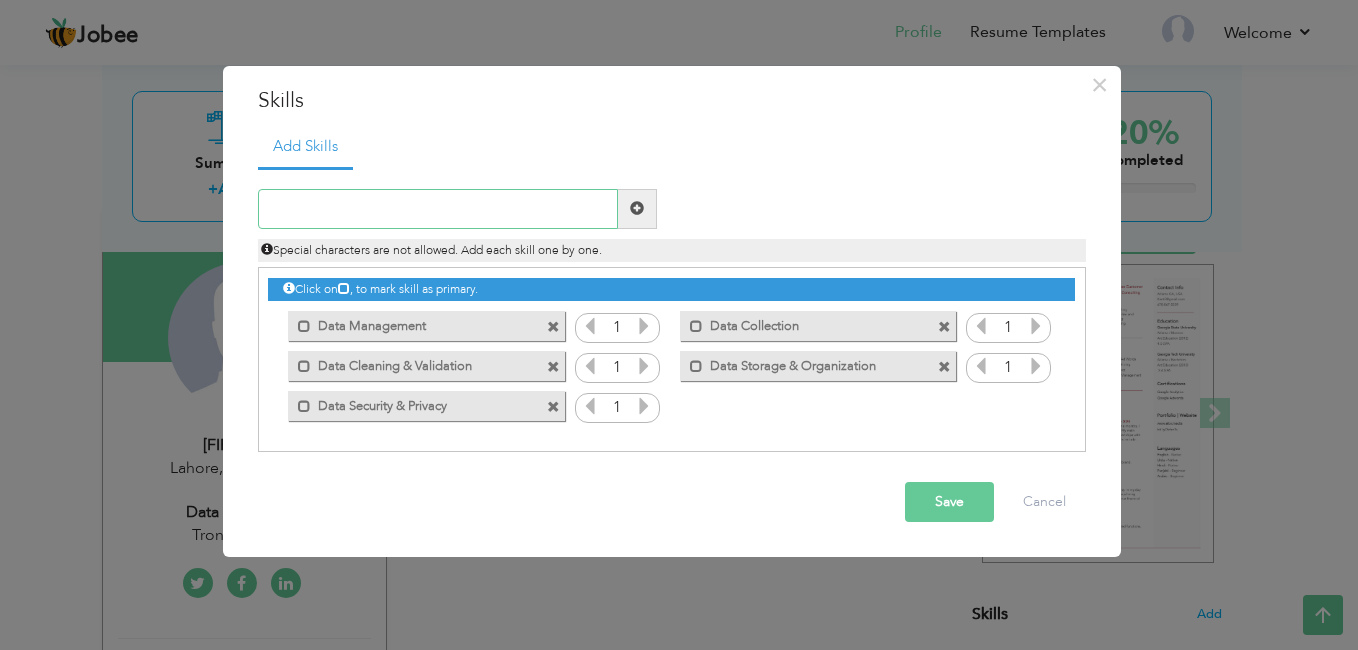 paste on "Soft Skills Related to Data Management" 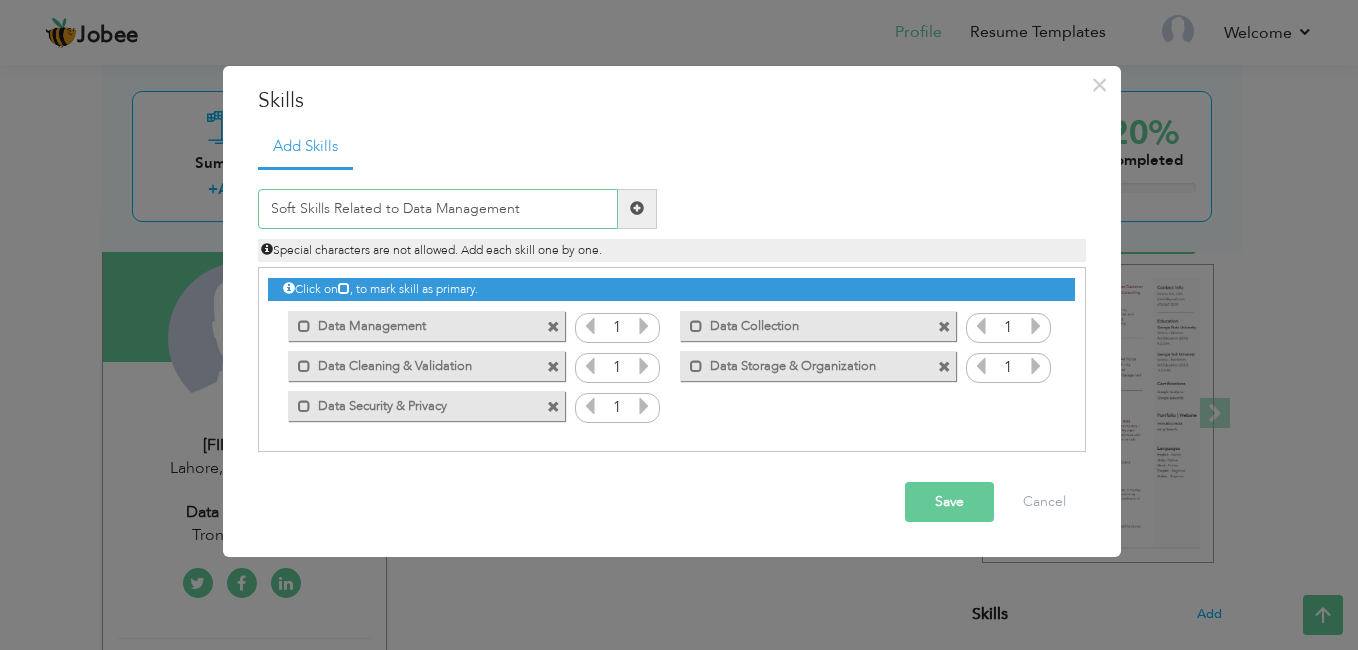 type on "Soft Skills Related to Data Management" 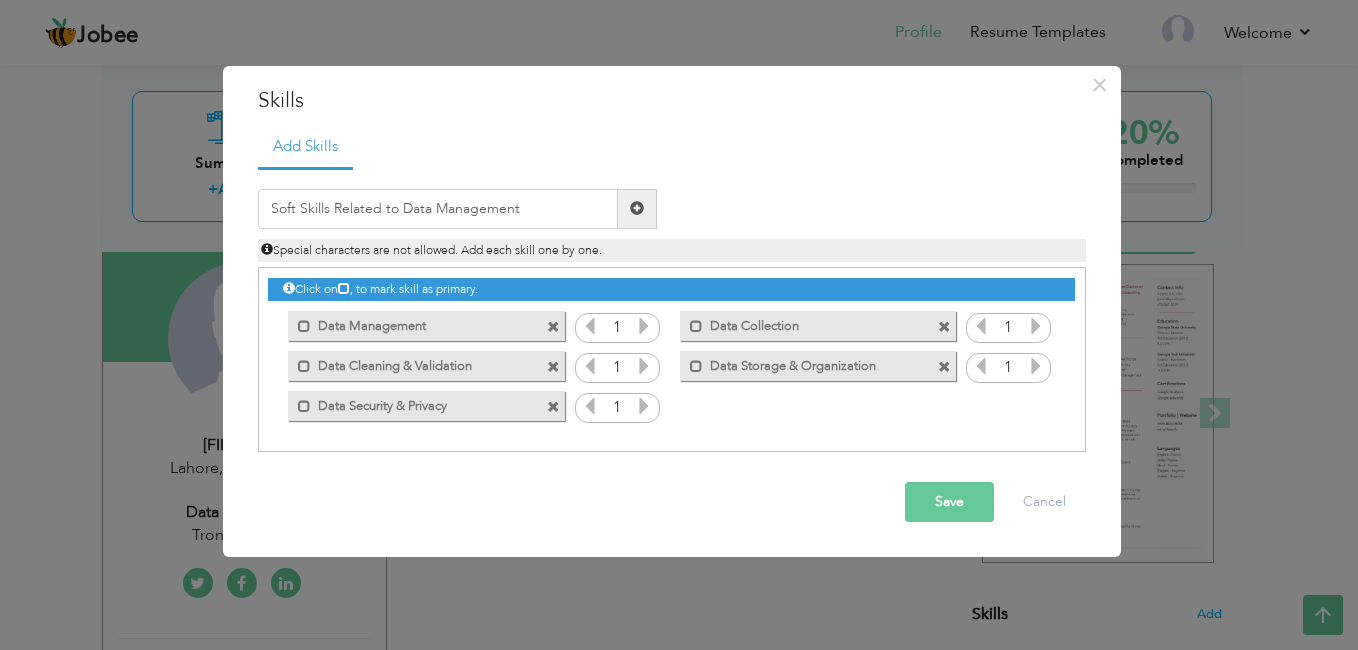 click at bounding box center (637, 209) 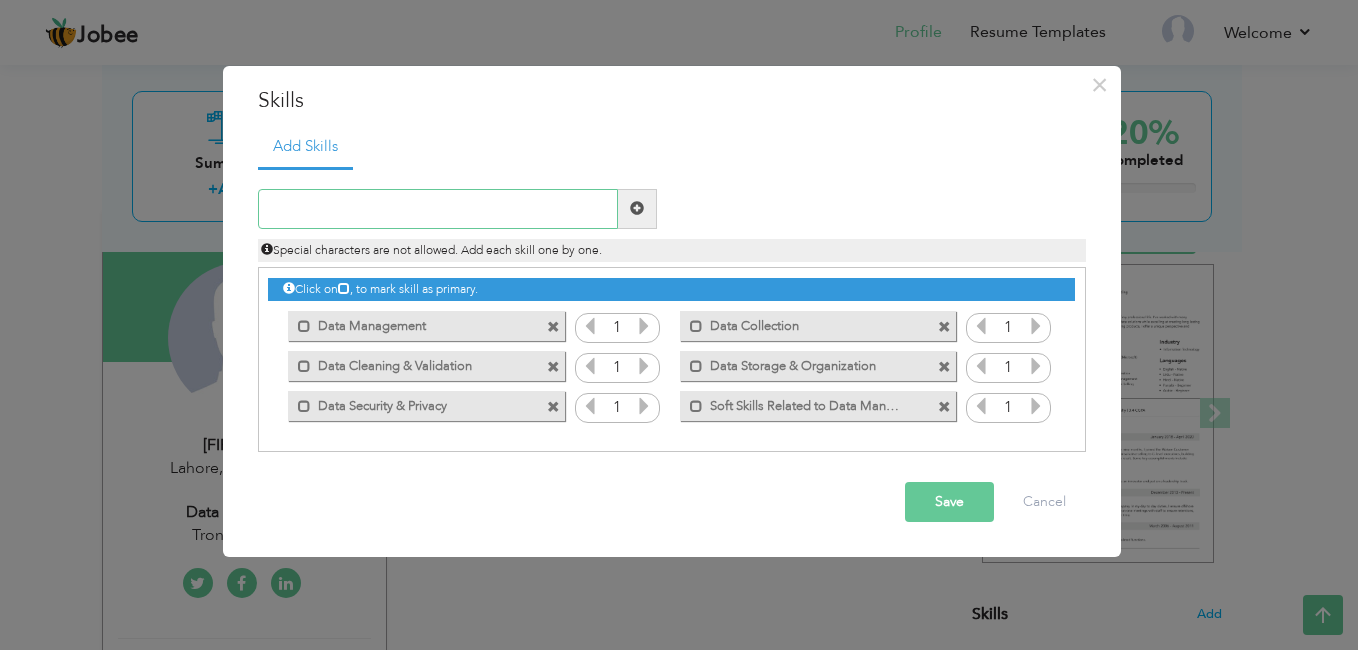 click at bounding box center [438, 209] 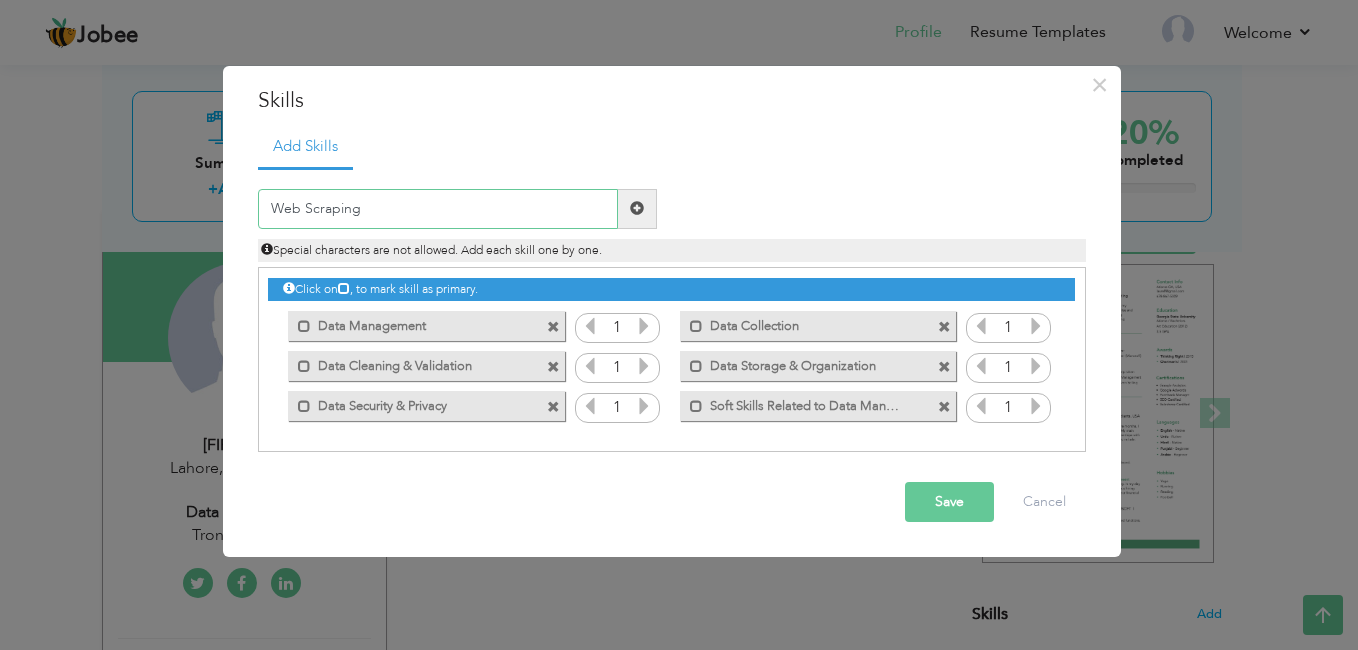 type on "Web Scraping" 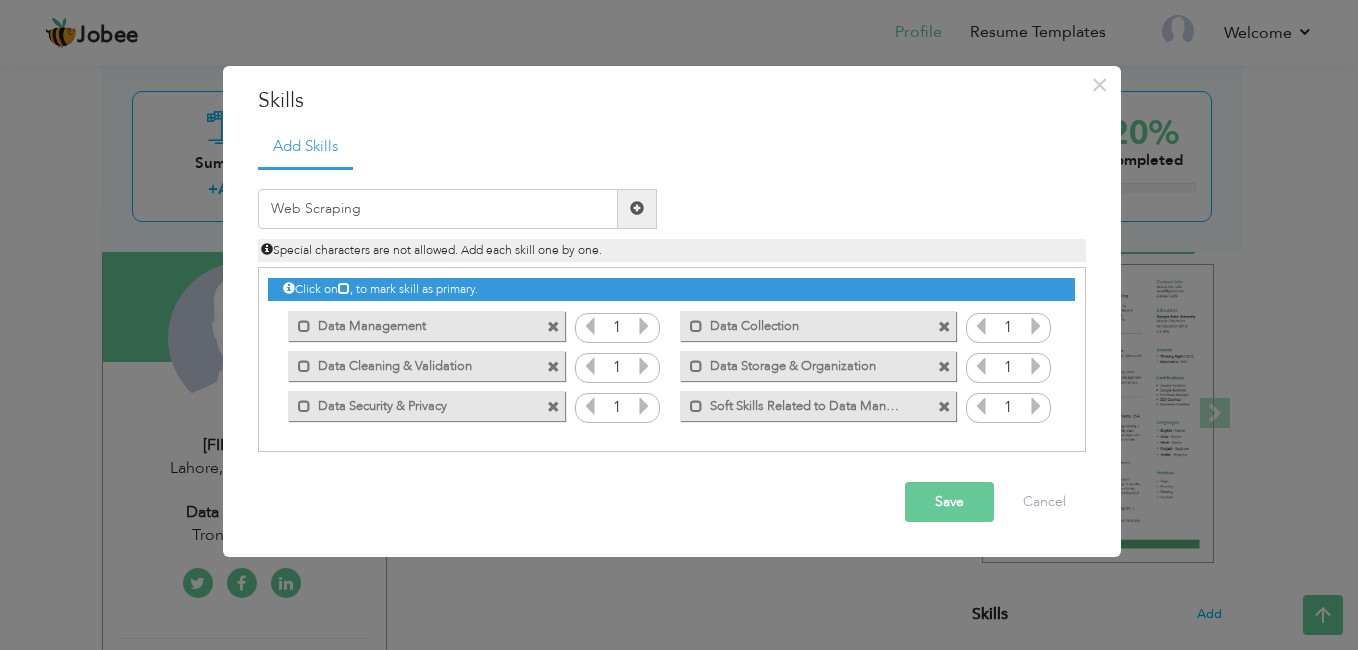 click at bounding box center [637, 208] 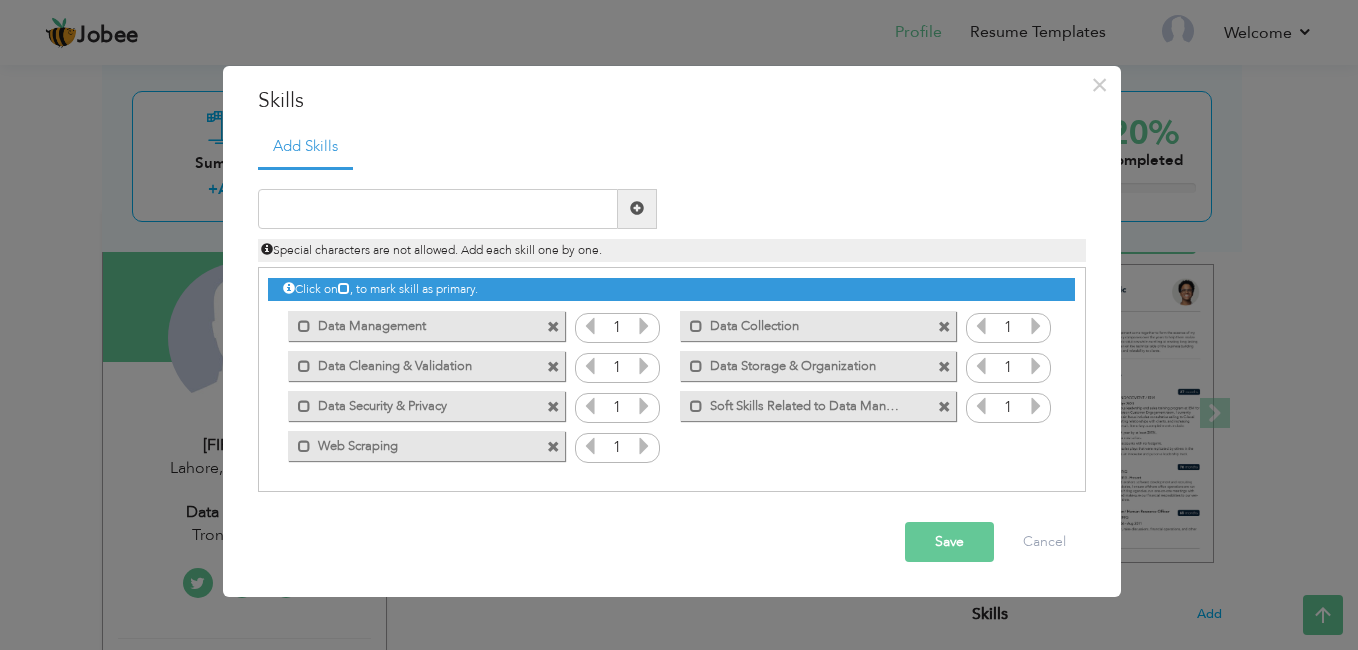 click on "Save" at bounding box center (949, 542) 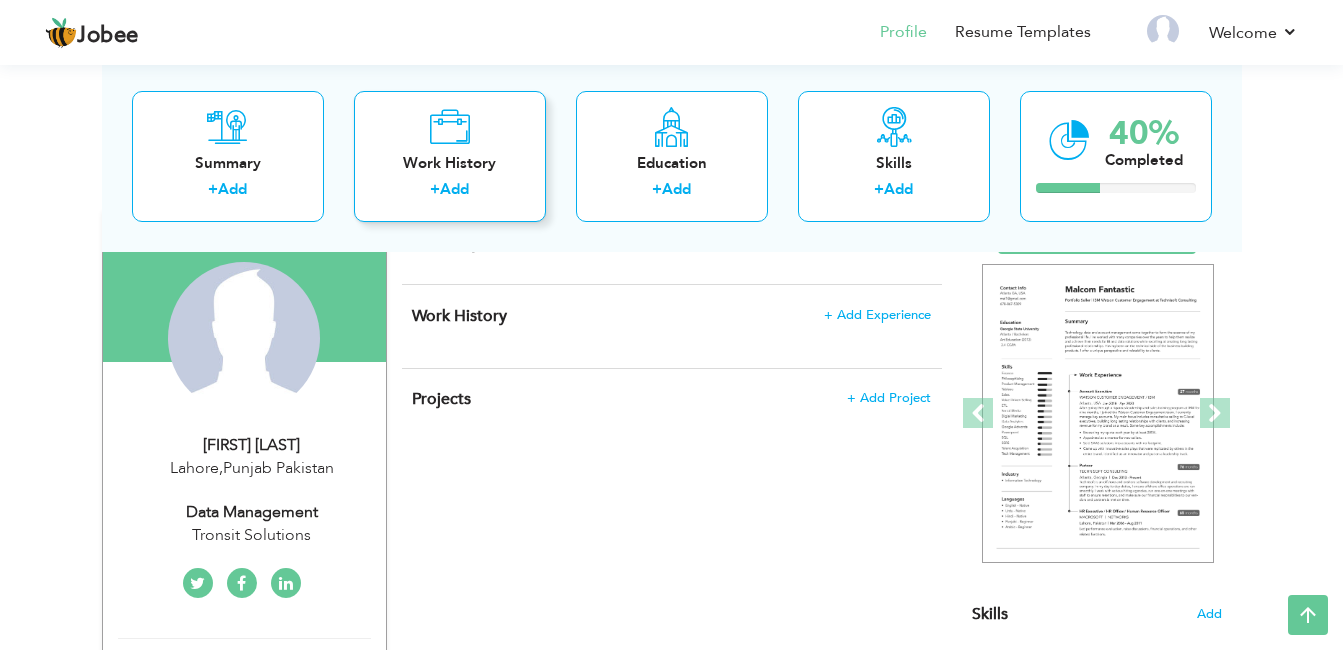 click on "+  Add" at bounding box center (450, 192) 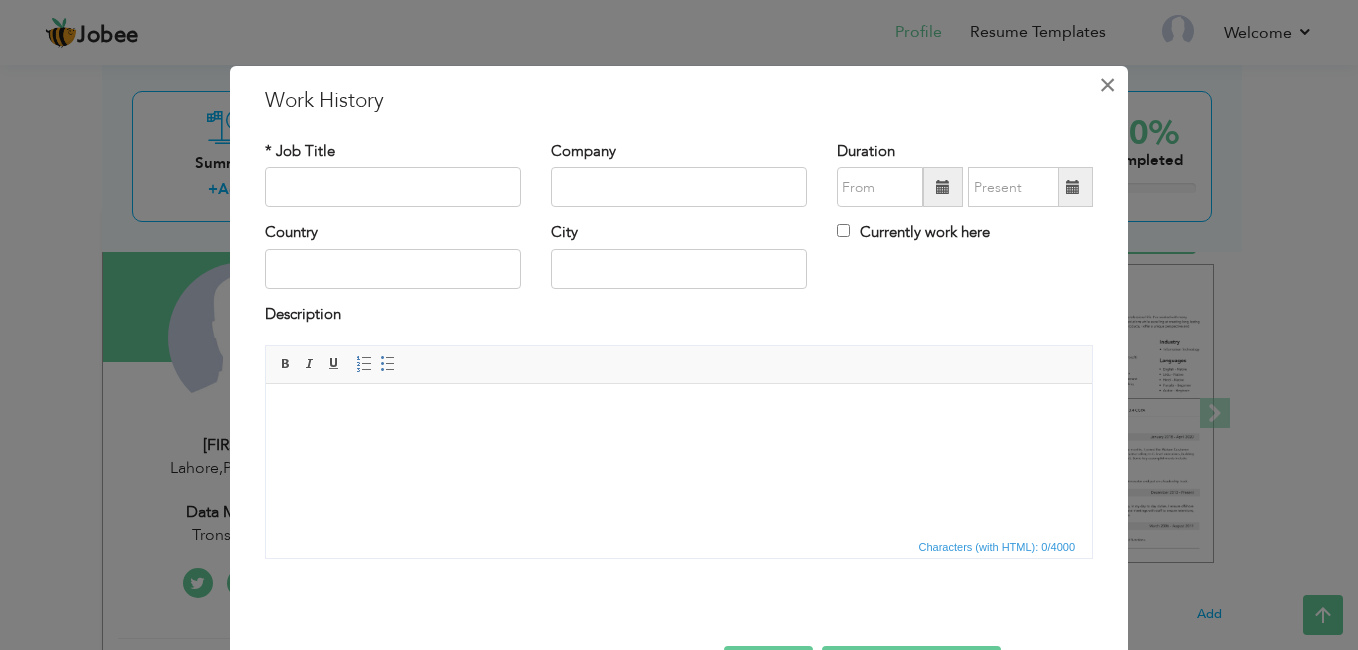 click on "×" at bounding box center (1107, 85) 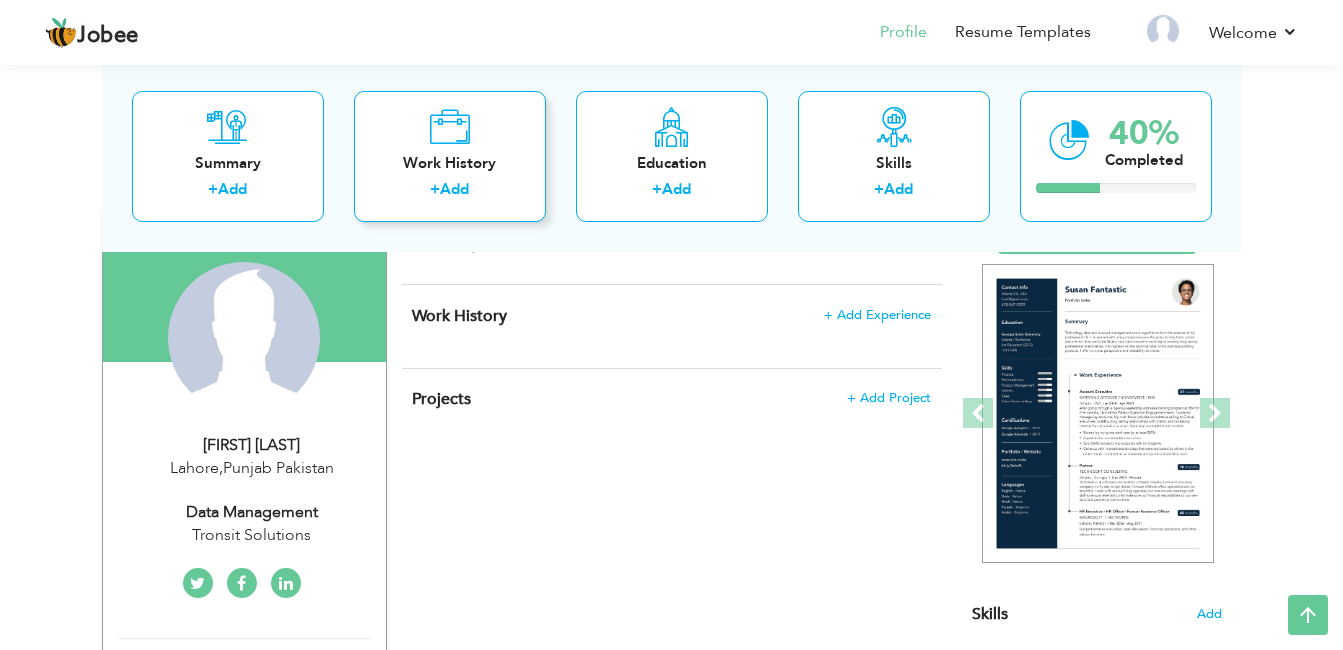 click on "Work History
+  Add" at bounding box center (450, 155) 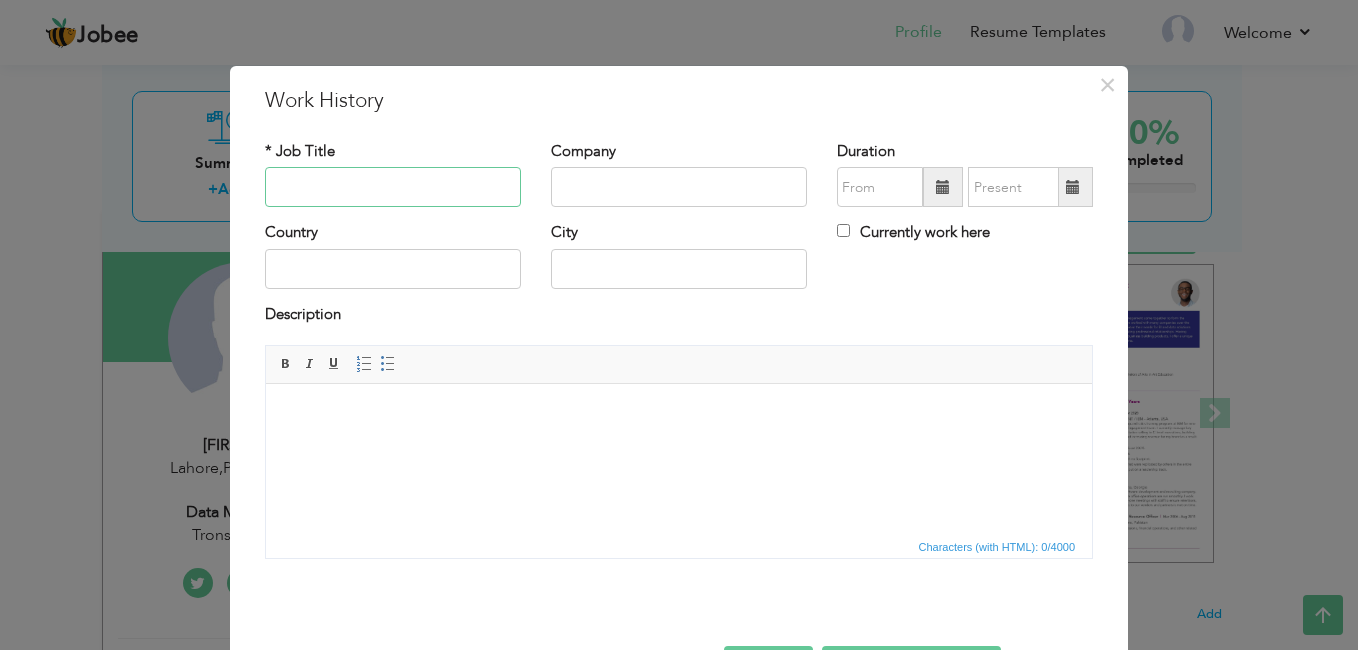 type on "d" 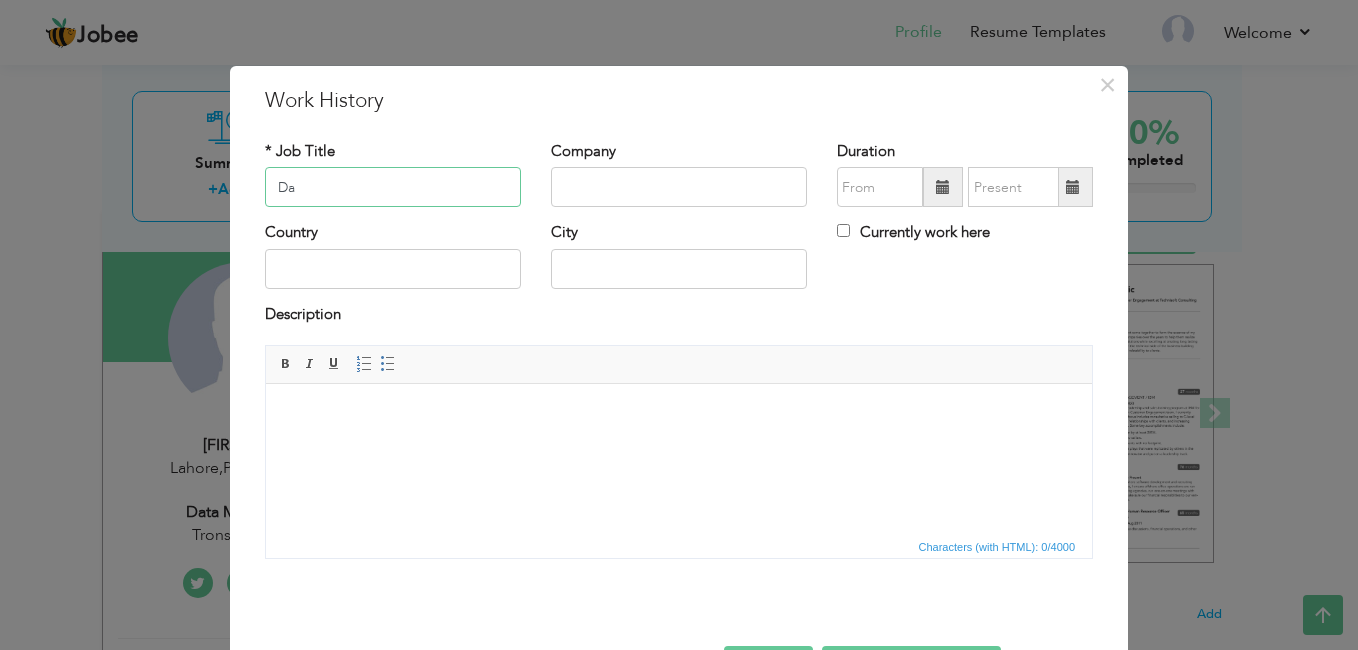 type on "D" 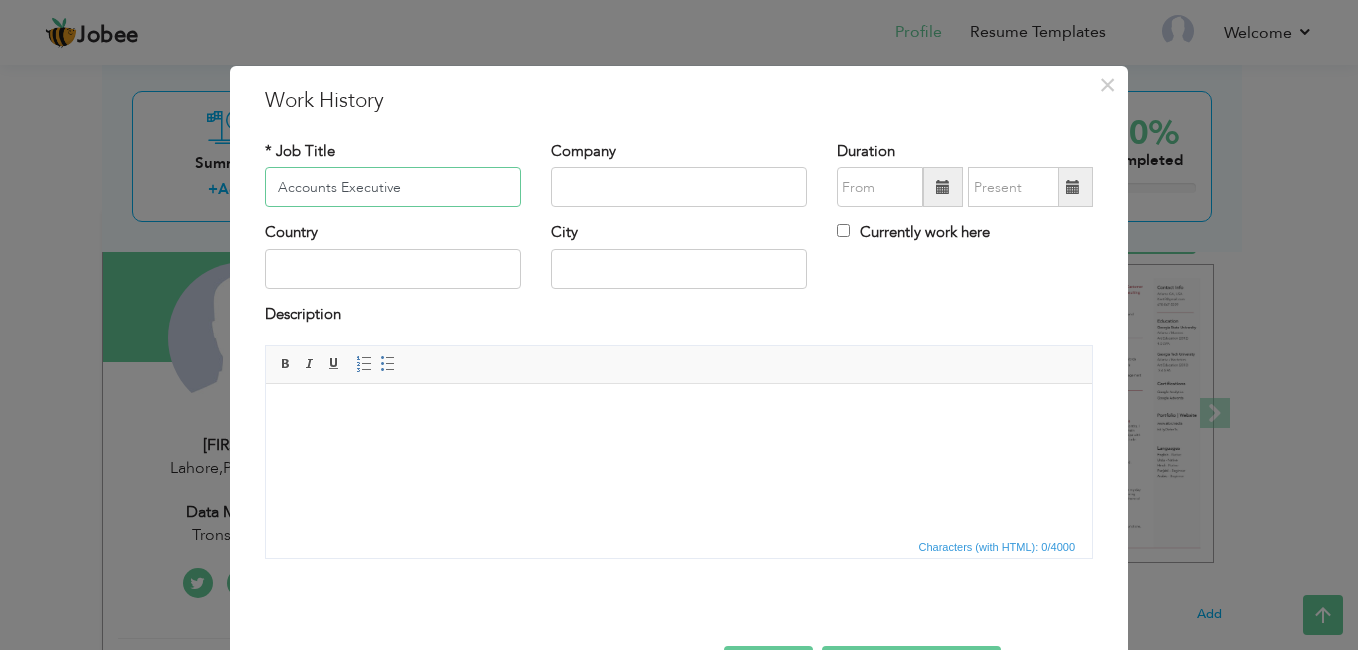 type on "Accounts Executive" 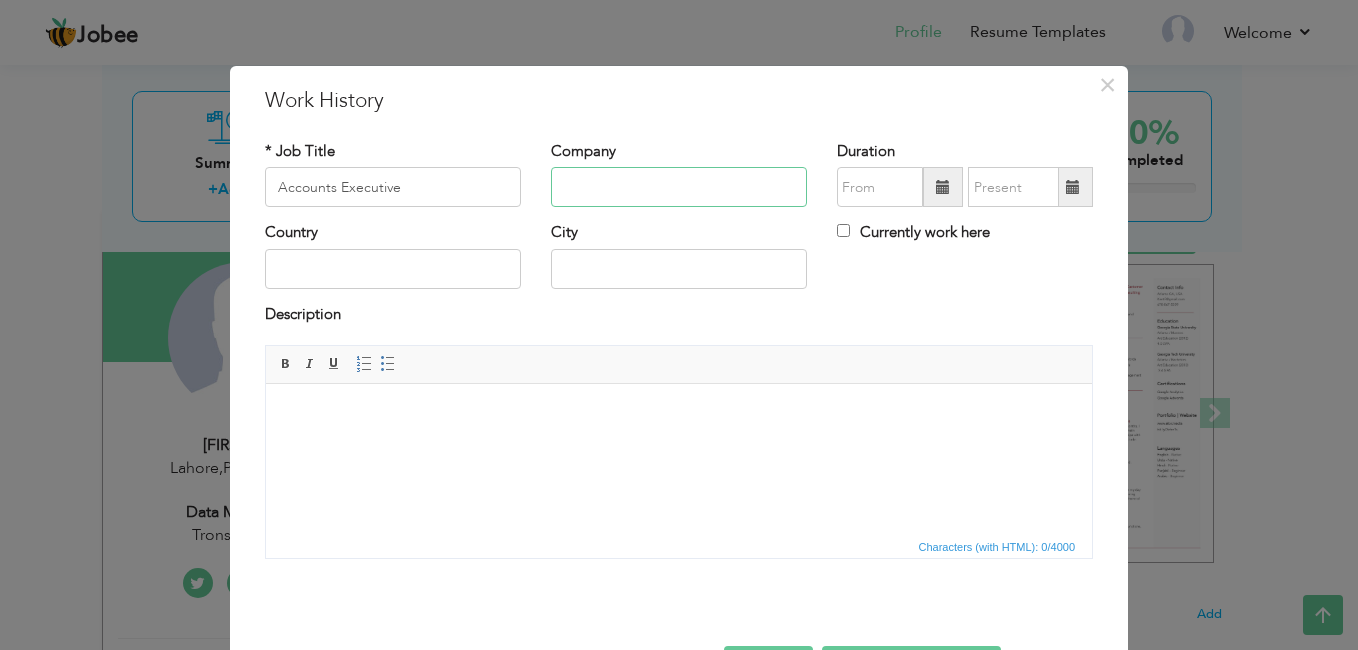 click at bounding box center [679, 187] 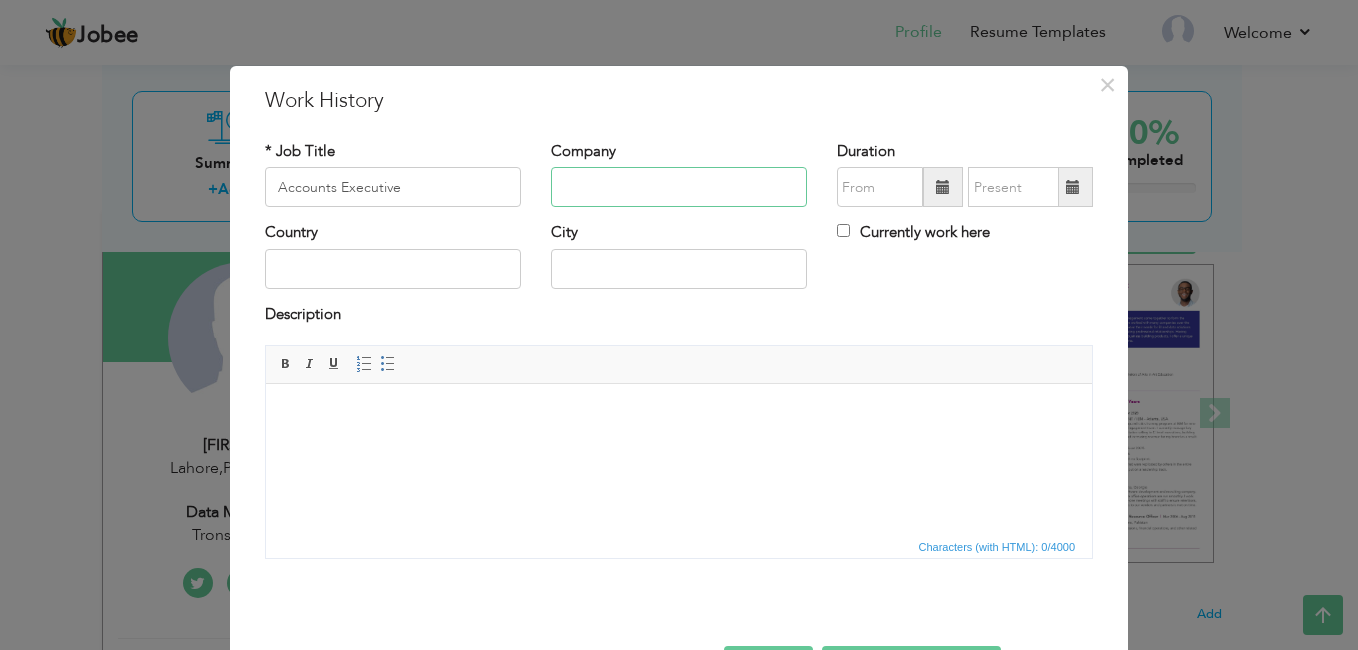 type on "Tronsit Solutions" 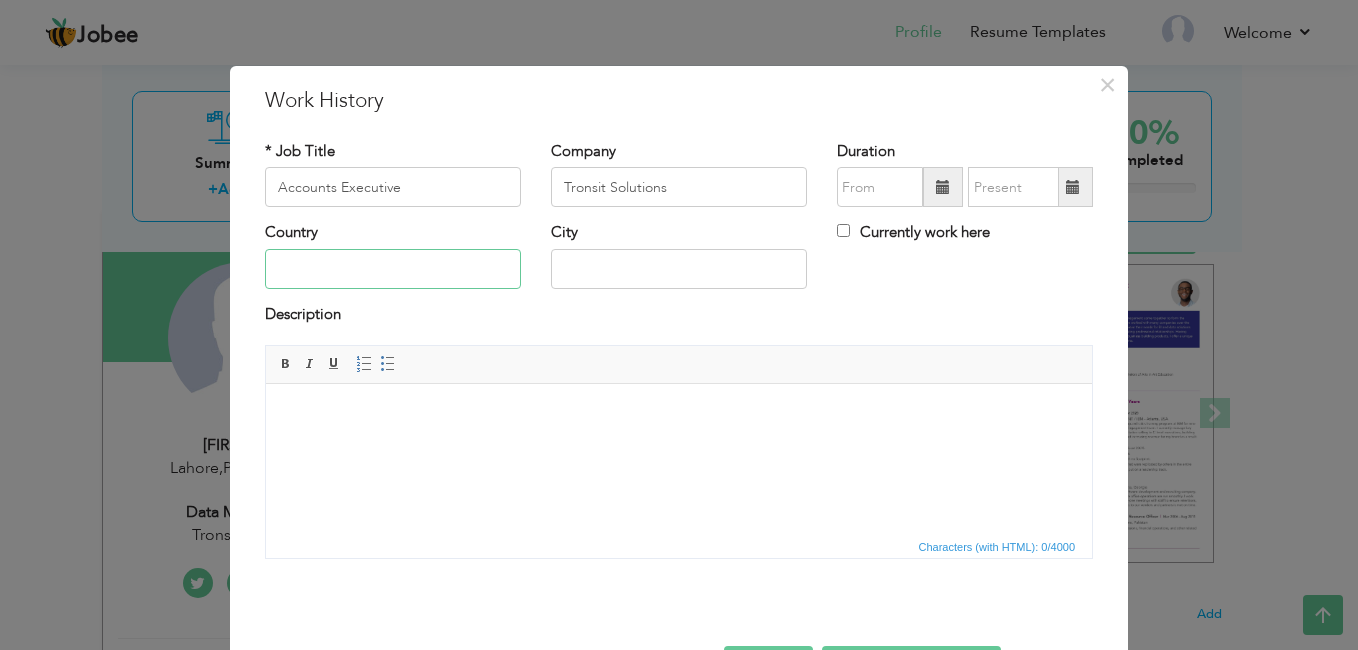 type on "Pakistan" 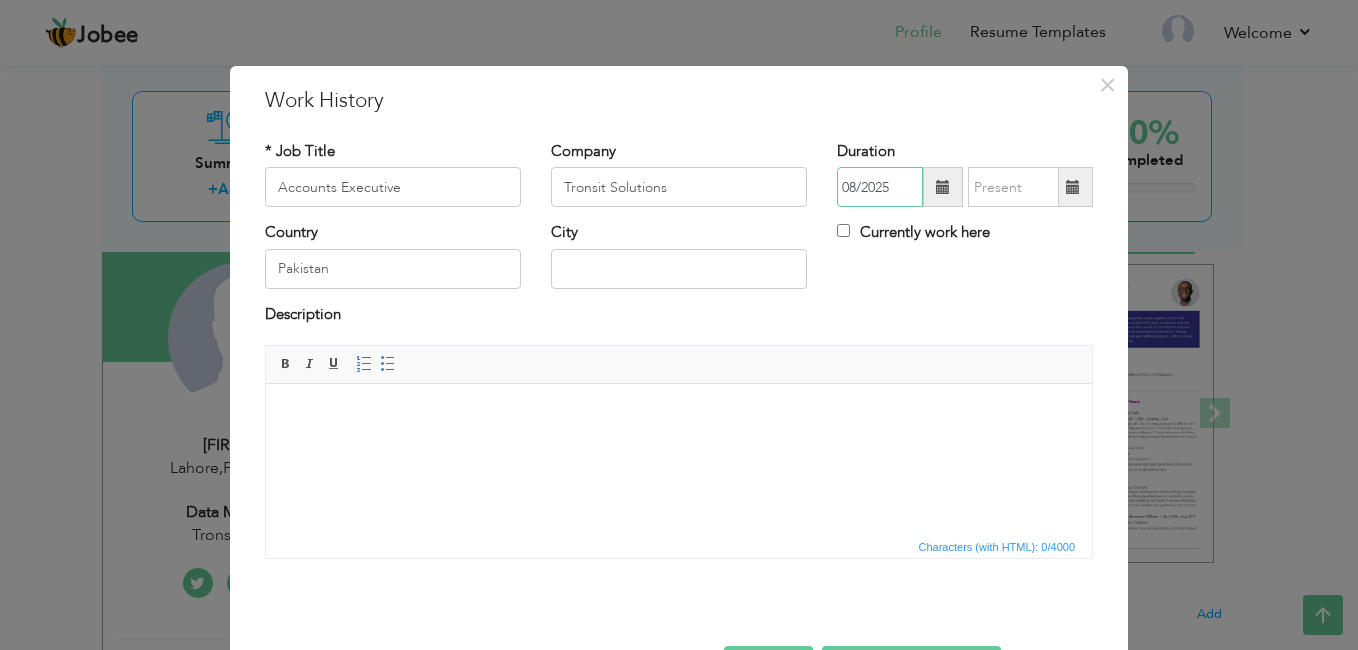 click on "08/2025" at bounding box center (880, 187) 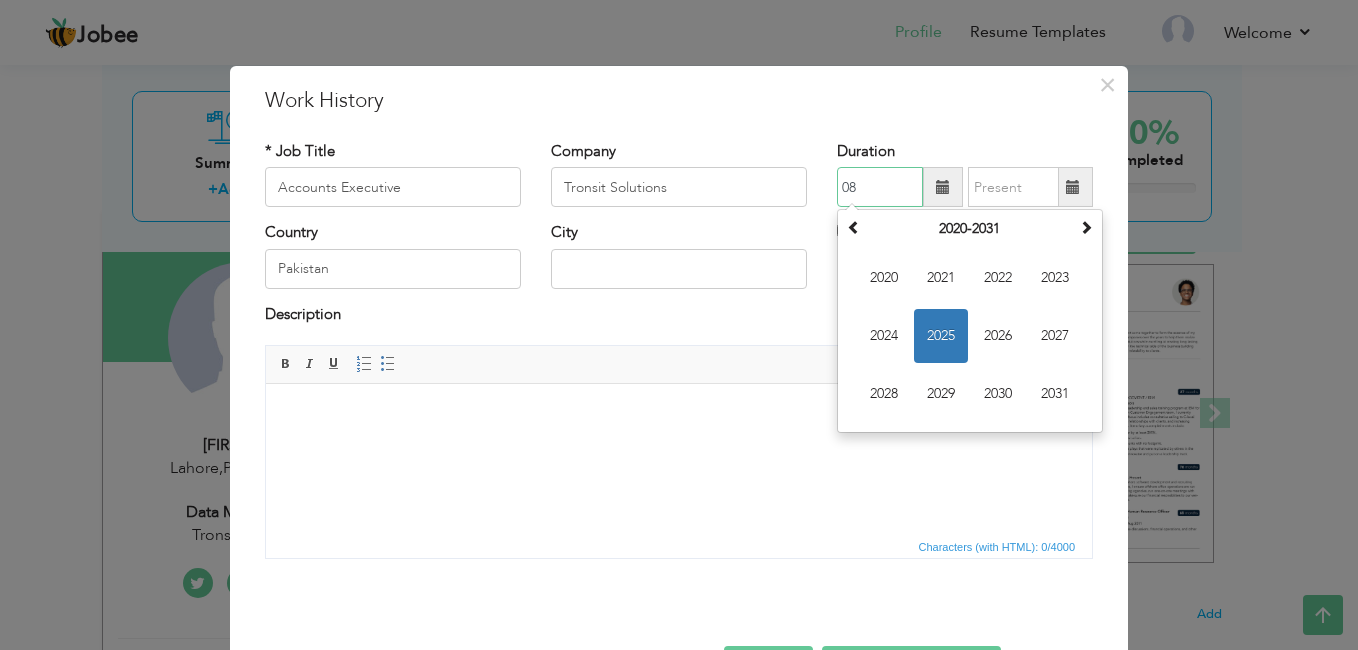 type on "0" 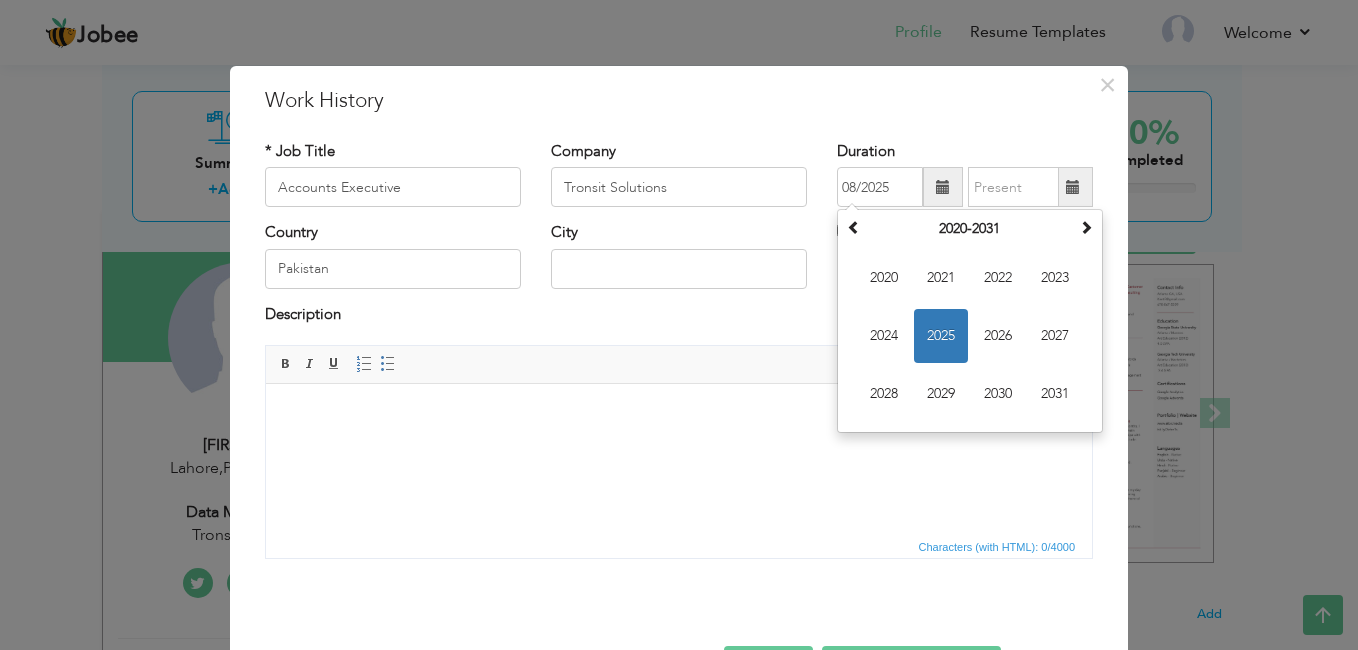 click at bounding box center [943, 187] 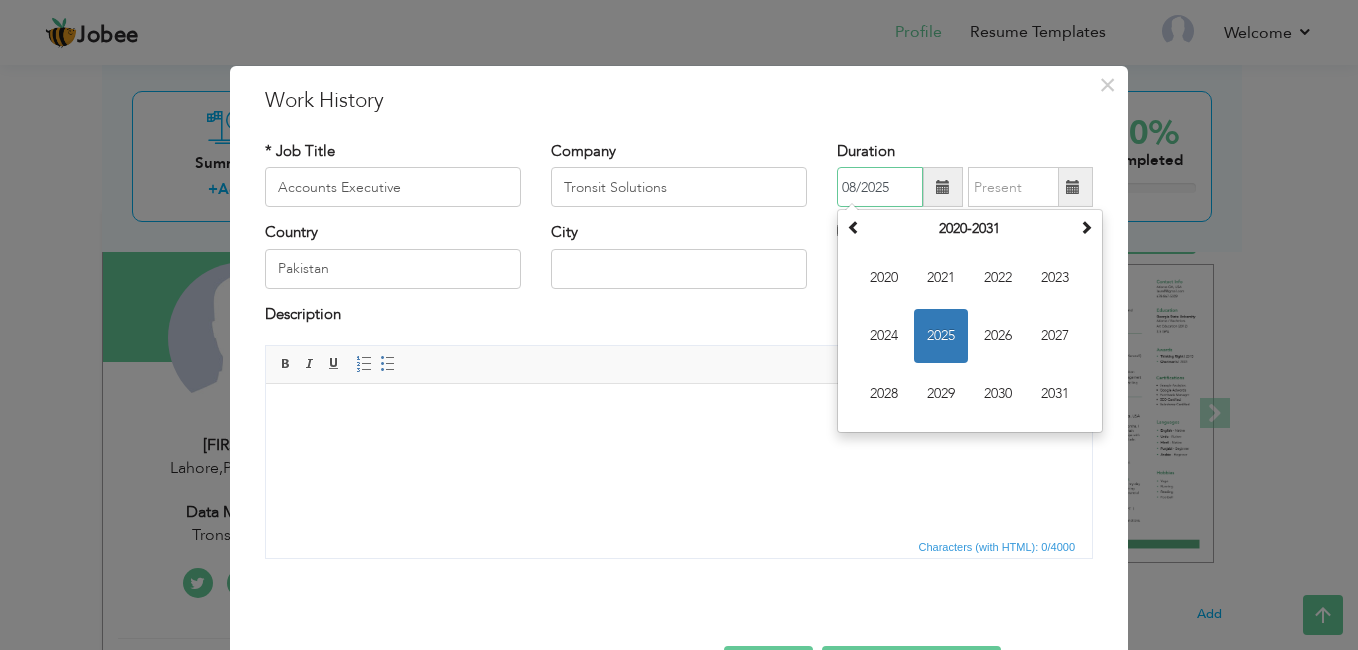 click on "08/2025" at bounding box center [880, 187] 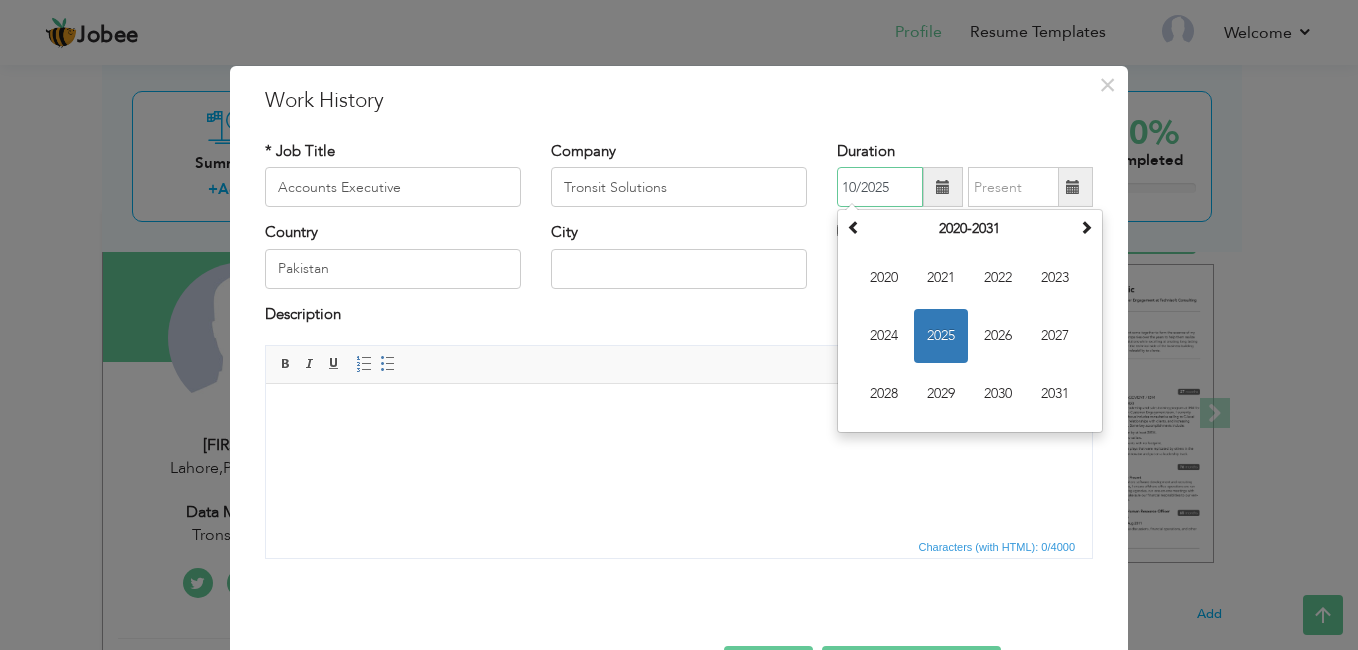 type on "10/2025" 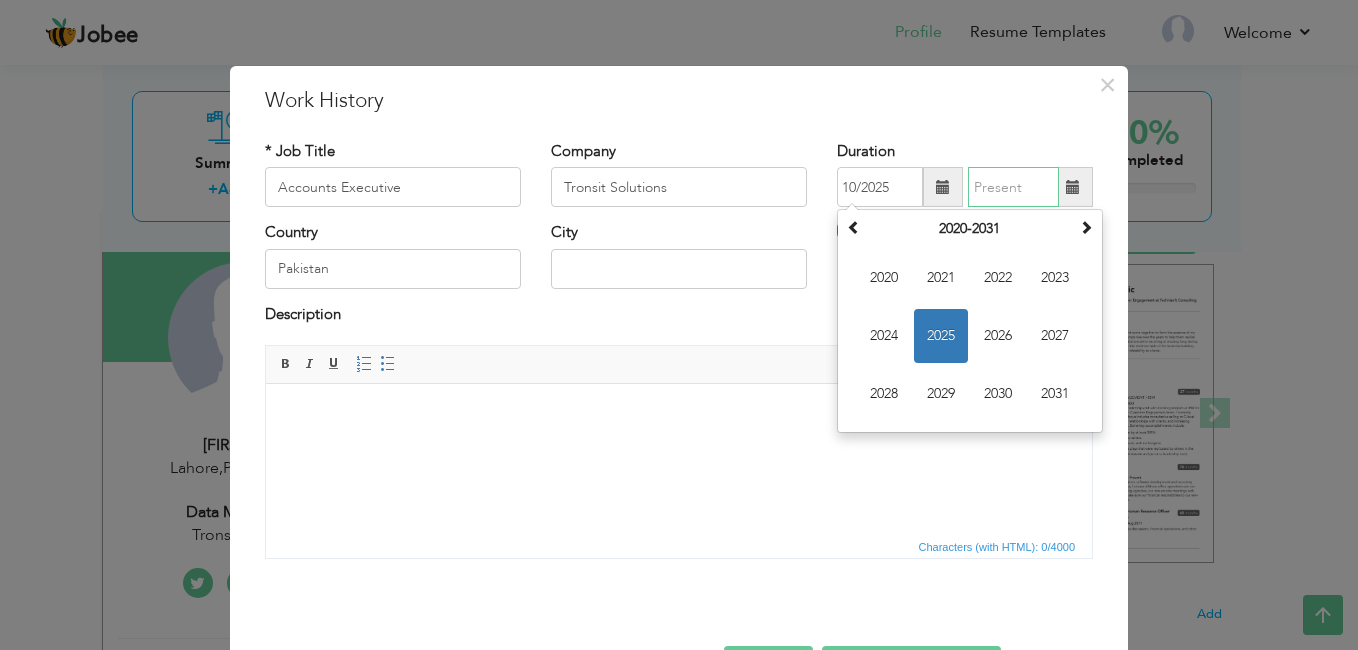 type on "08/2025" 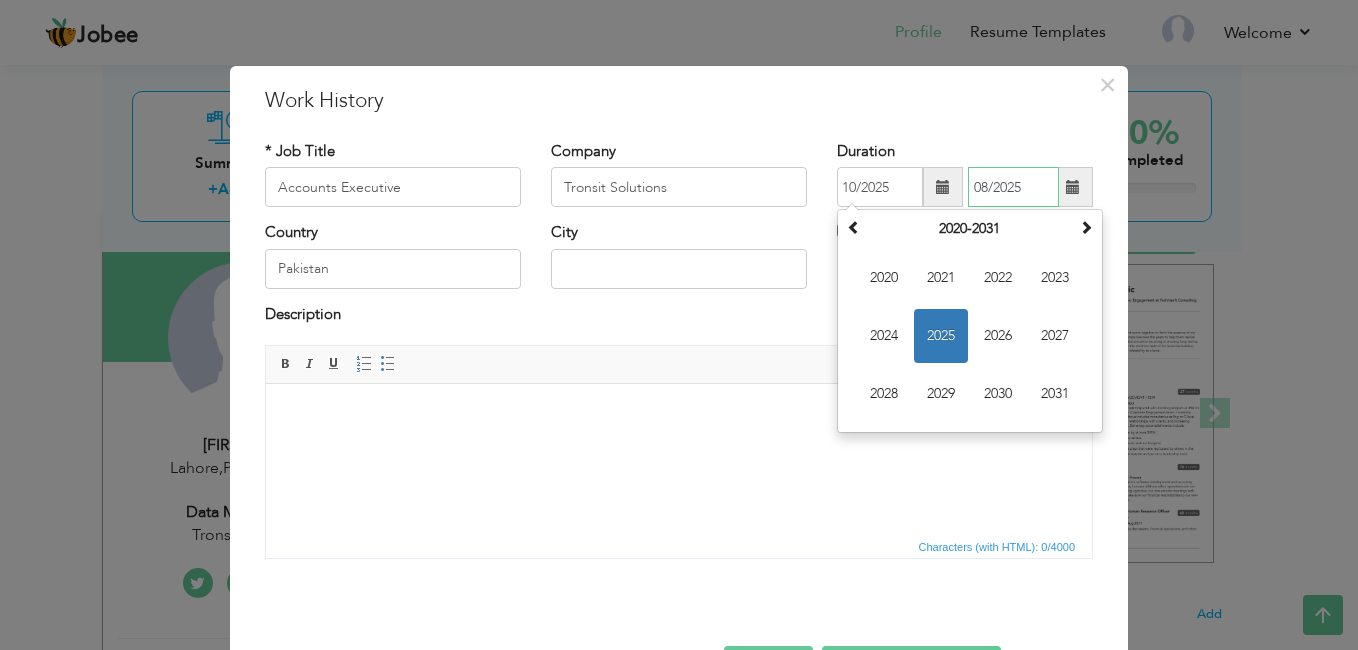 click on "08/2025" at bounding box center [1013, 187] 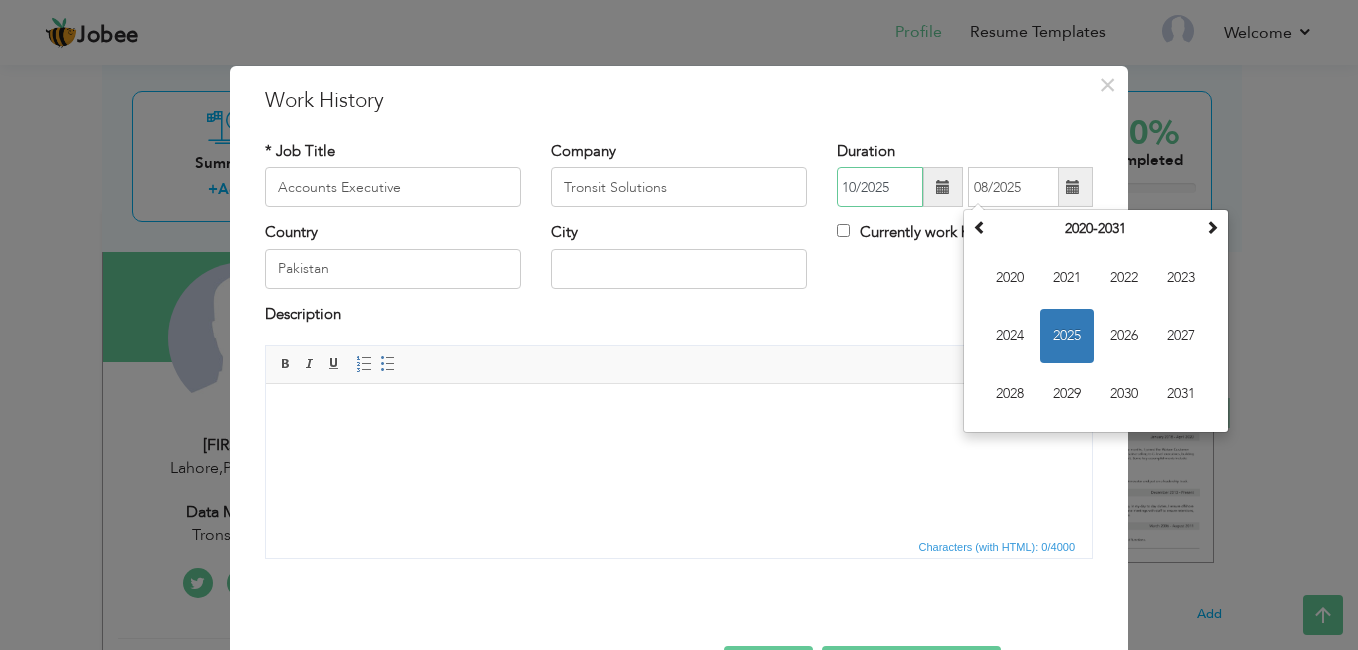 click on "10/2025" at bounding box center [880, 187] 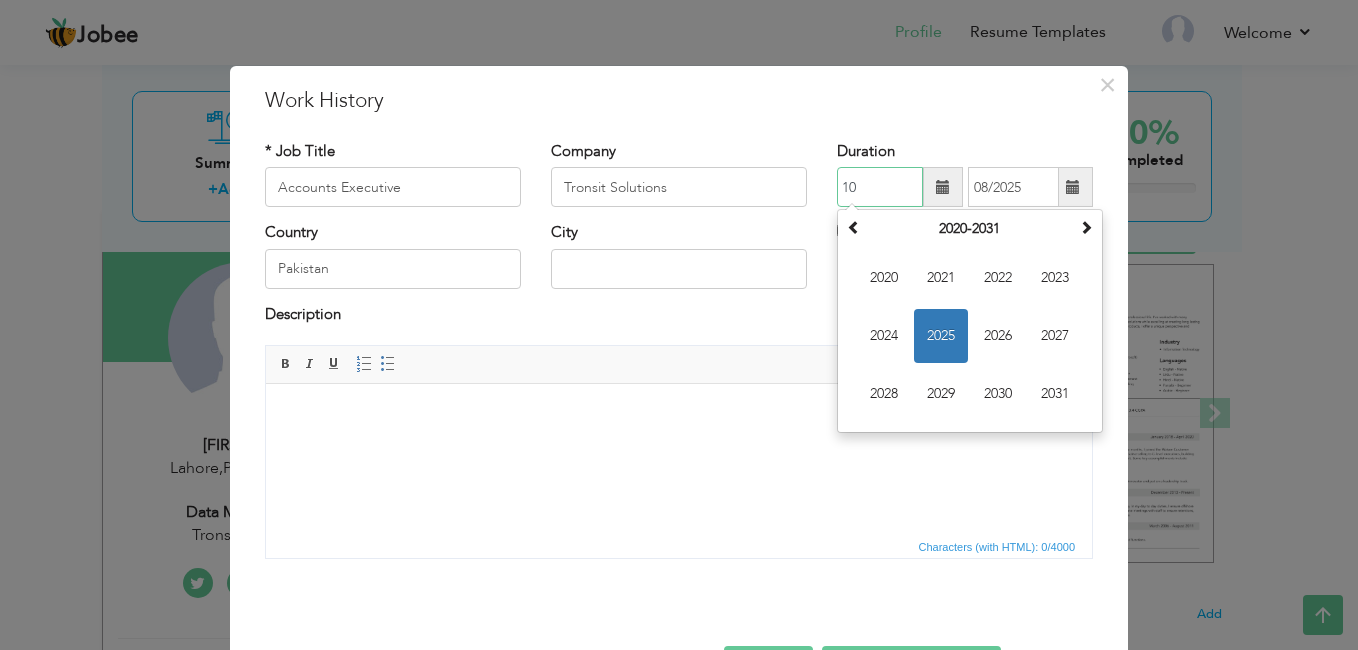 type on "1" 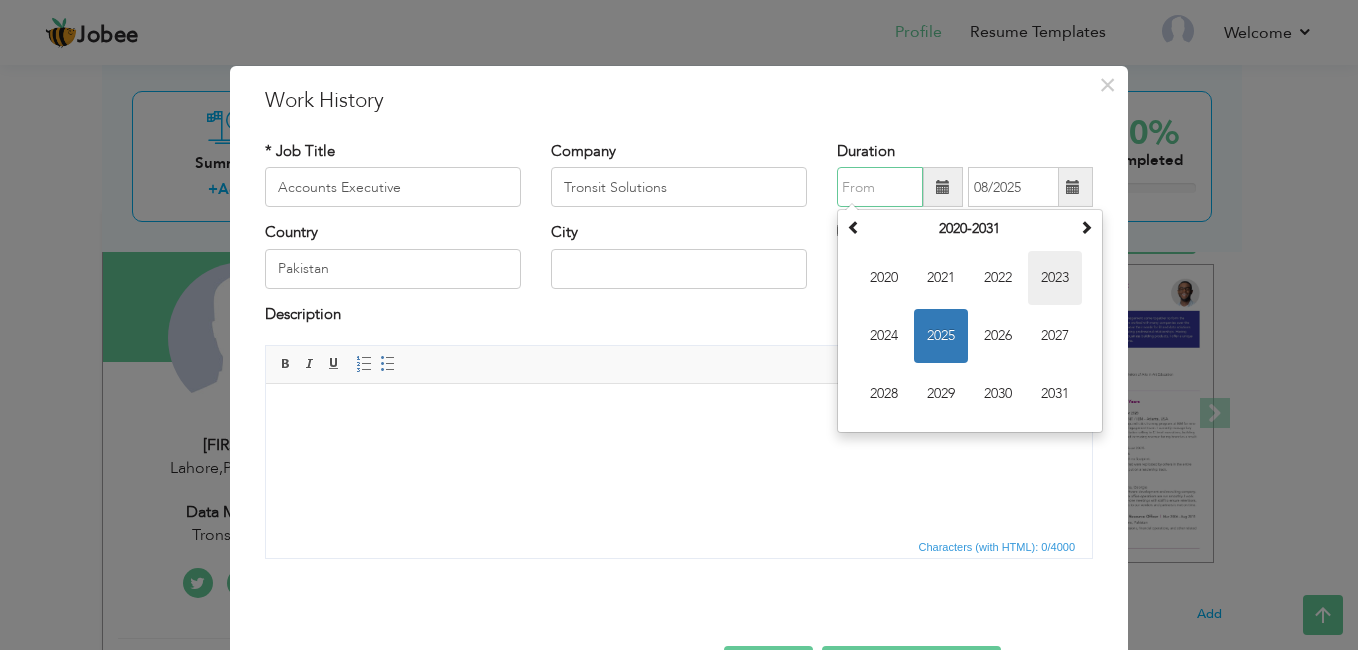 click on "2023" at bounding box center (1055, 278) 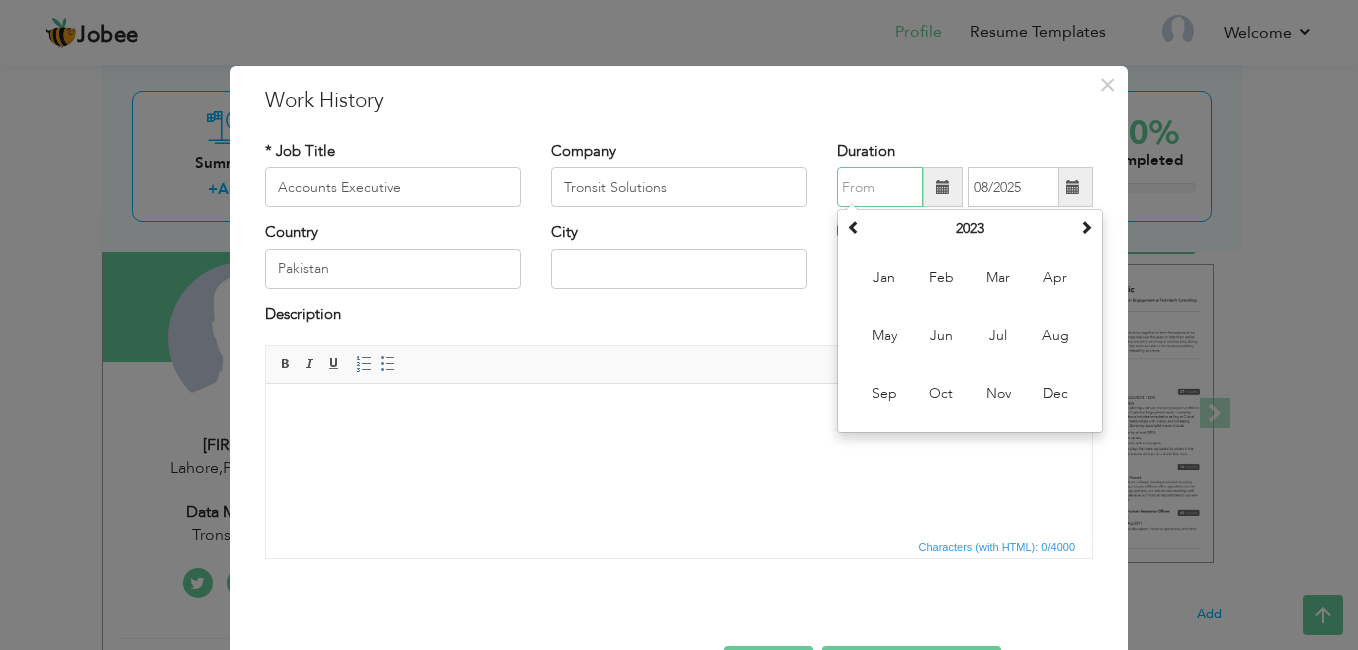 click at bounding box center [880, 187] 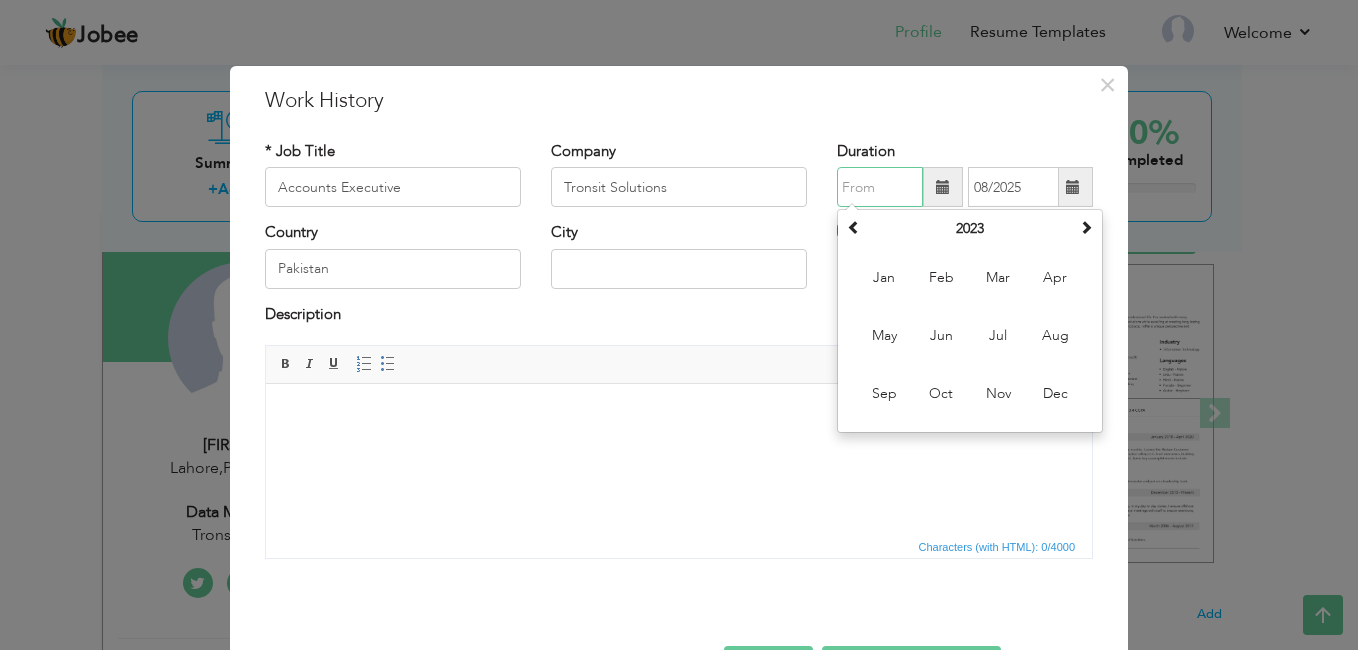 click at bounding box center [880, 187] 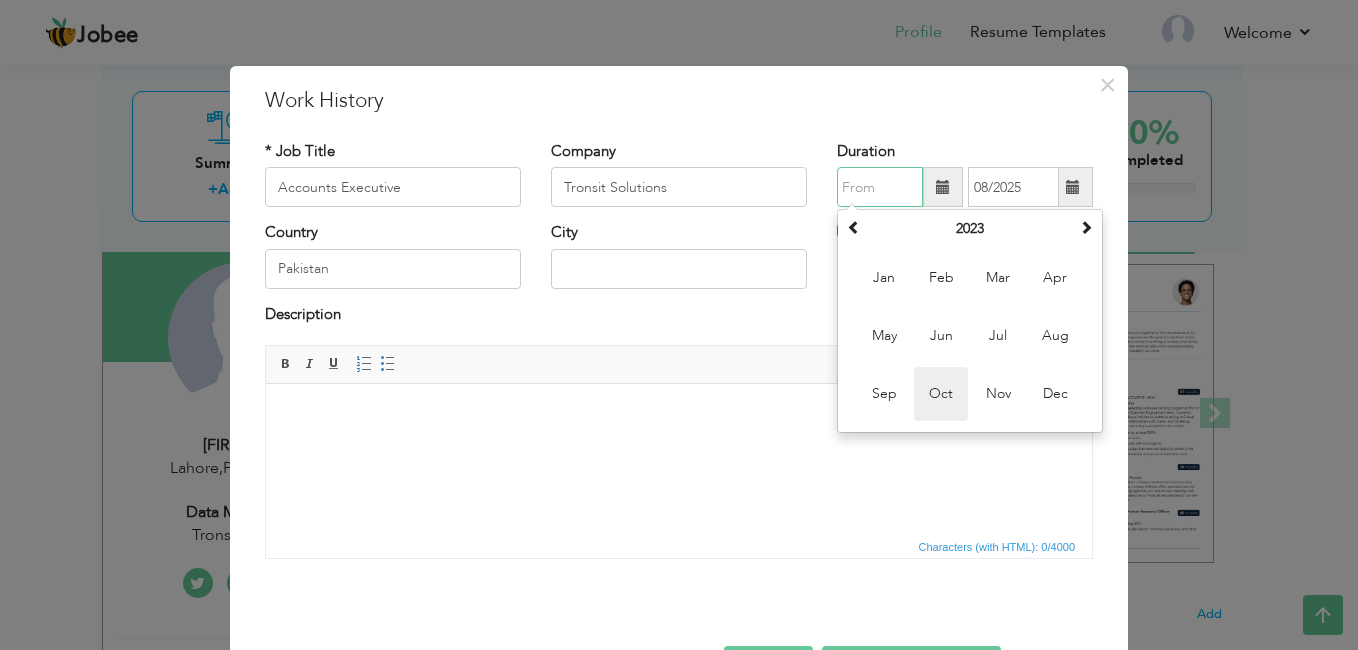 click on "Oct" at bounding box center (941, 394) 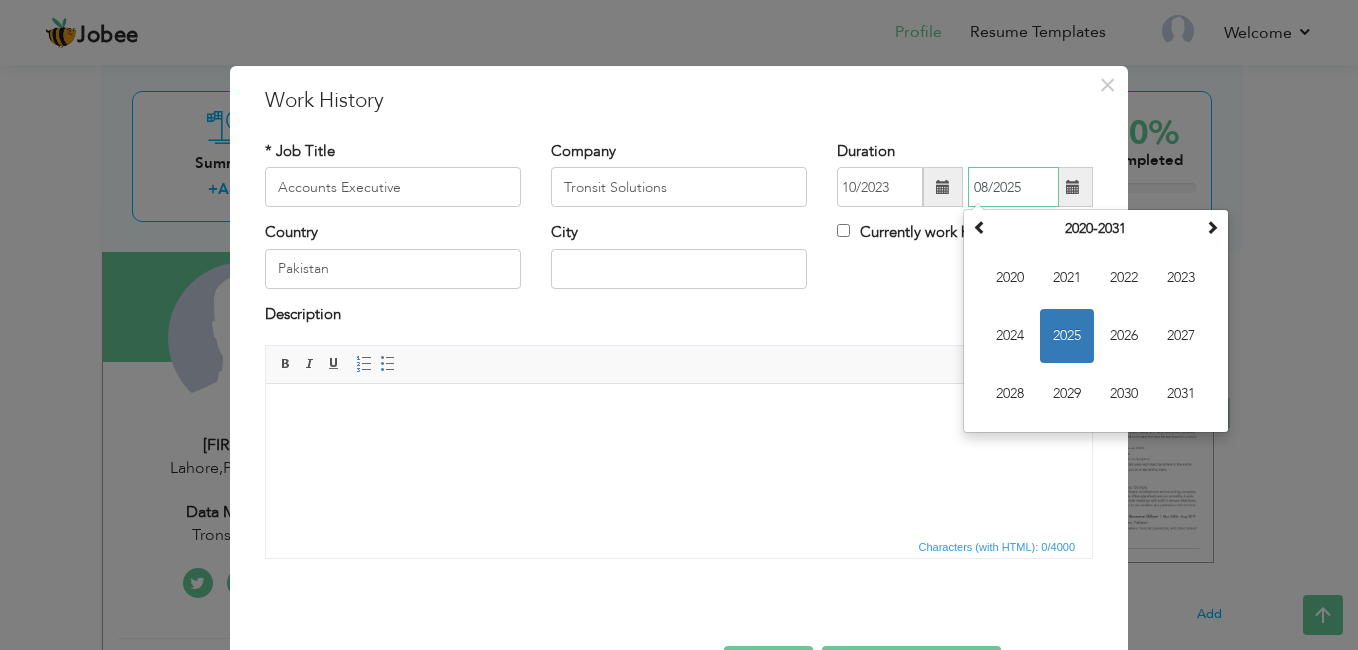 click on "08/2025" at bounding box center [1013, 187] 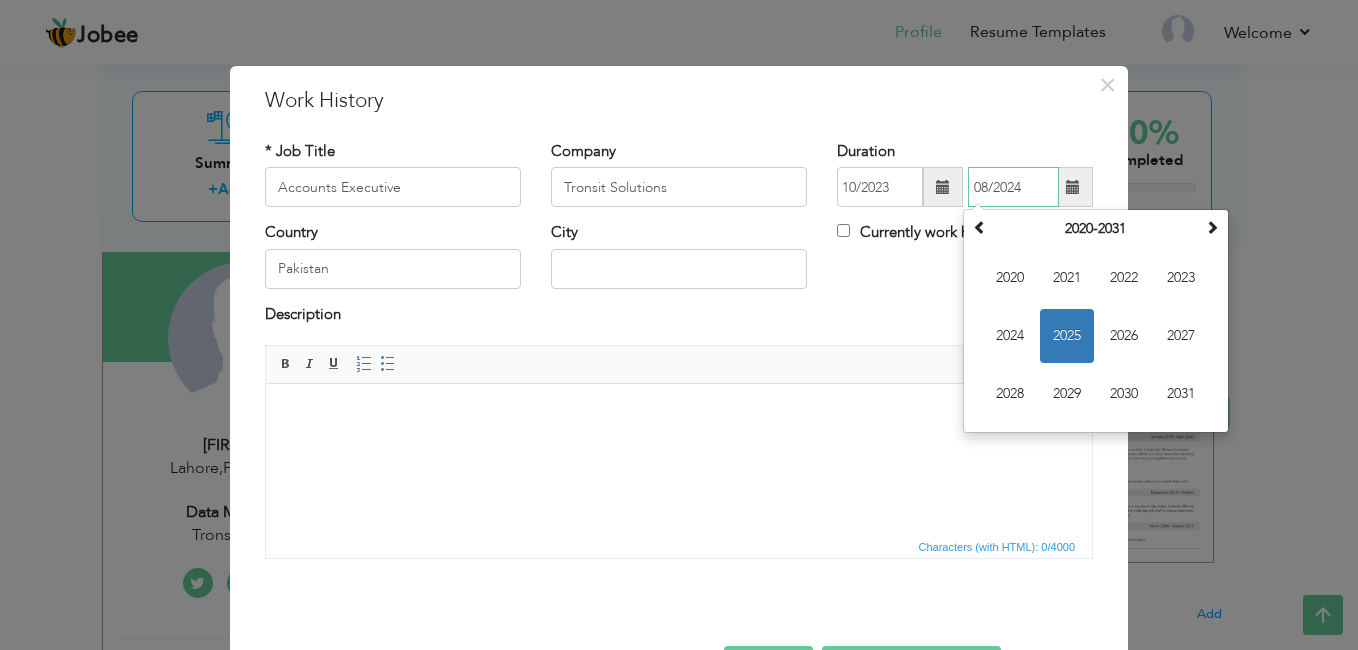click on "08/2024" at bounding box center (1013, 187) 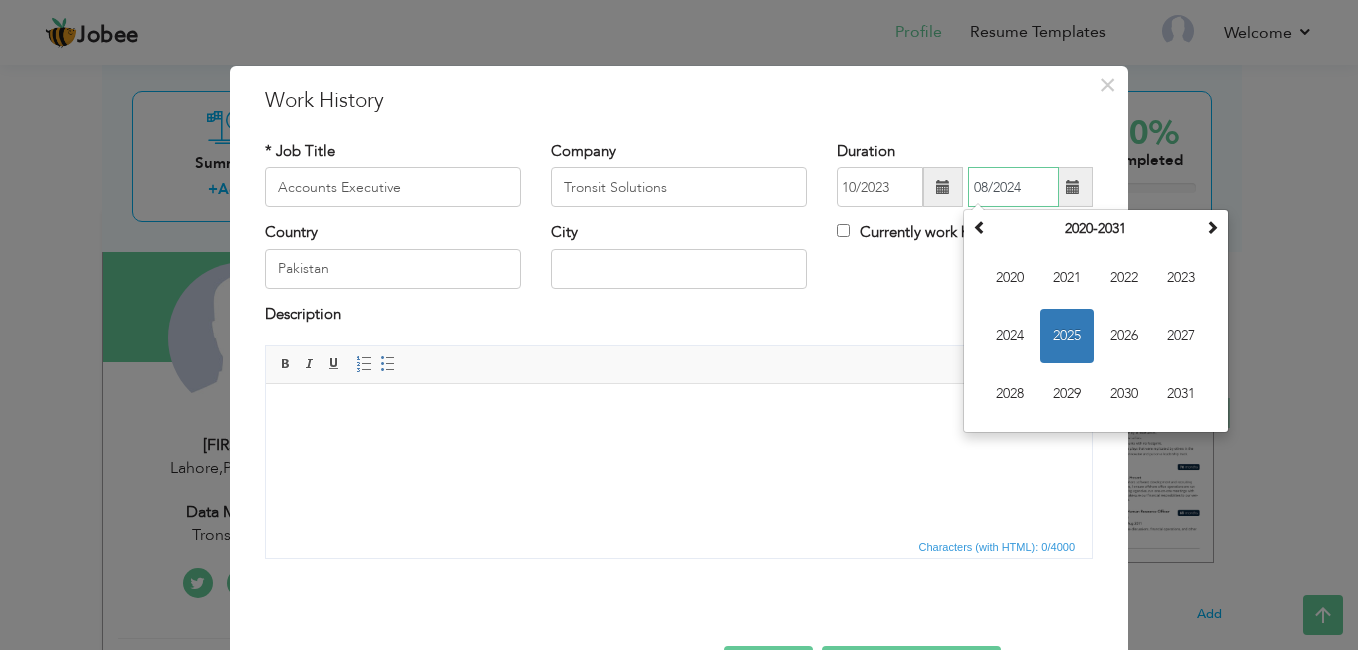 click on "08/2024" at bounding box center [1013, 187] 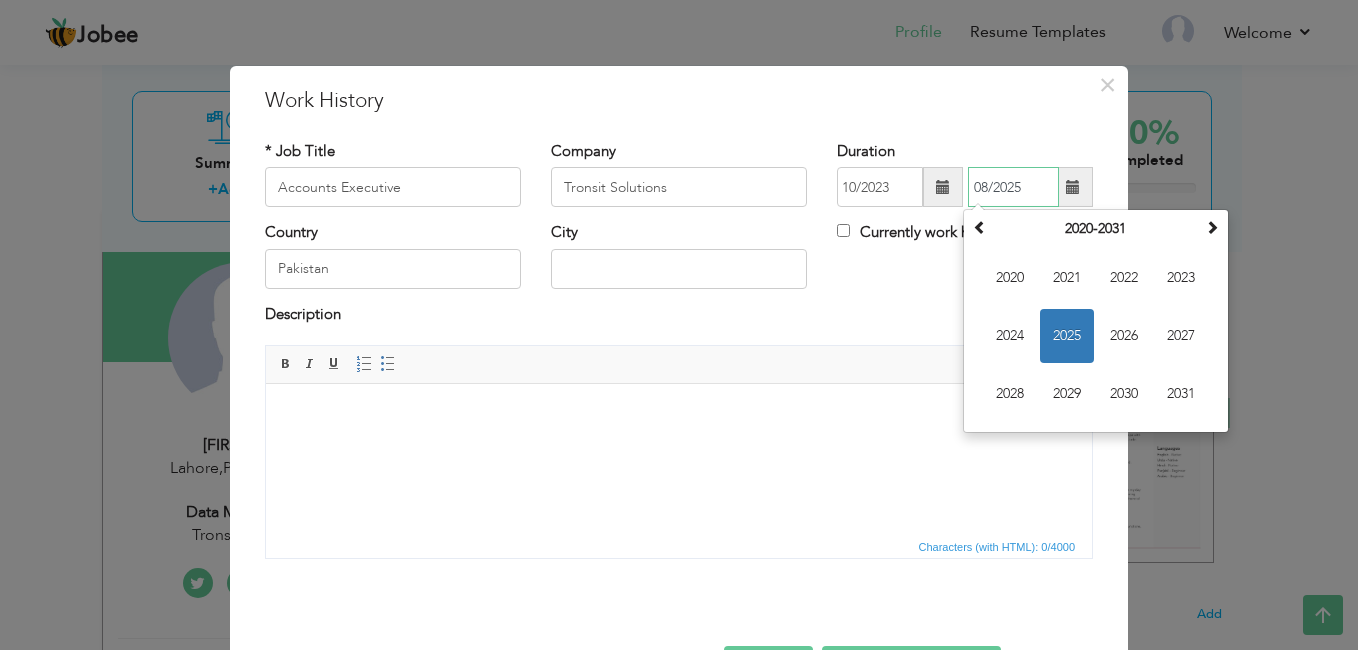 click on "08/2025" at bounding box center [1013, 187] 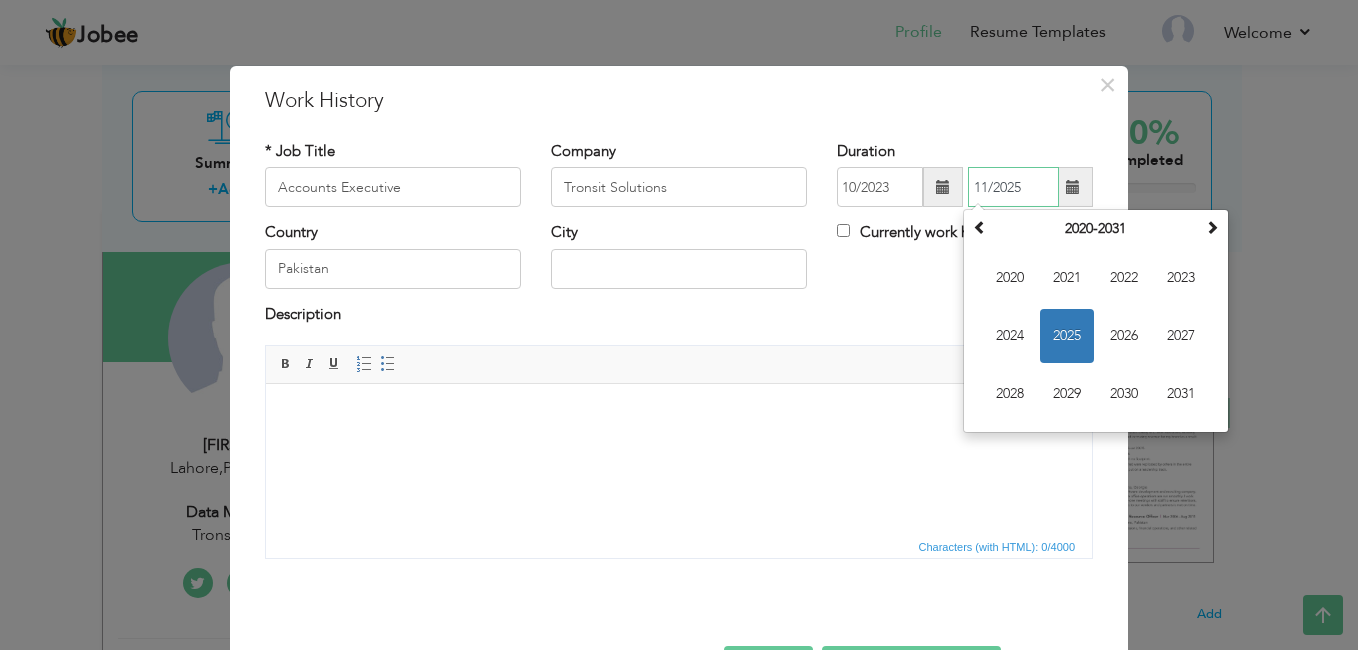 type on "11/2025" 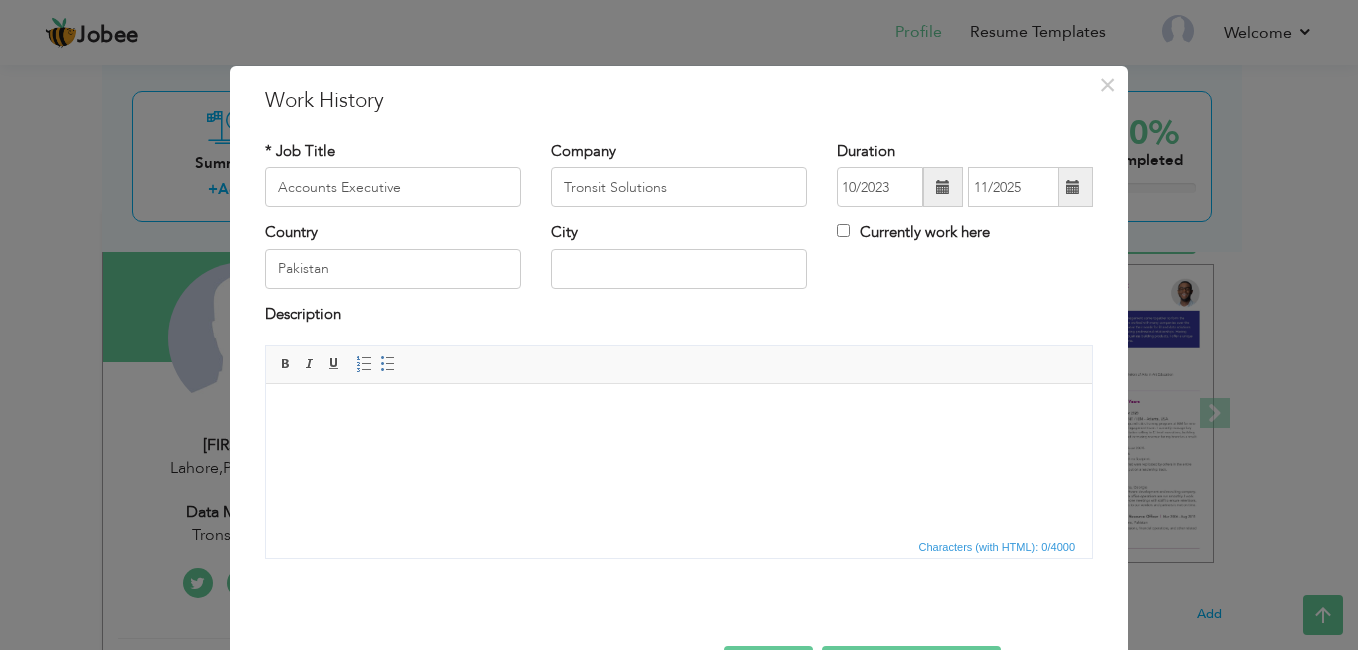 click on "×
Work History
* Job Title
Accounts Executive
Company
Tronsit Solutions" at bounding box center [679, 325] 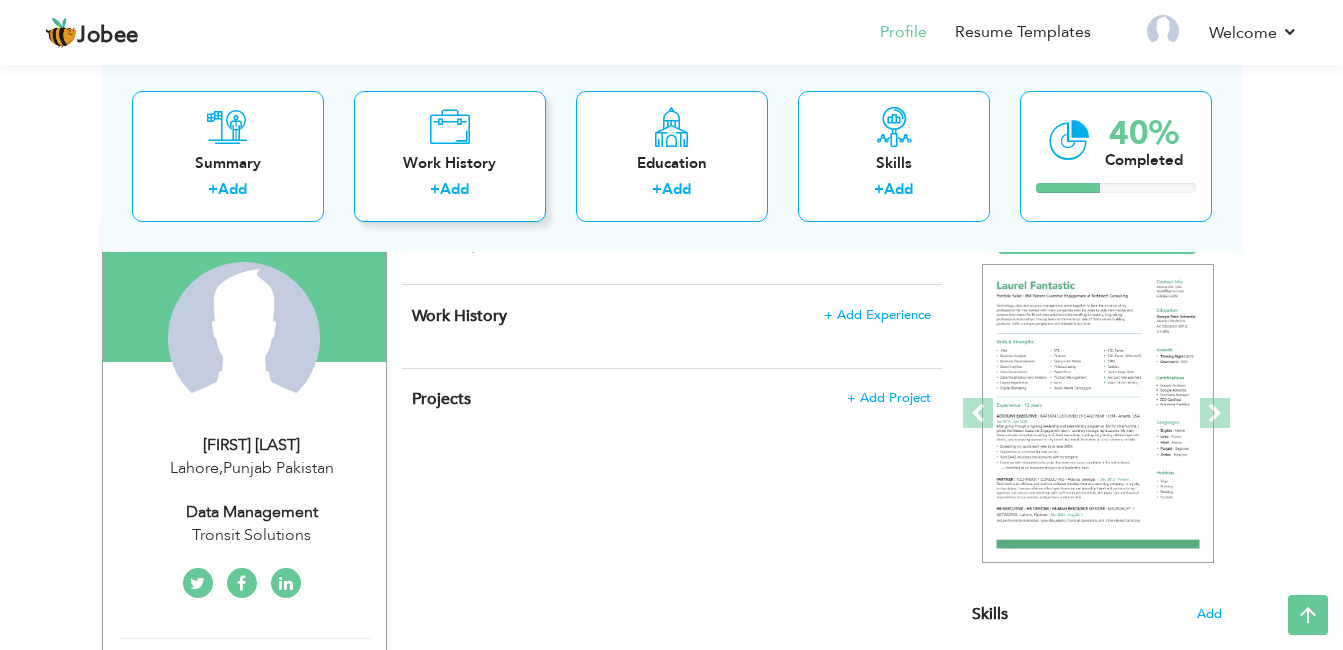click on "Work History
+  Add" at bounding box center [450, 155] 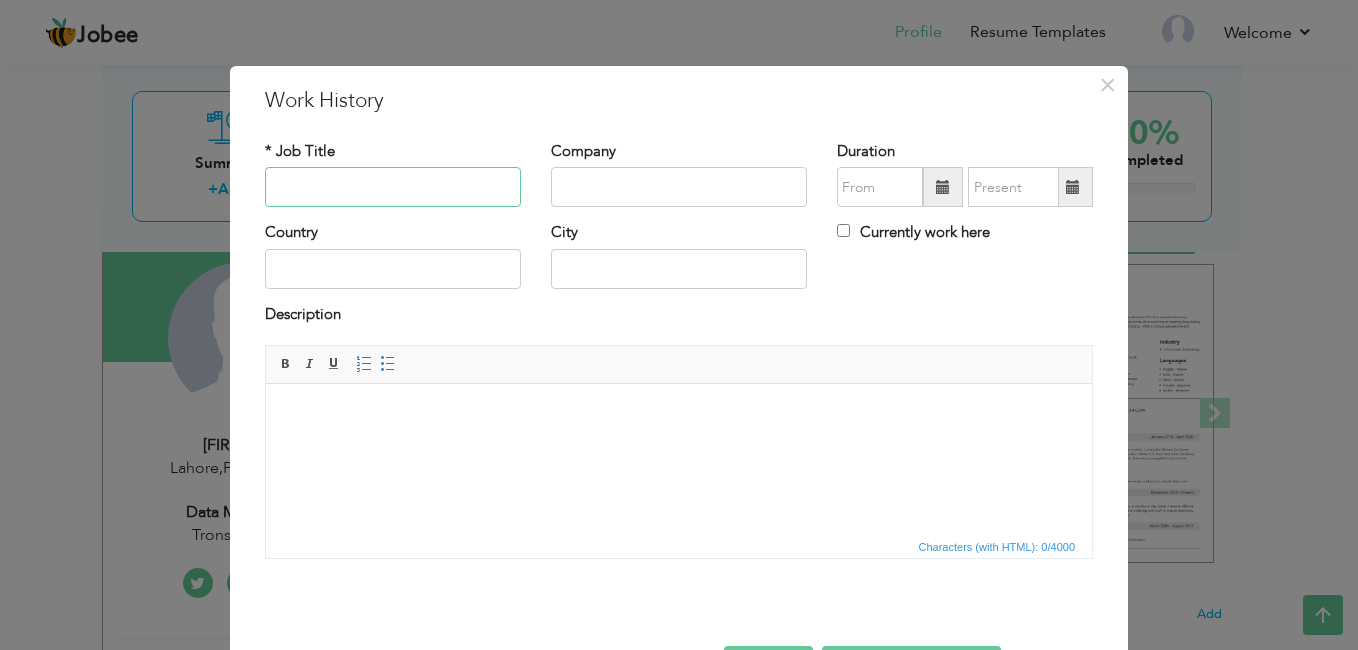 click at bounding box center [393, 187] 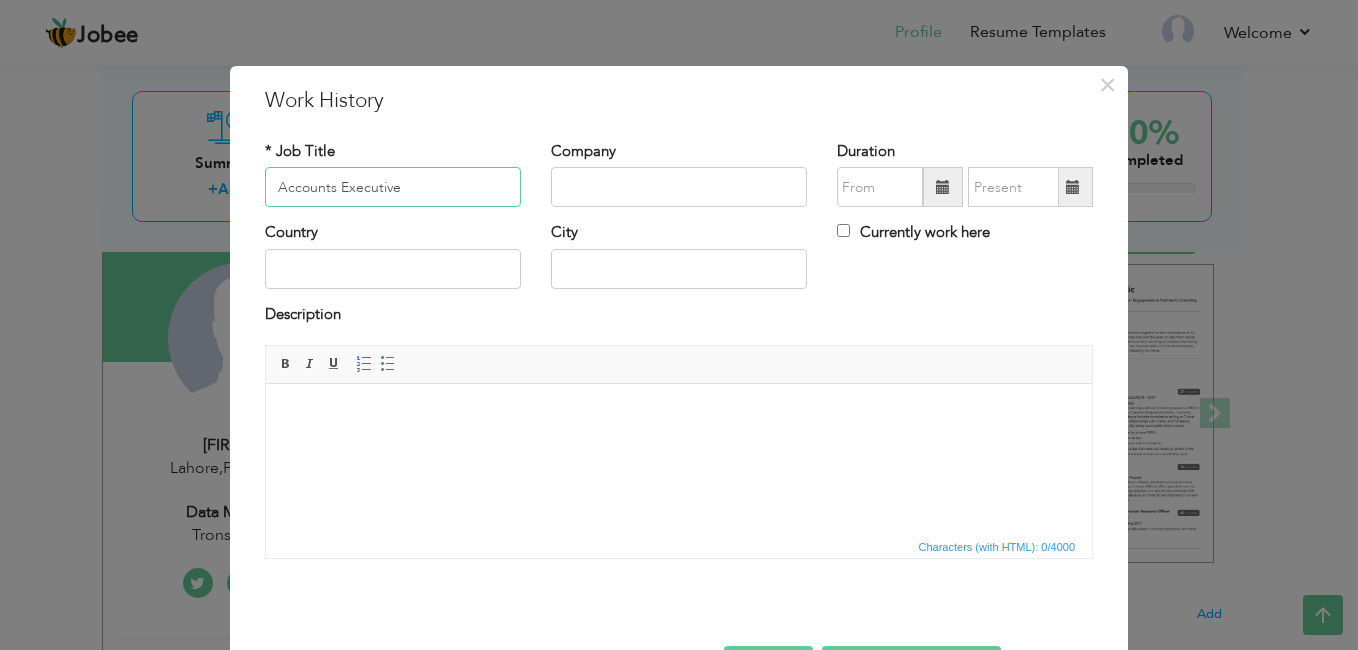 type on "Accounts Executive" 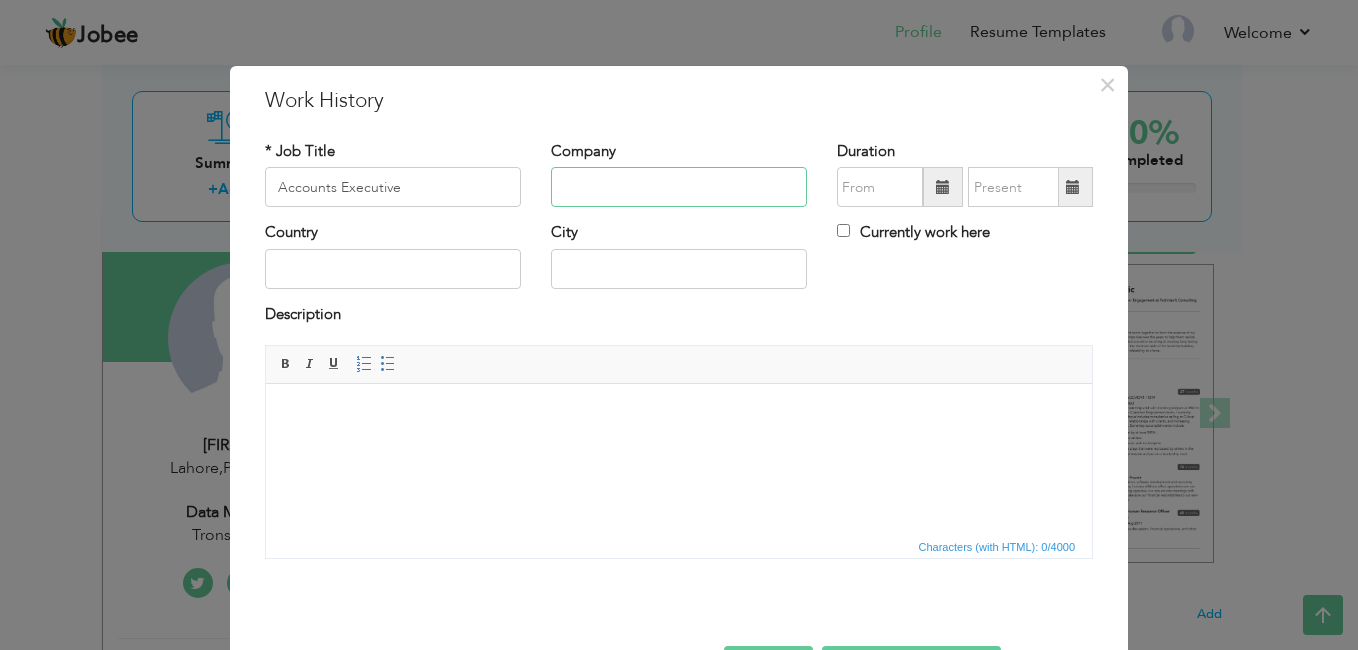click at bounding box center [679, 187] 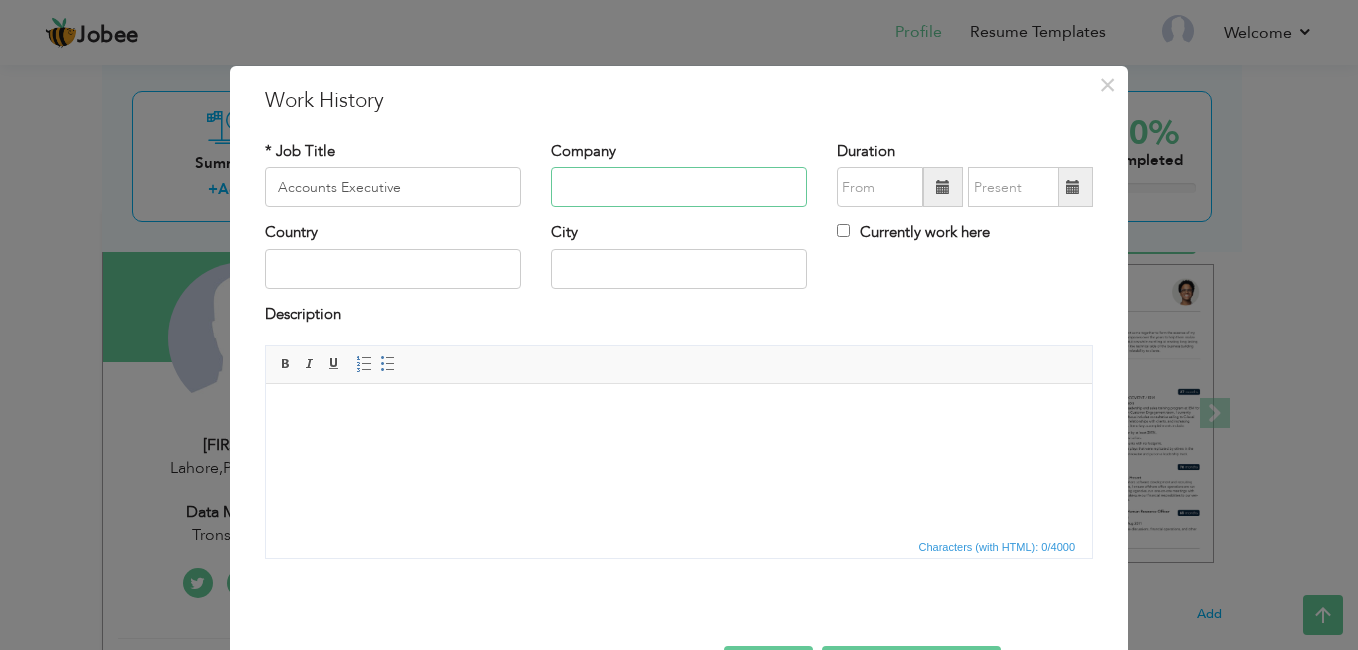 type on "Tronsit Solutions" 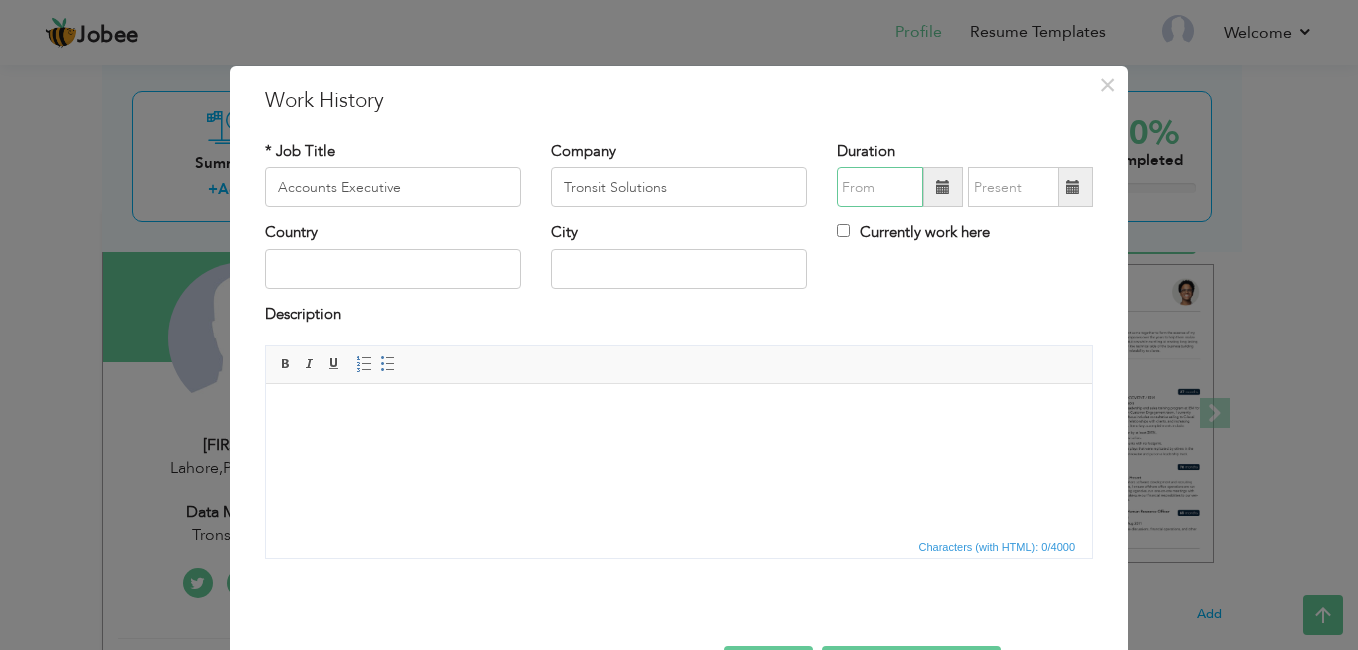 type on "10/2023" 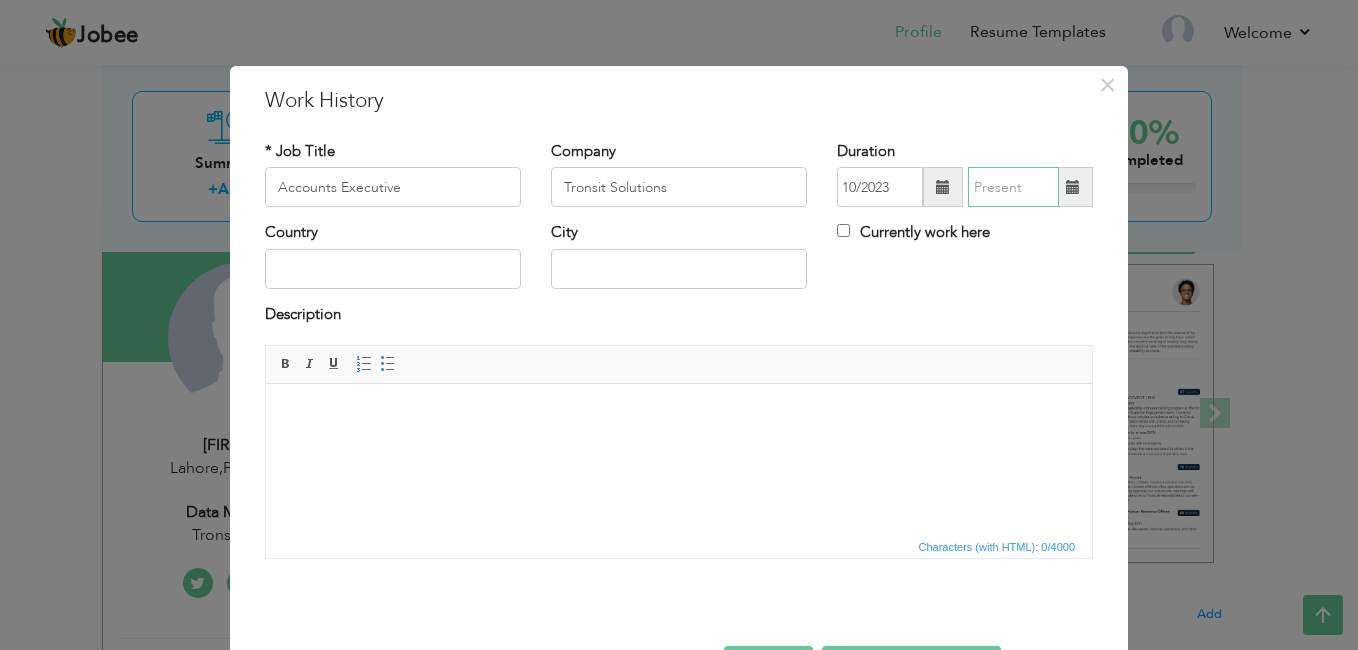 type on "11/2025" 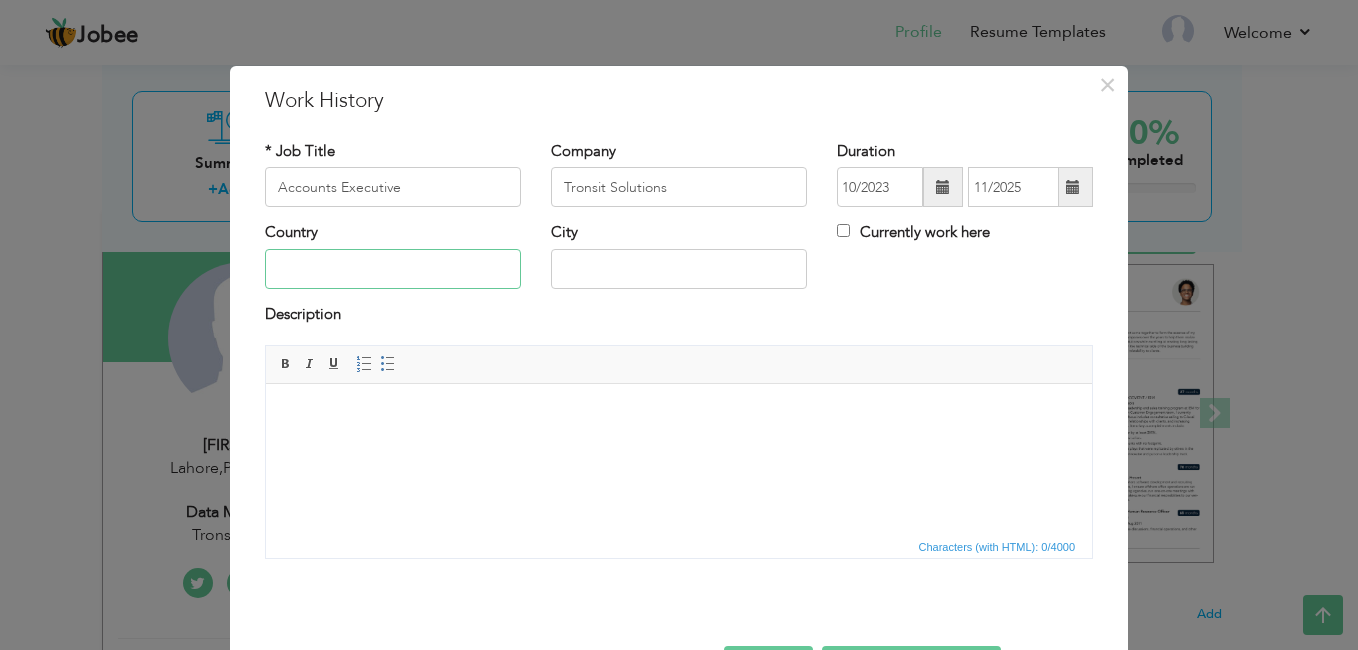 type on "Pakistan" 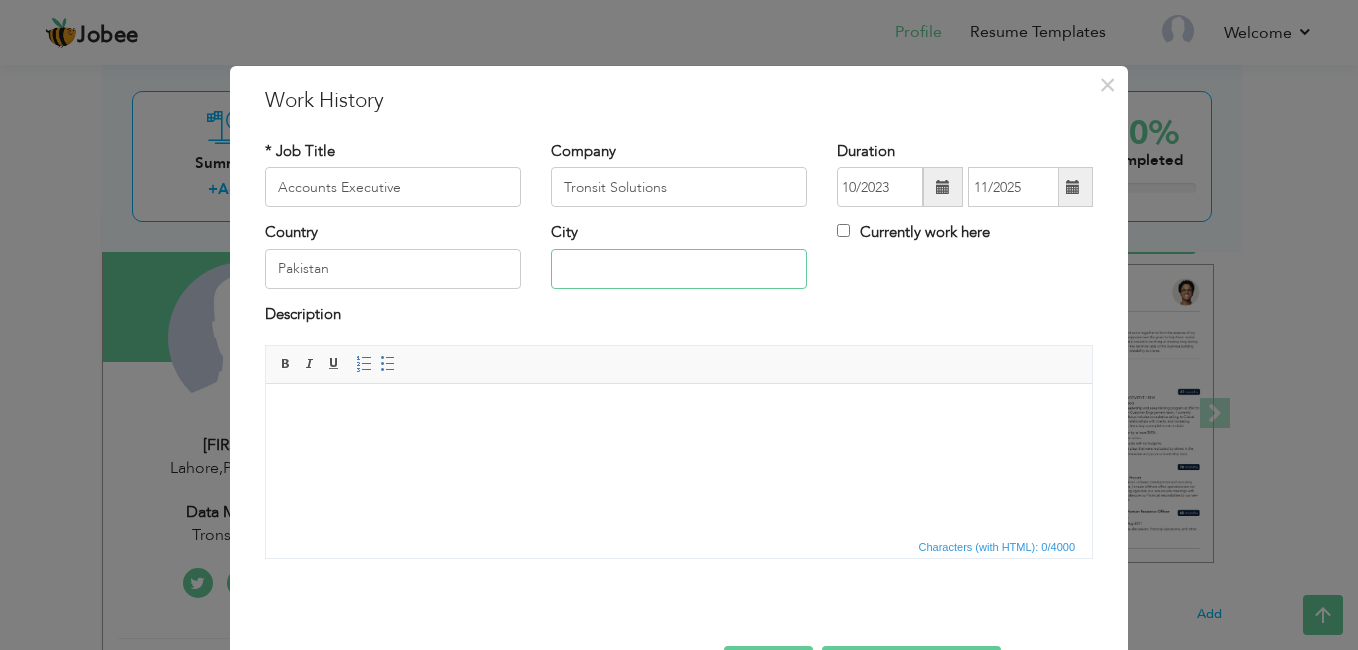click at bounding box center (679, 269) 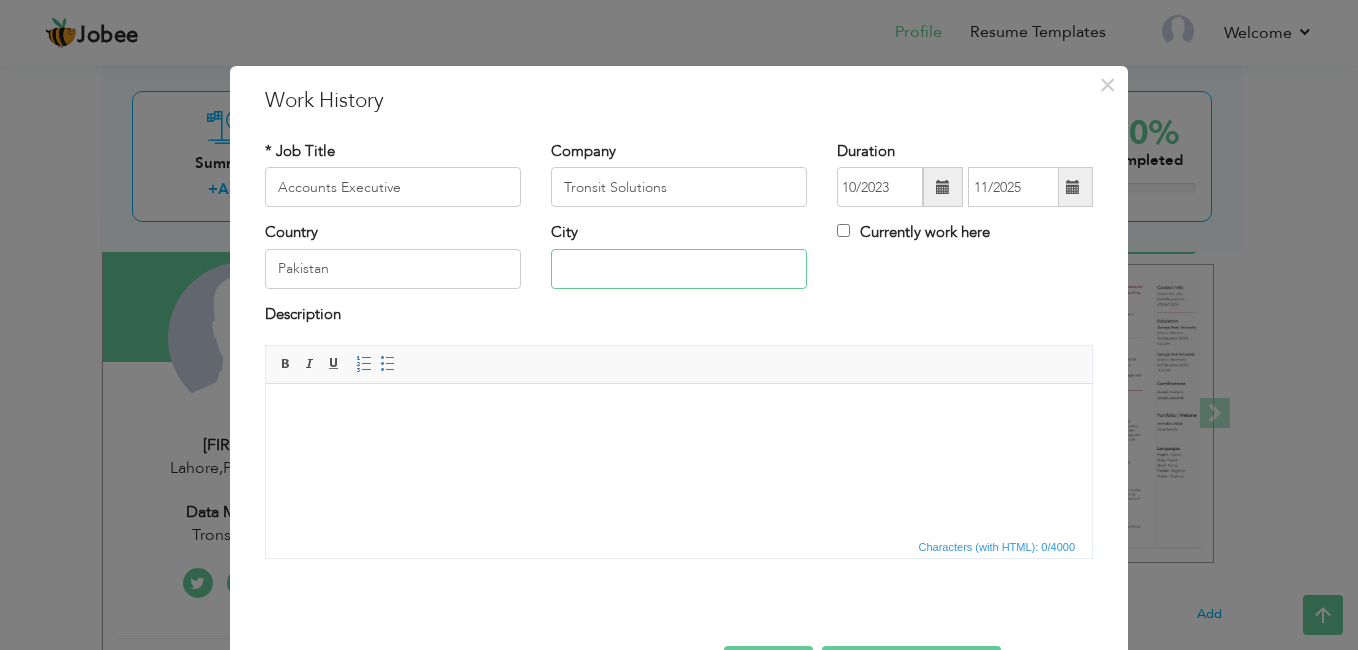 type on "l" 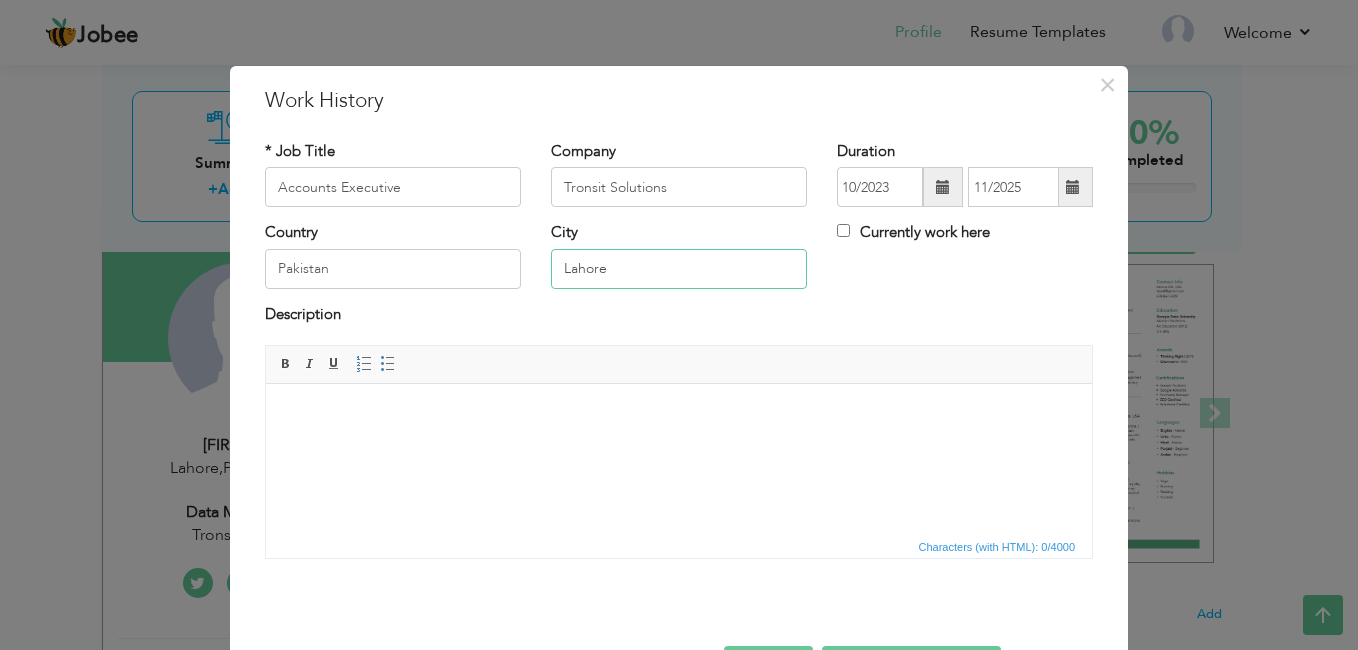 type on "Lahore" 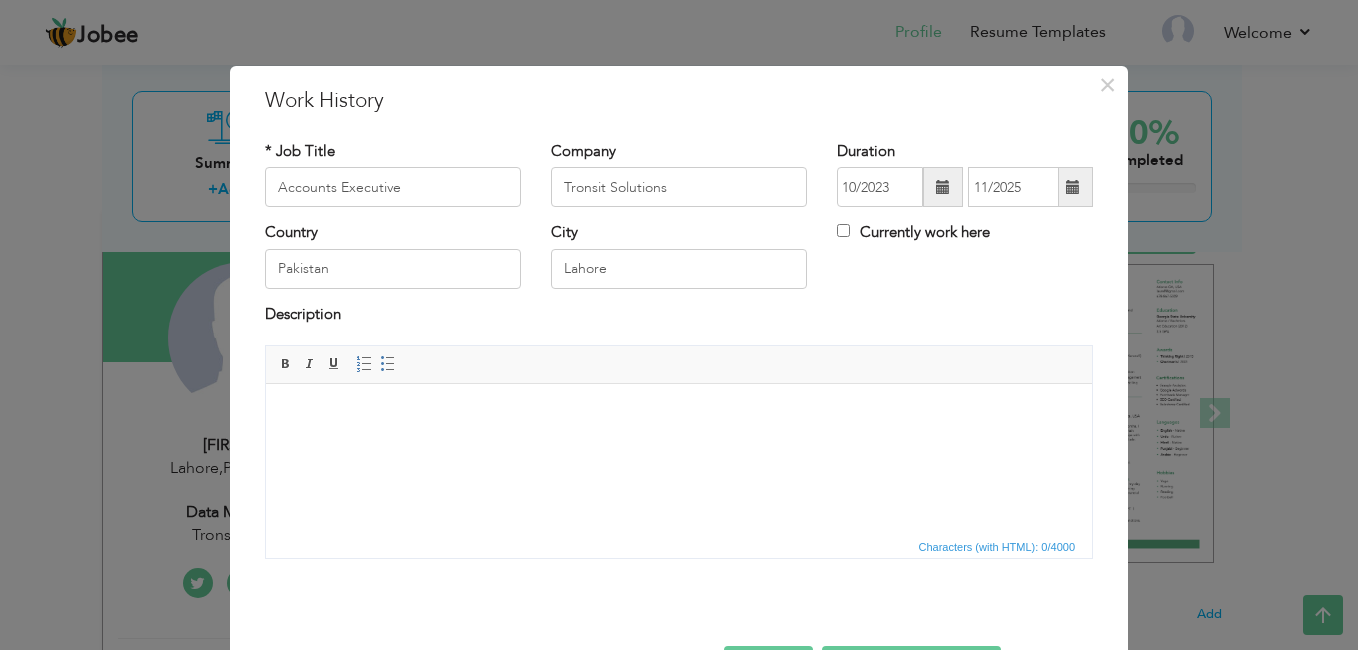 click at bounding box center [679, 414] 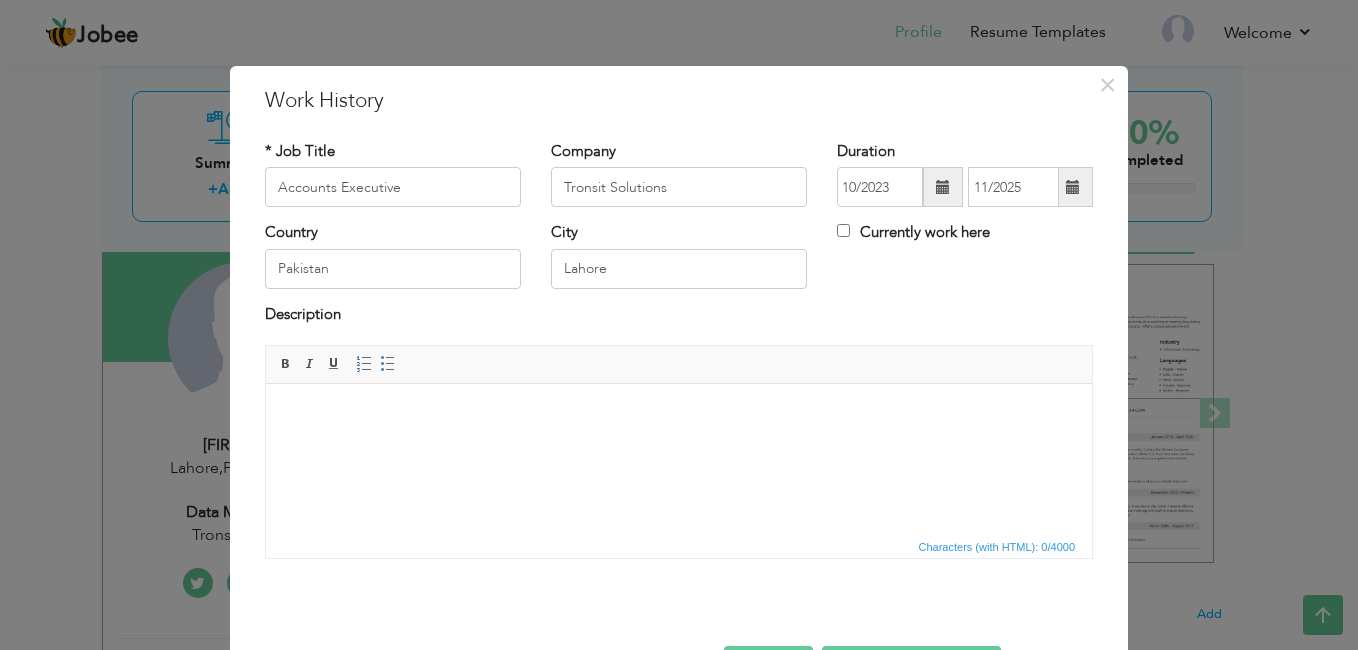 scroll, scrollTop: 71, scrollLeft: 0, axis: vertical 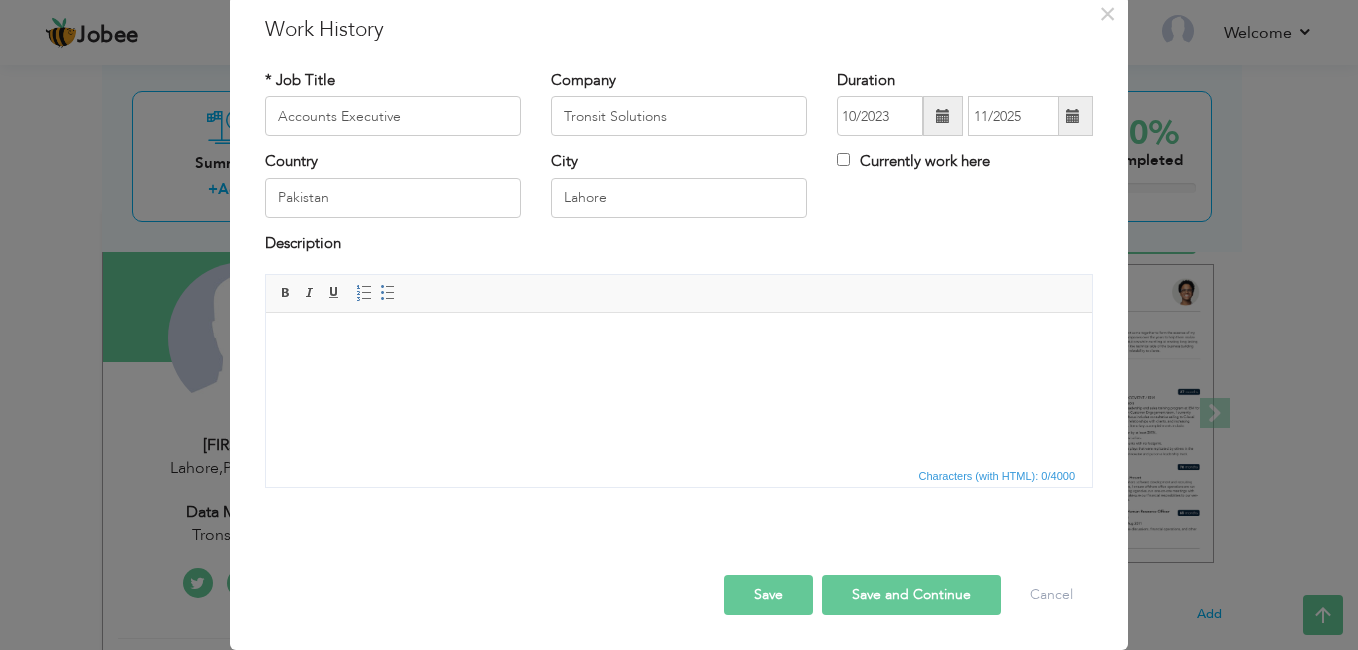 click on "Save and Continue" at bounding box center [911, 595] 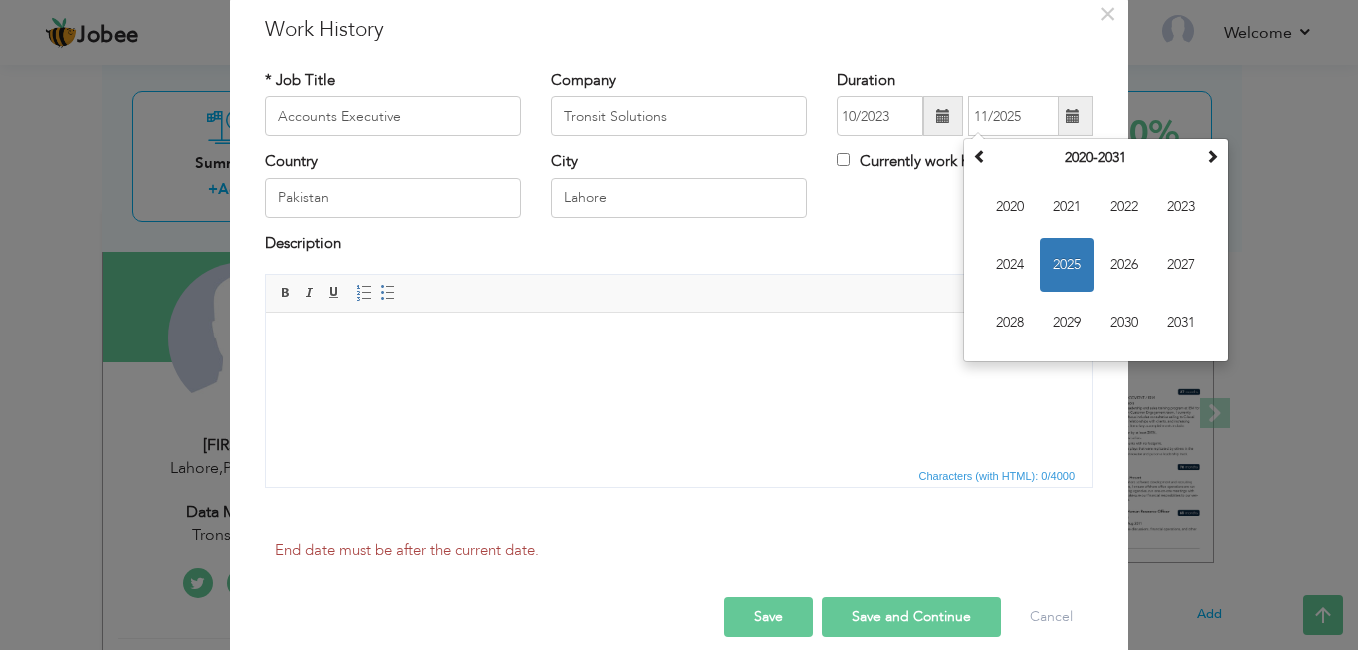 click on "Save and Continue" at bounding box center [911, 617] 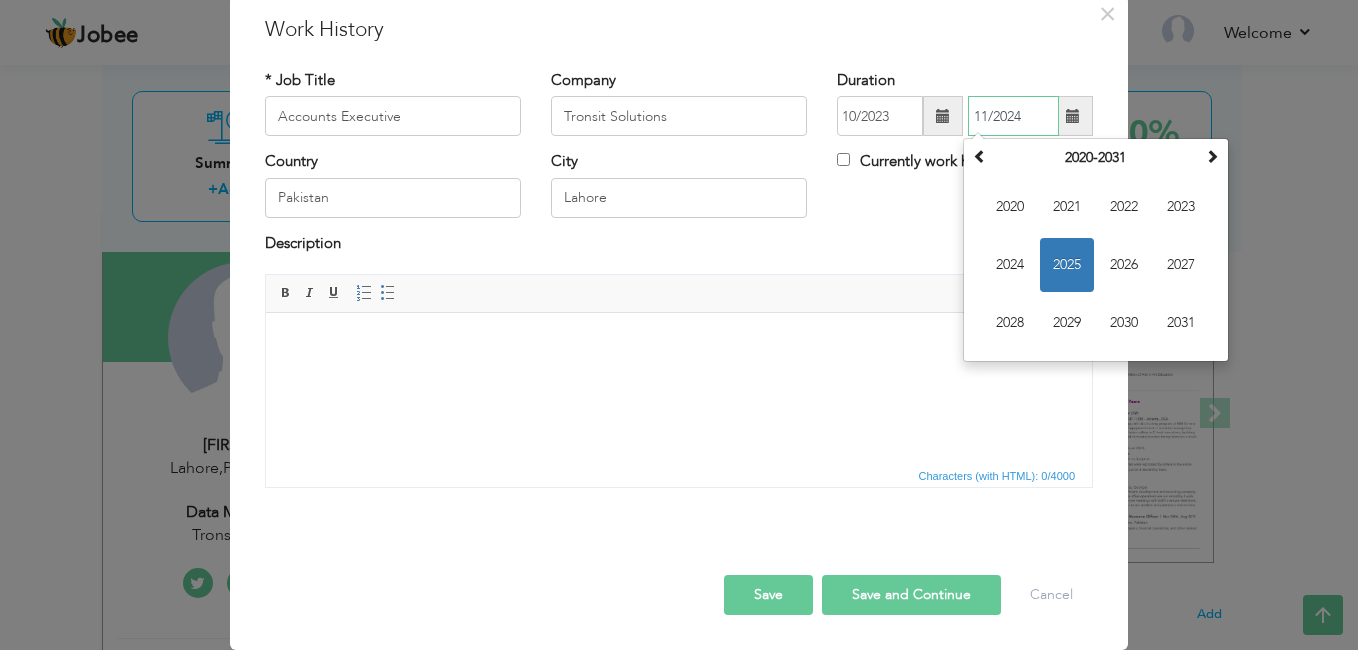 type on "11/2024" 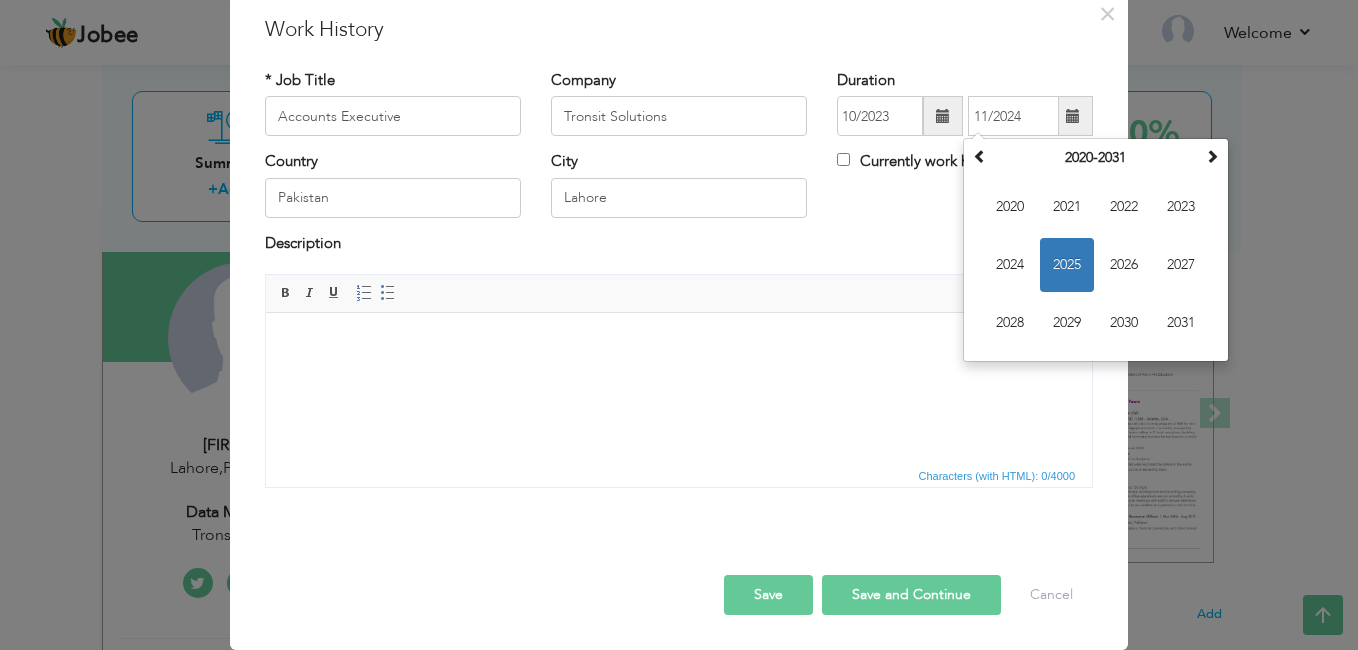 click on "Currently work here" at bounding box center (965, 164) 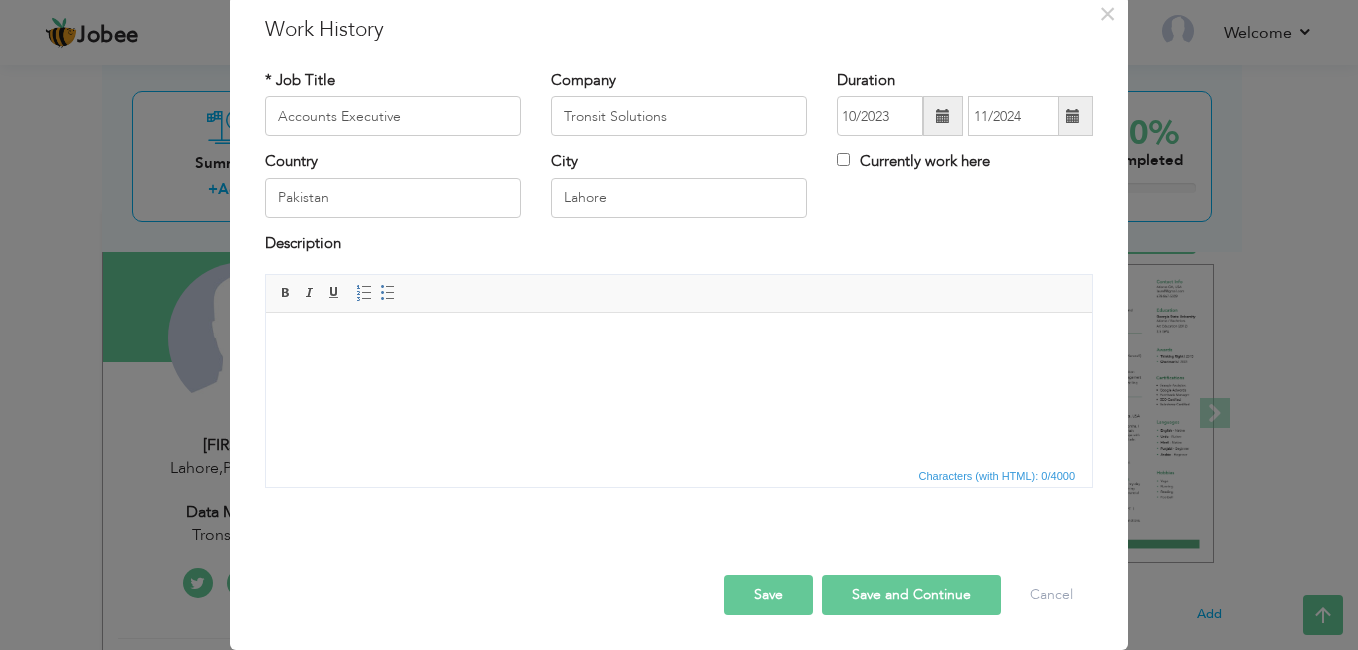 click on "Save and Continue" at bounding box center [911, 595] 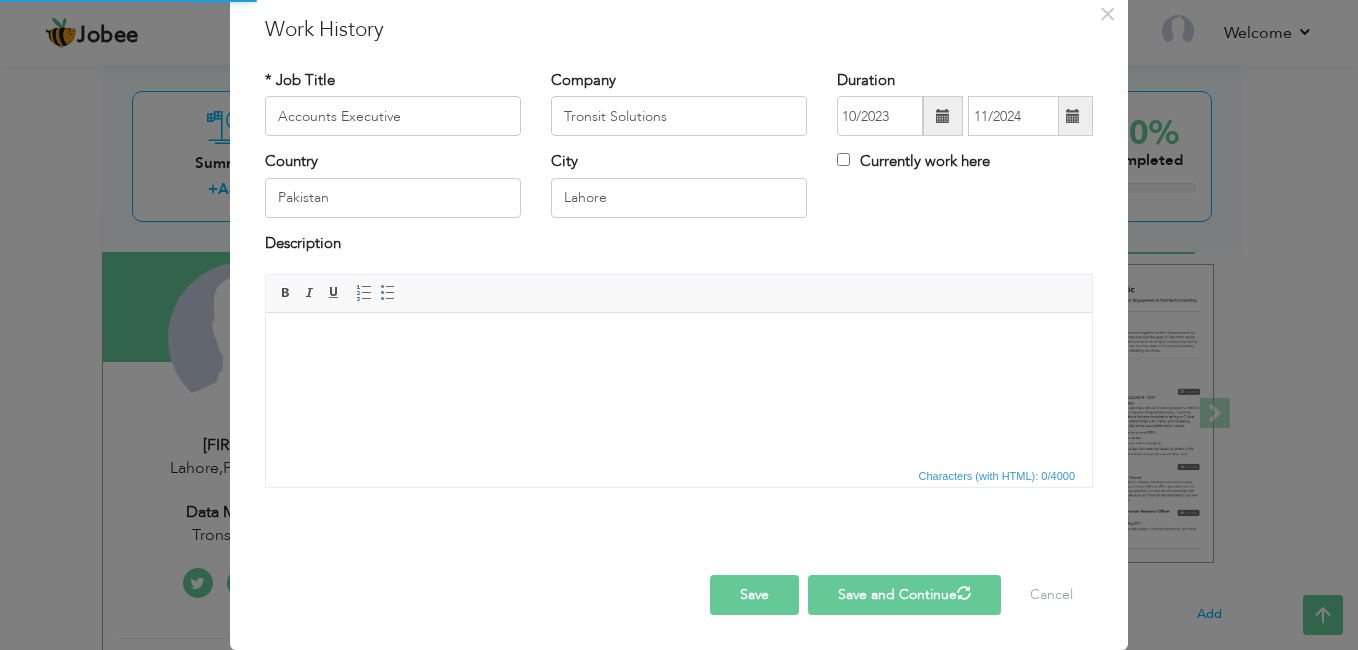 type 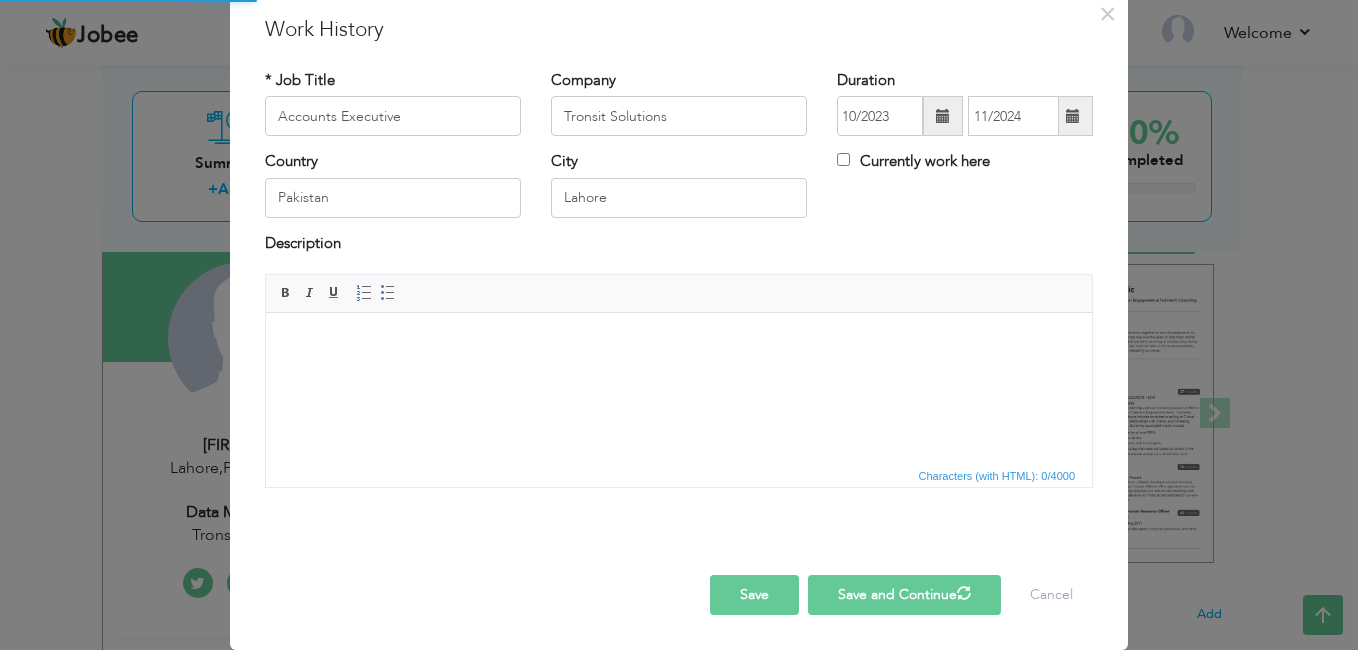 type 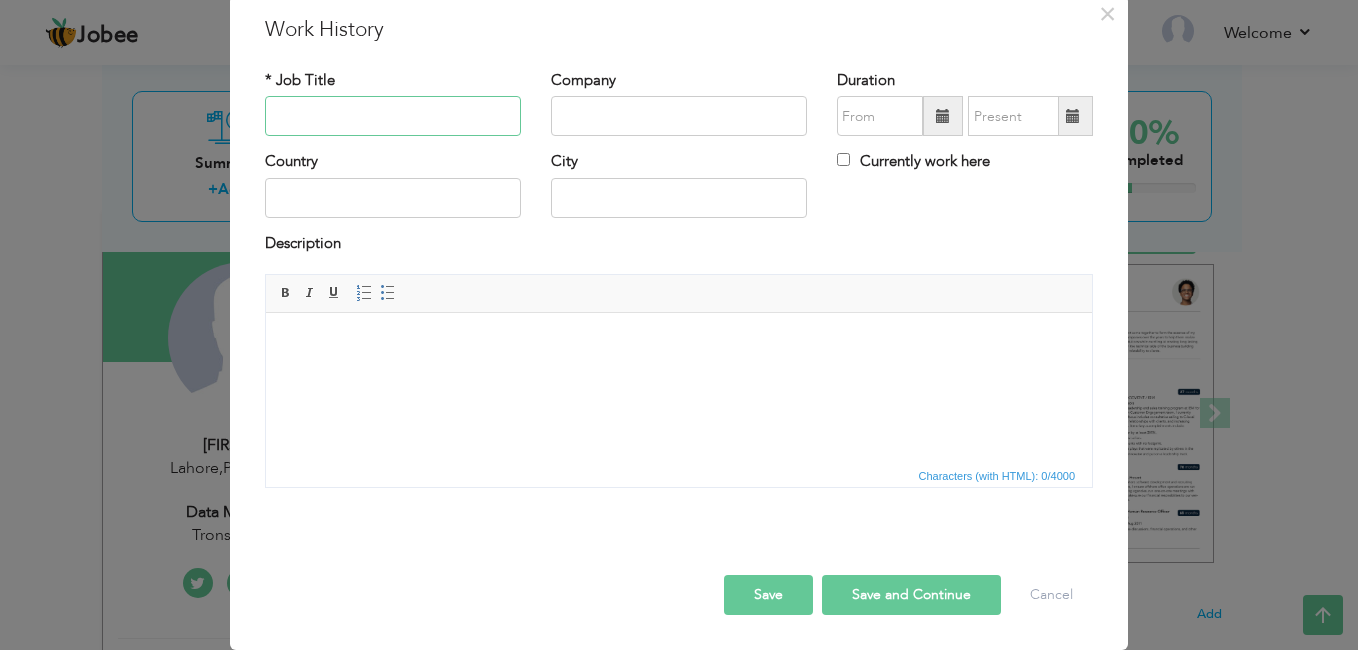 click at bounding box center [393, 116] 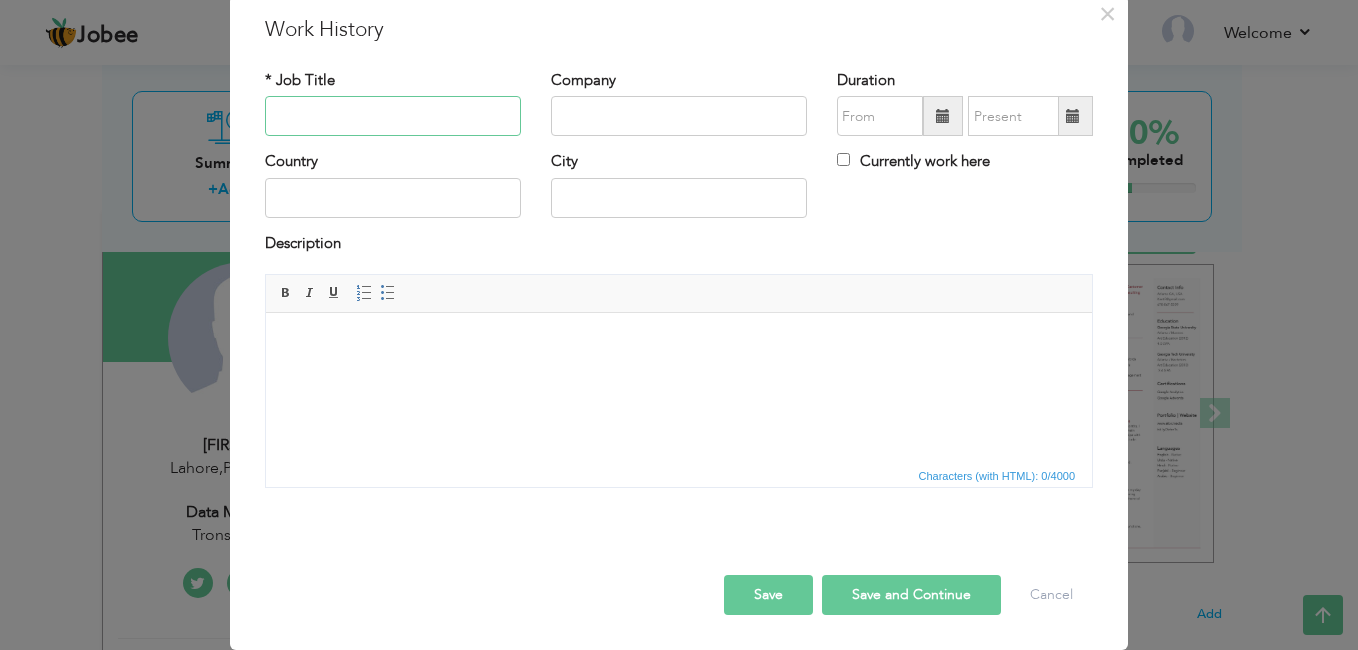 type on "A" 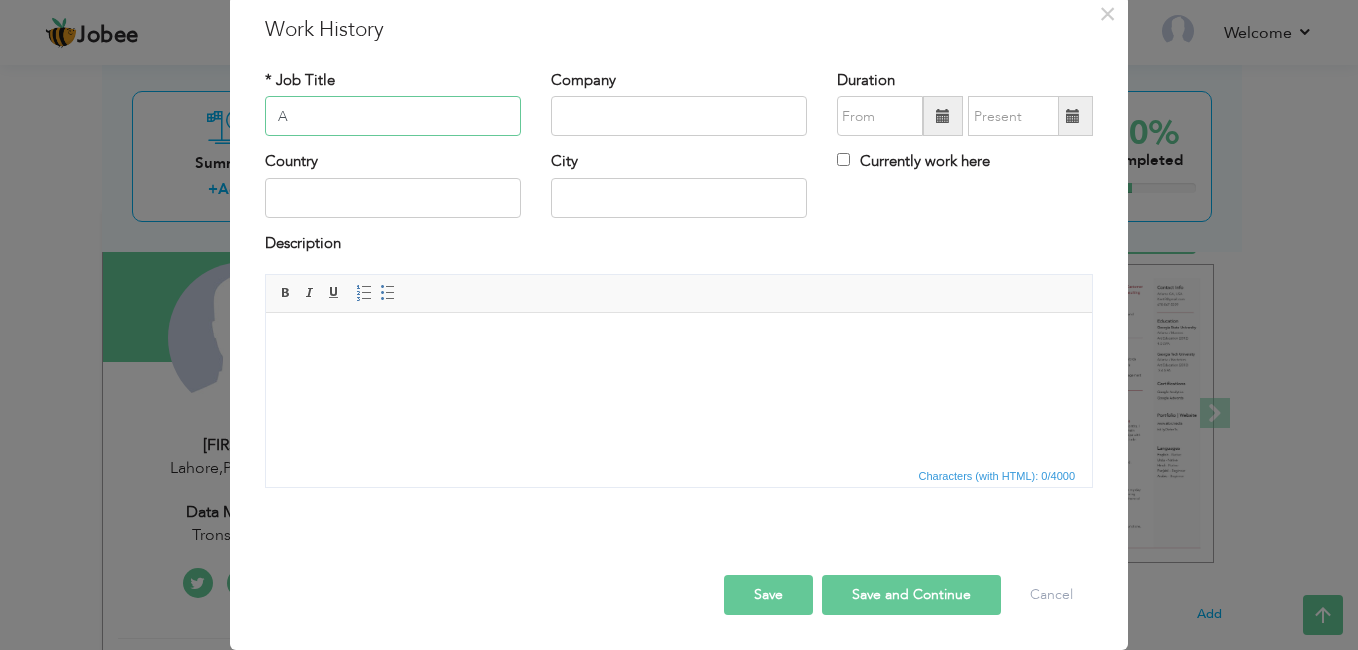 type 